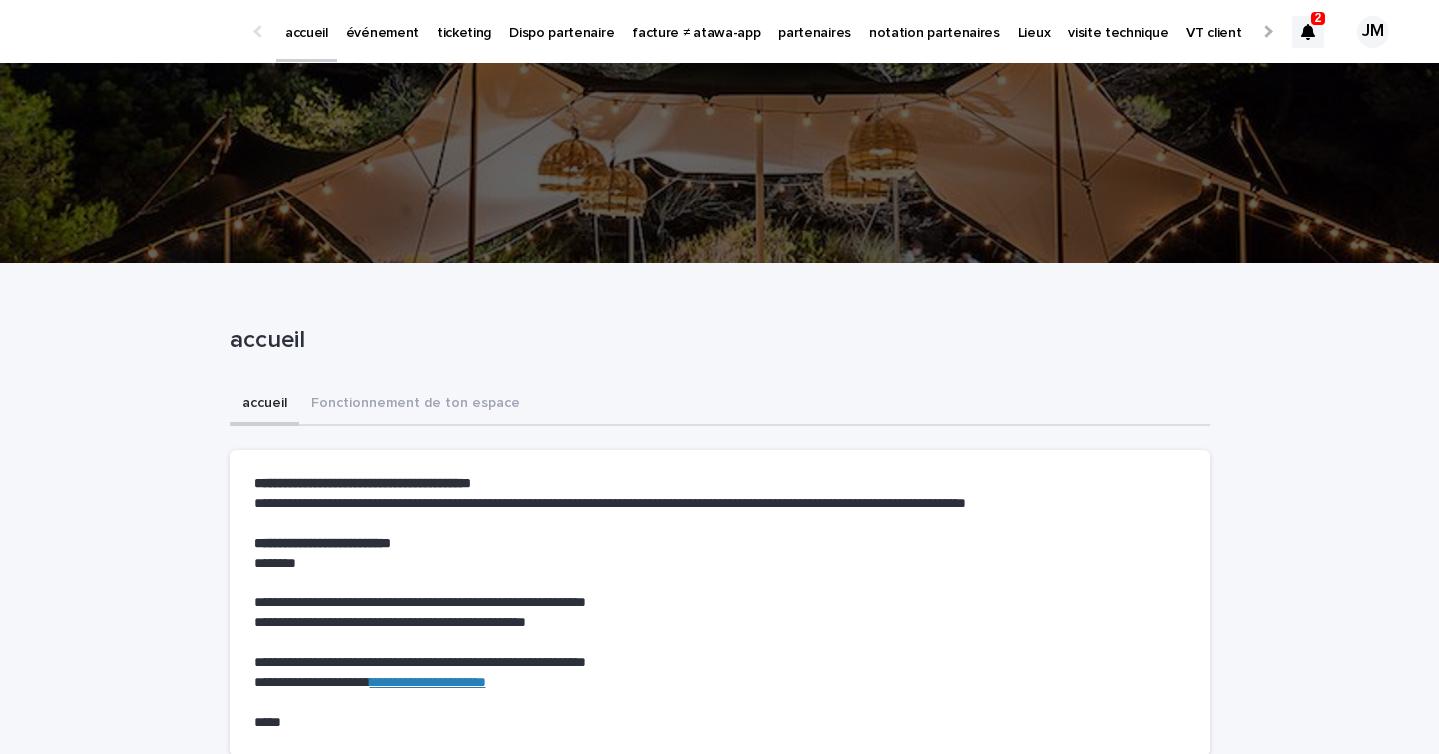scroll, scrollTop: 0, scrollLeft: 0, axis: both 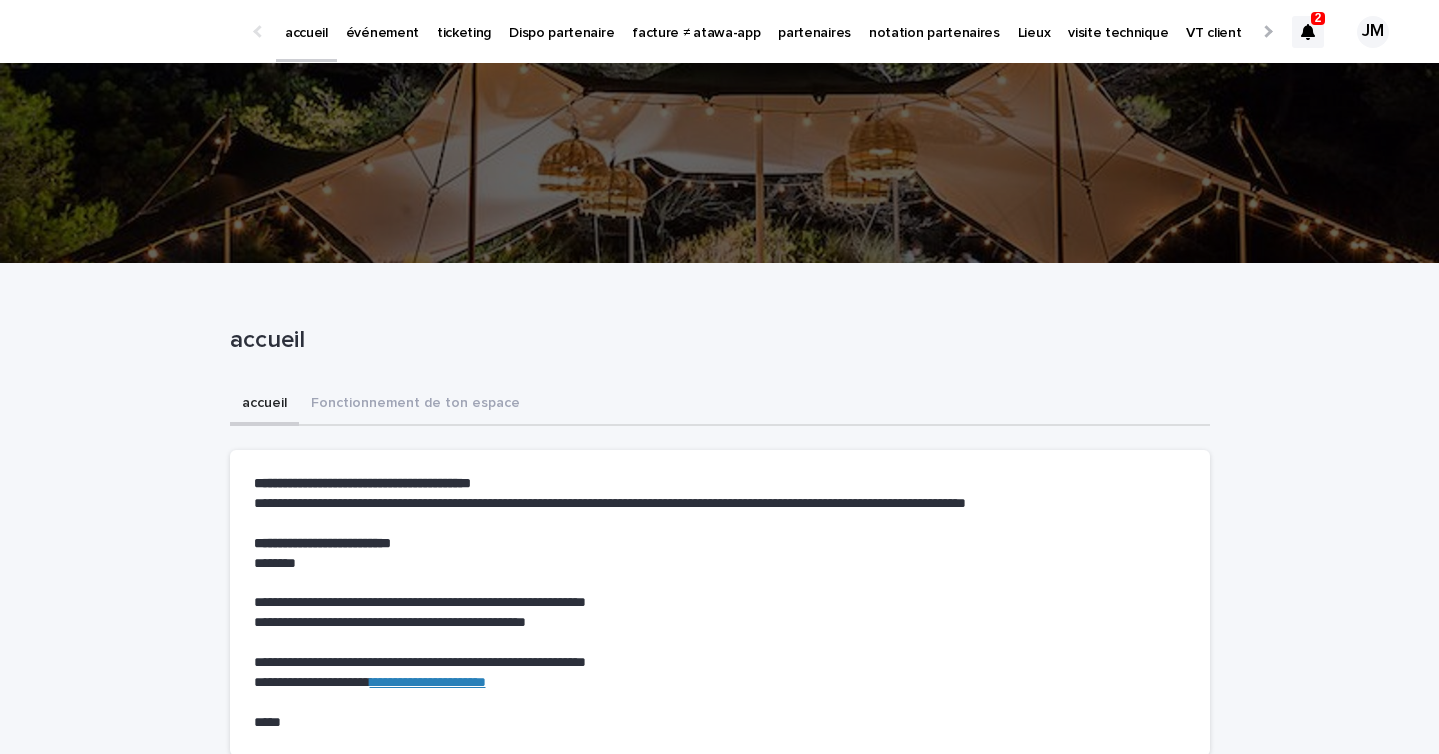 click on "événement" at bounding box center [382, 21] 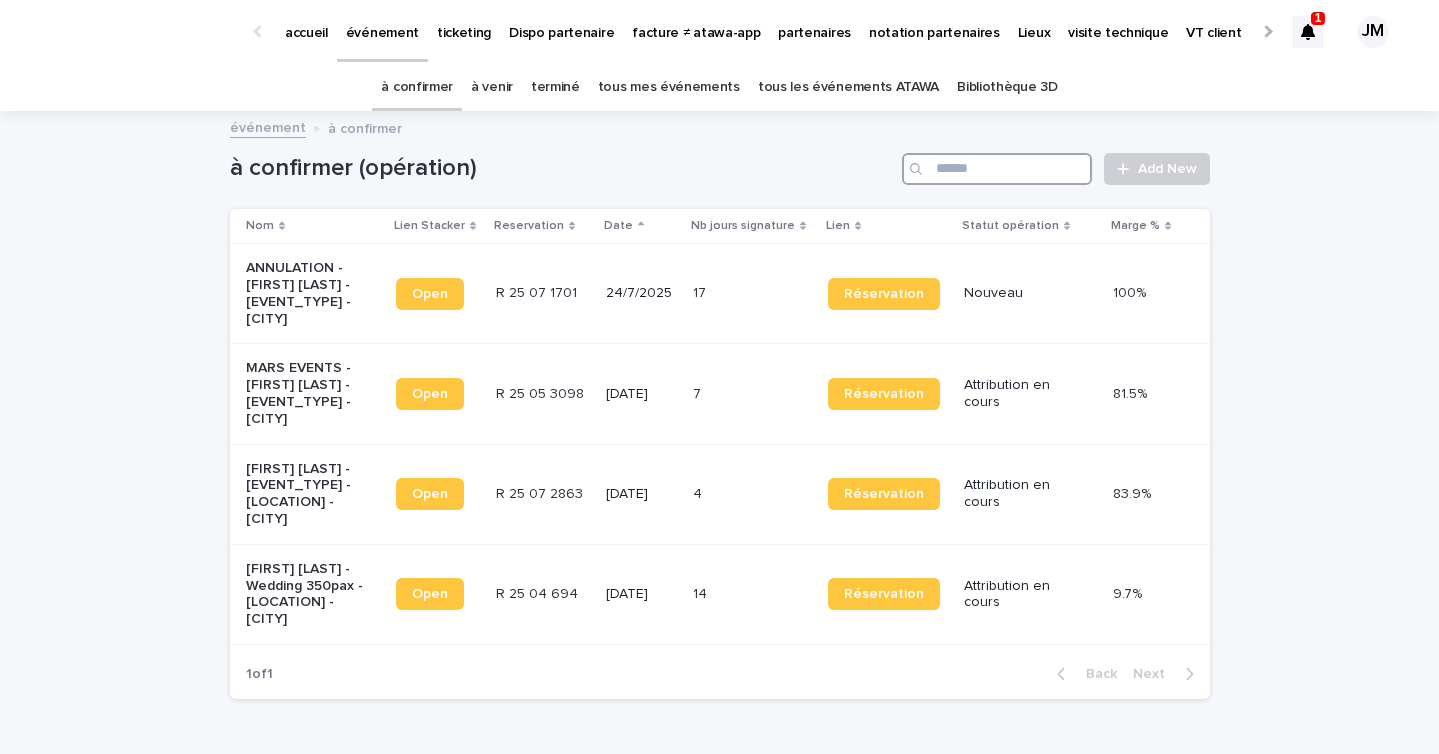 click at bounding box center [997, 169] 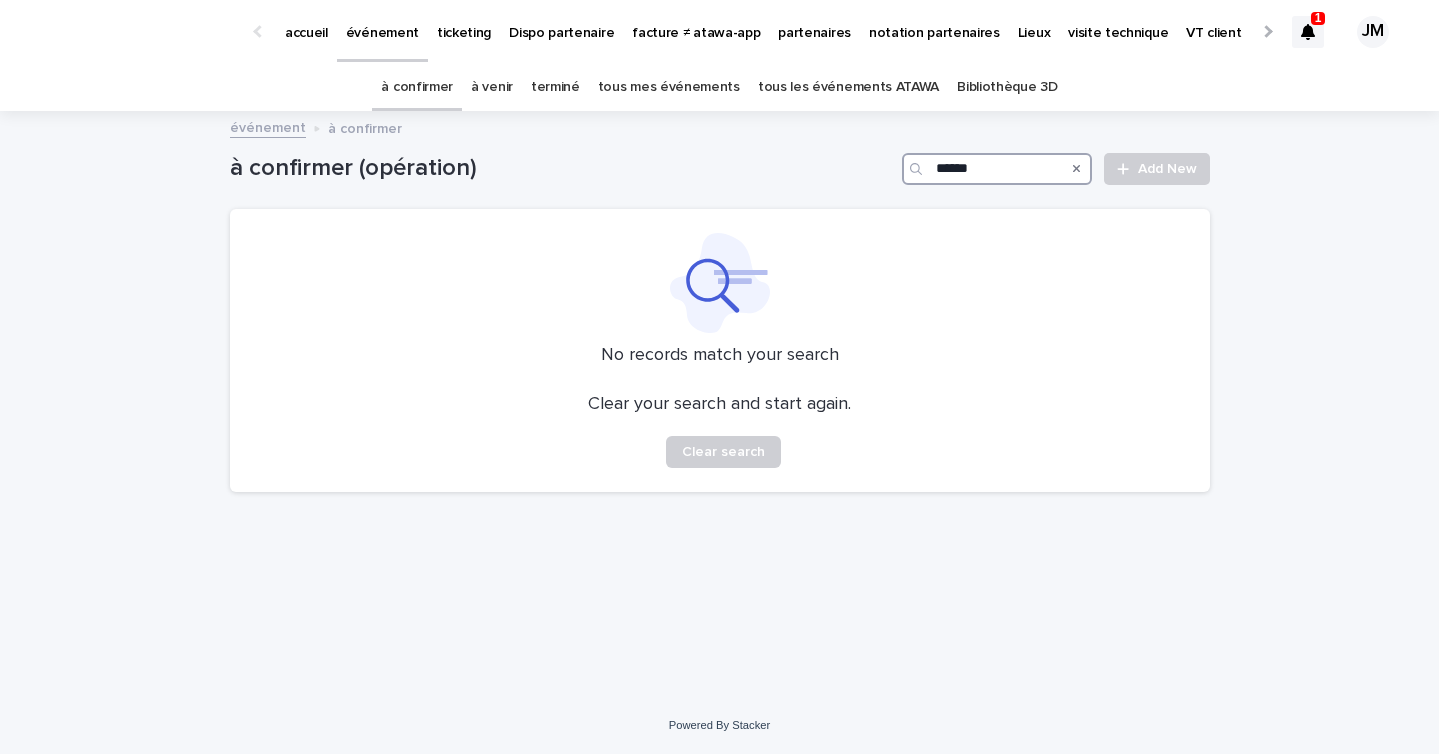 type on "******" 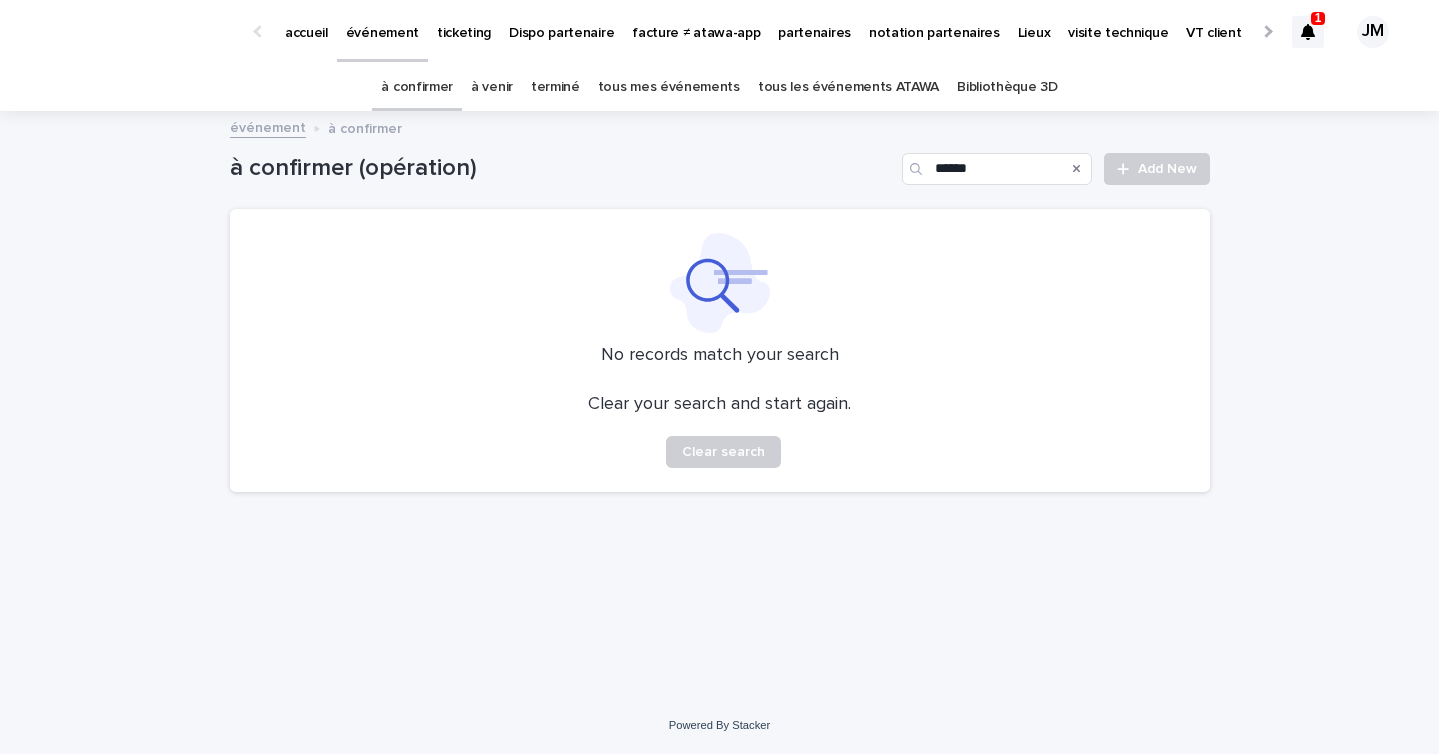 click on "tous les événements ATAWA" at bounding box center (848, 87) 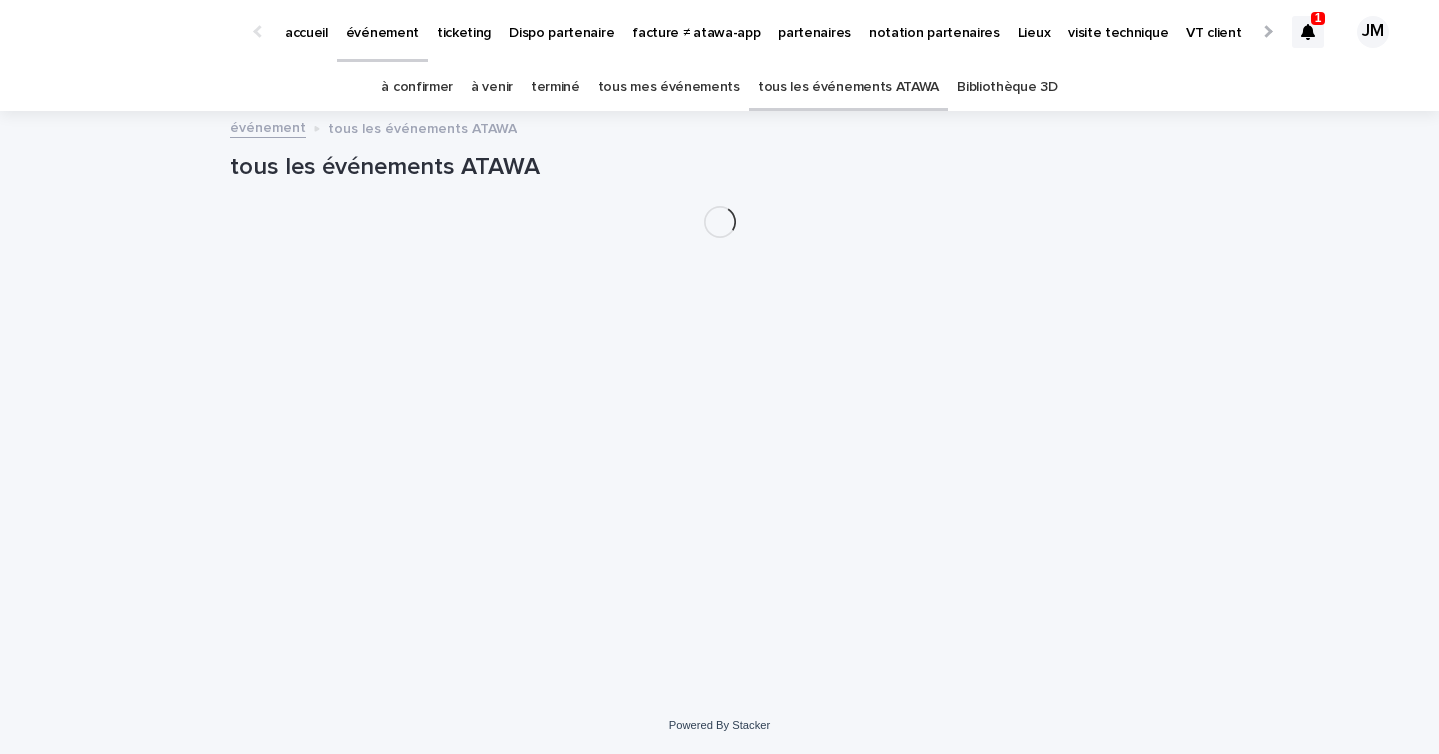 click at bounding box center [1308, 32] 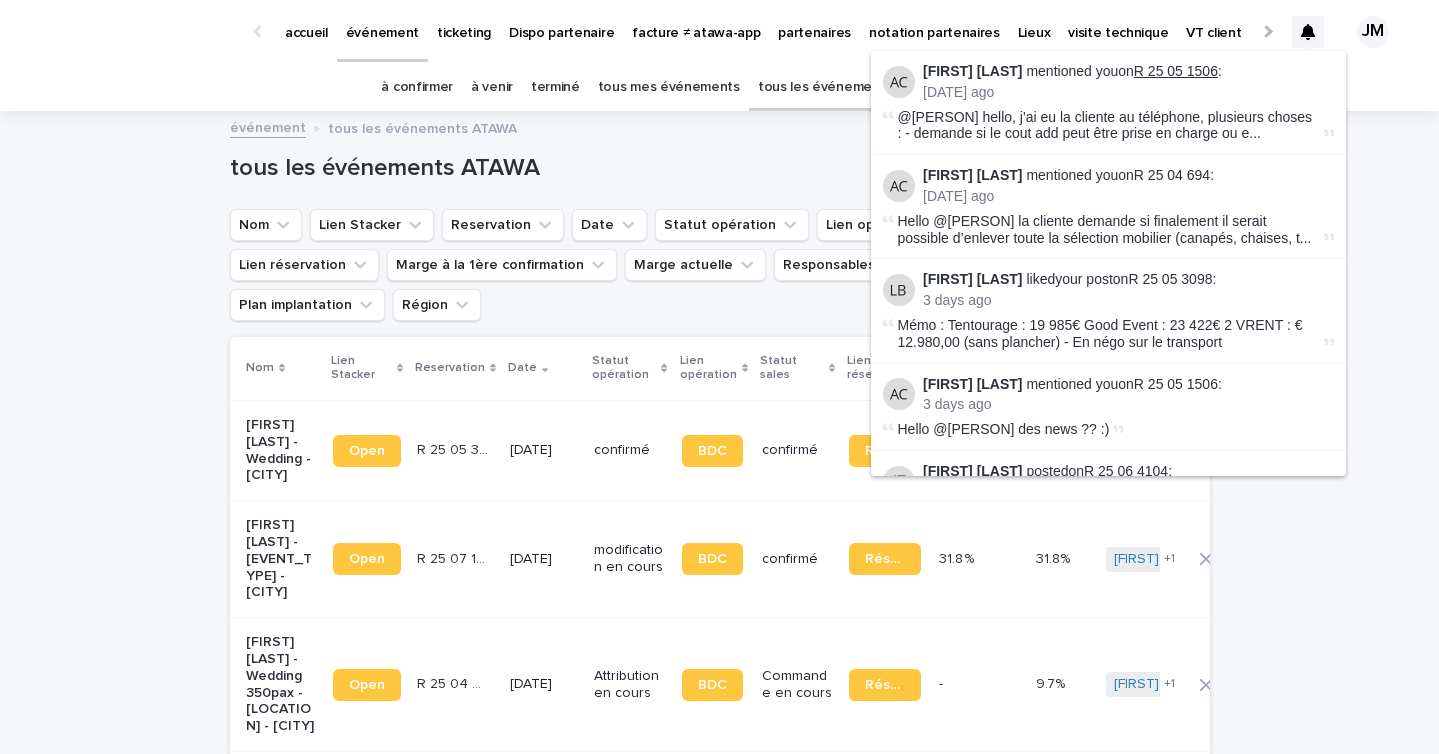 click on "R 25 05 1506" at bounding box center [1176, 71] 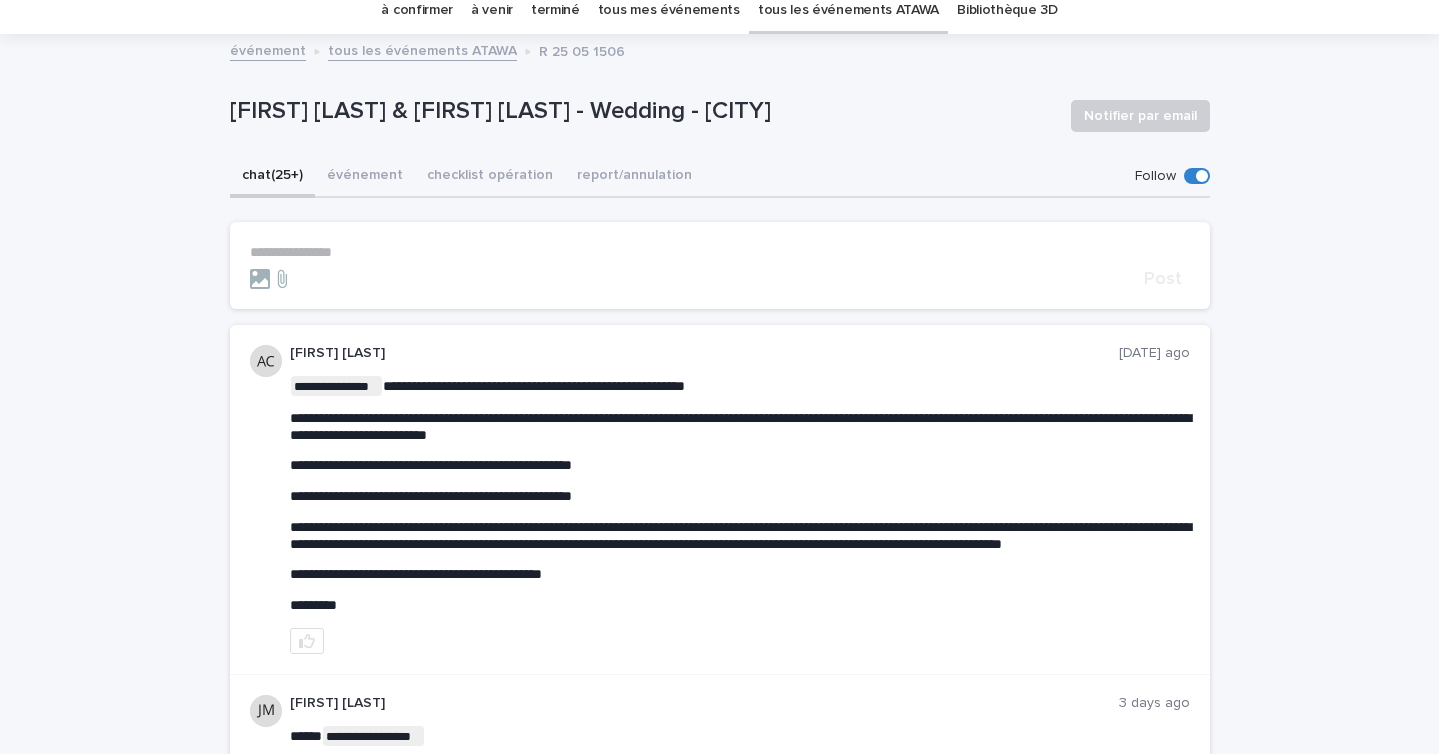 scroll, scrollTop: 0, scrollLeft: 0, axis: both 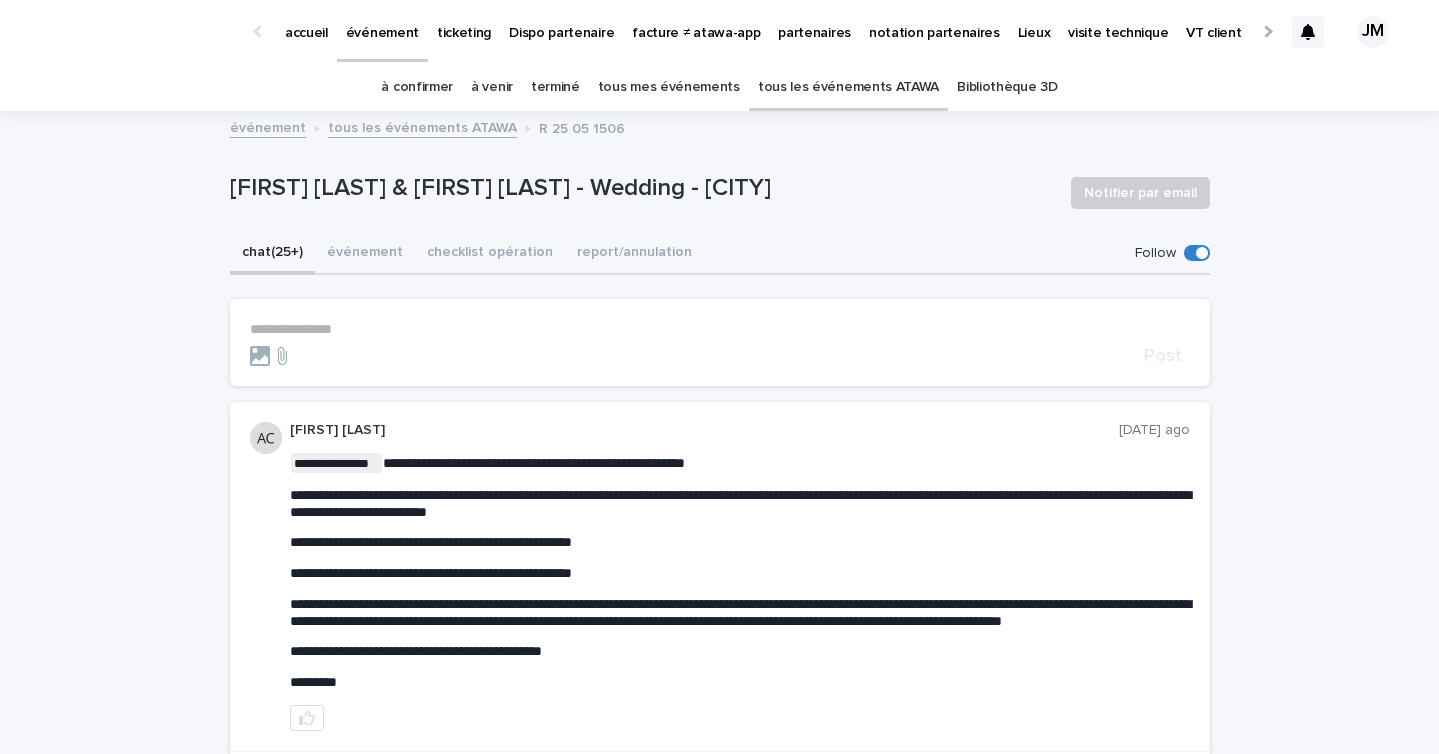 click on "tous les événements ATAWA" at bounding box center [848, 87] 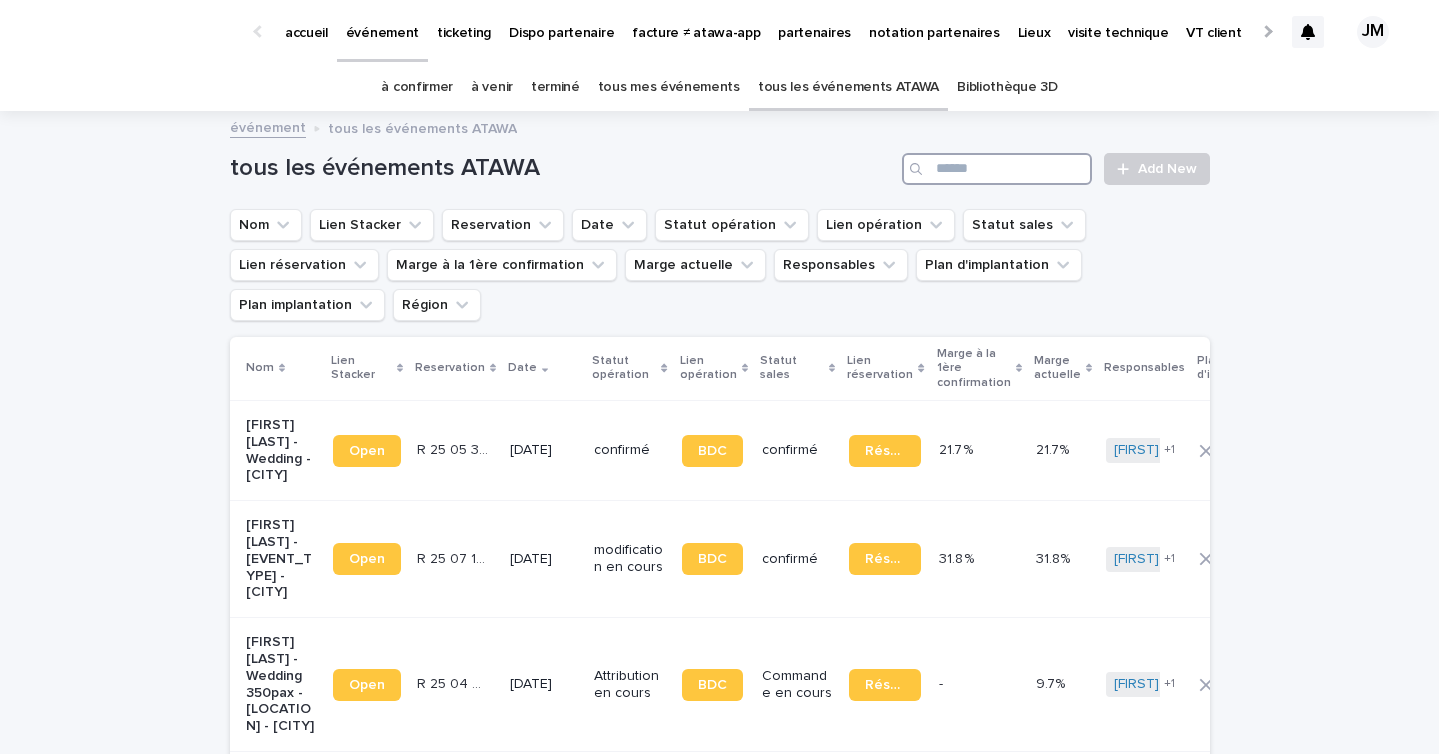 click at bounding box center [997, 169] 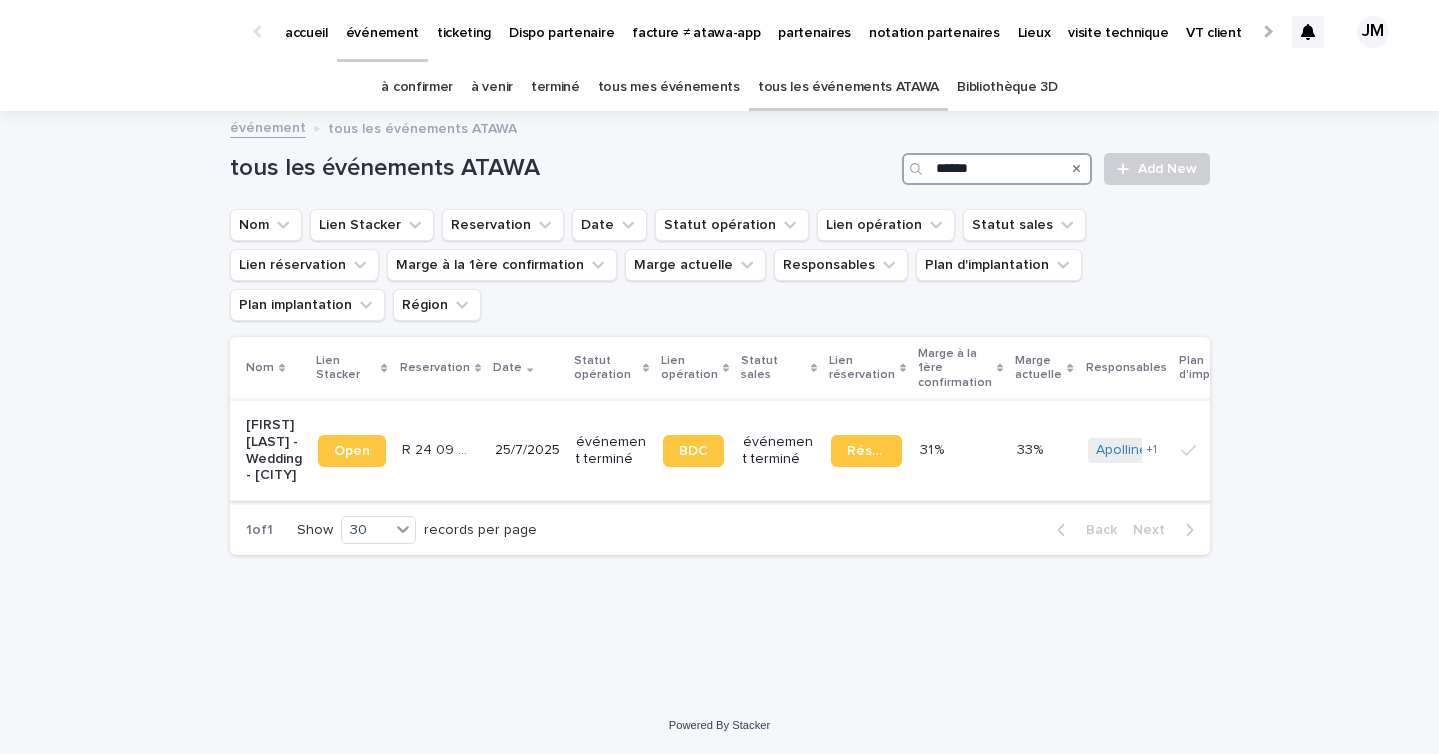 type on "******" 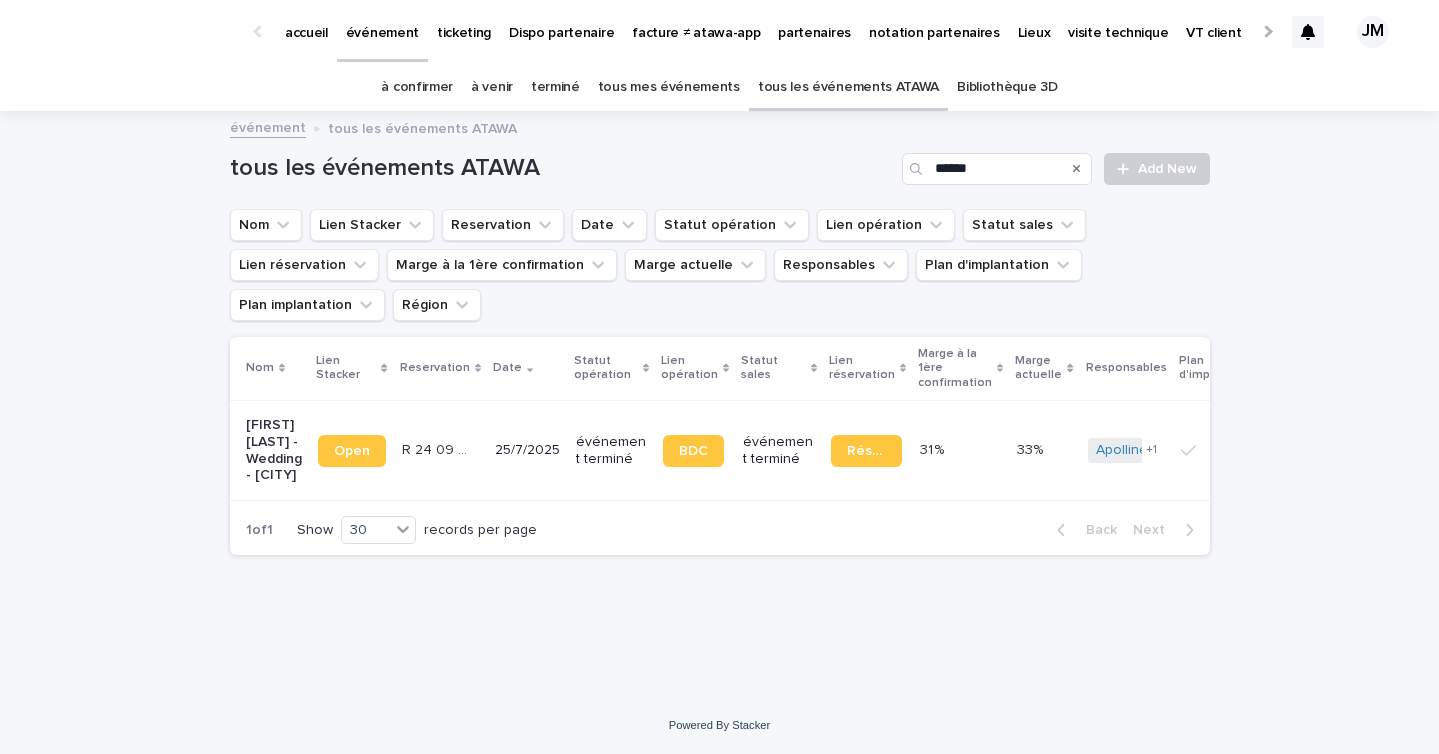 click on "31 % 31 %" at bounding box center [960, 450] 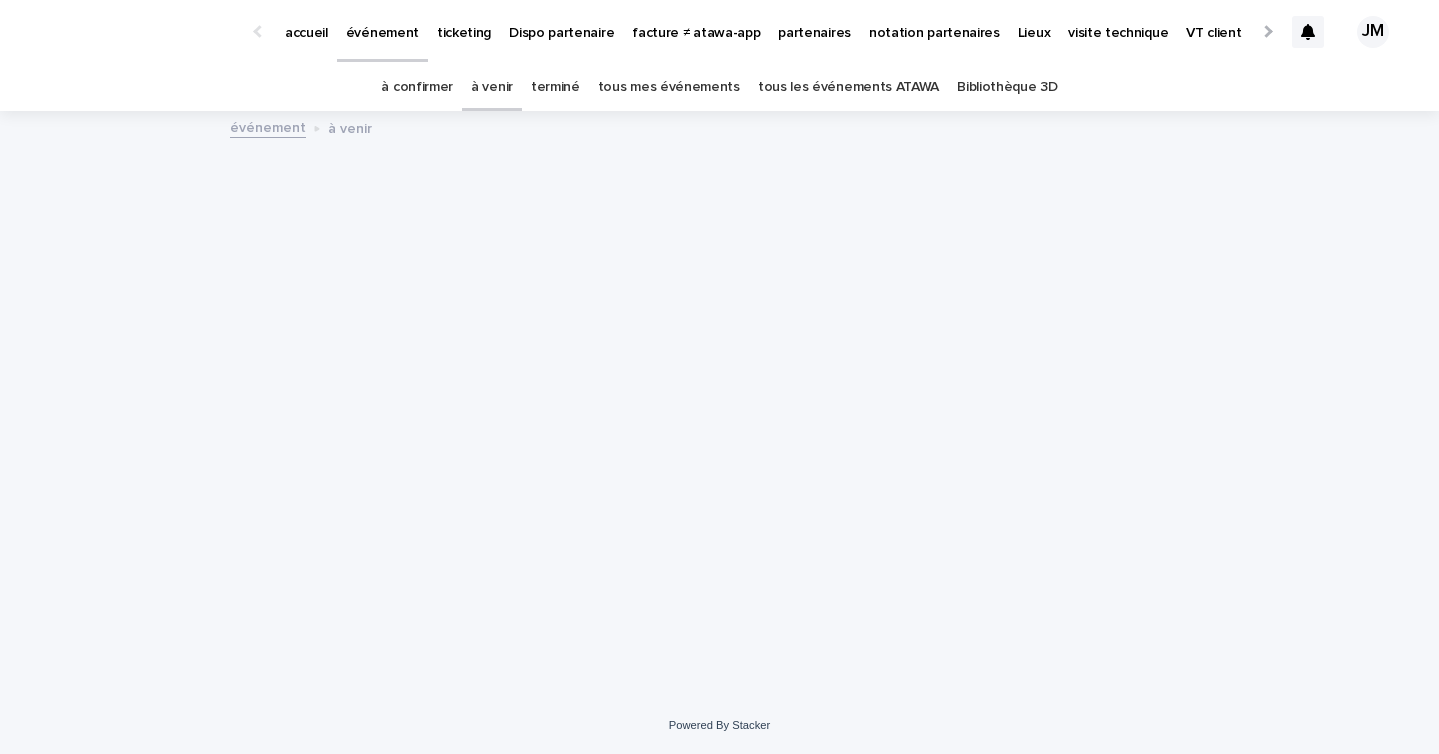 scroll, scrollTop: 0, scrollLeft: 0, axis: both 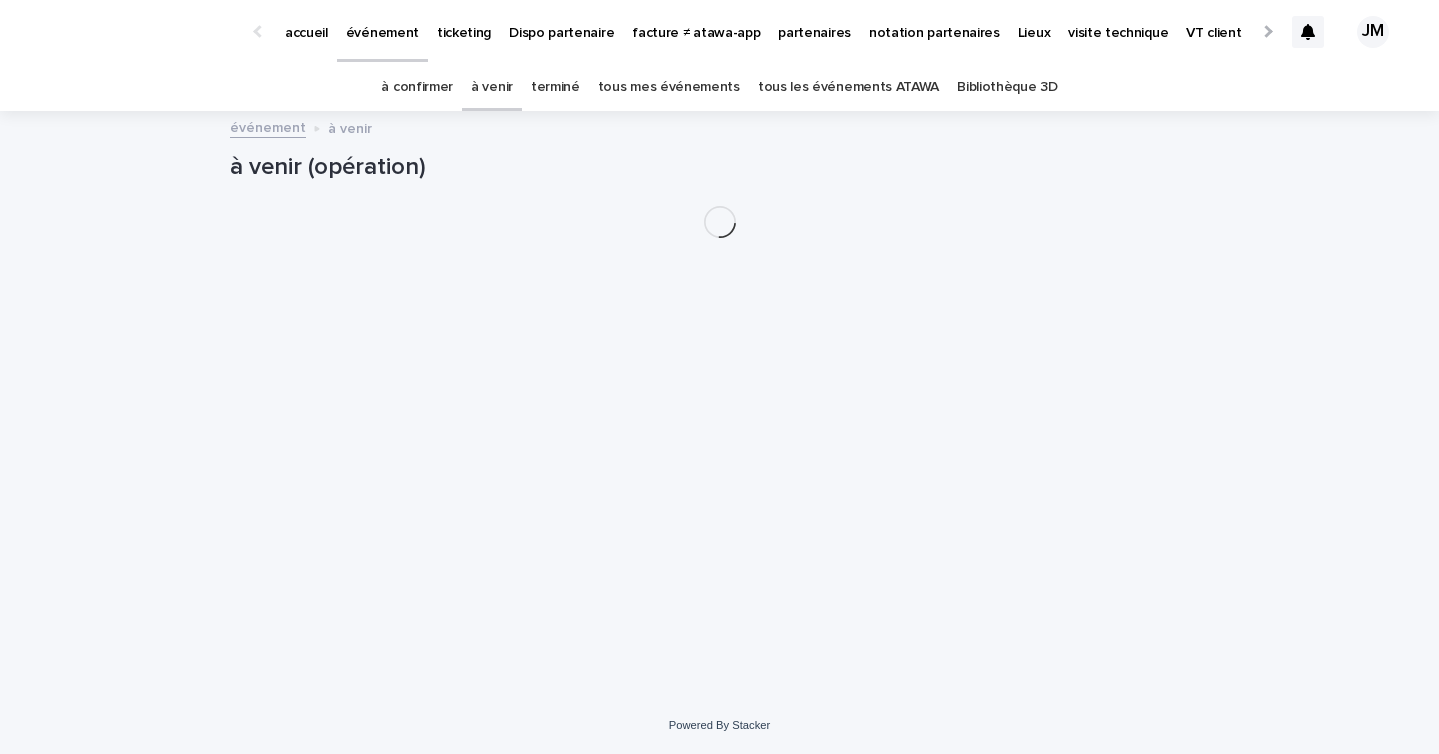 click on "à confirmer" at bounding box center [417, 87] 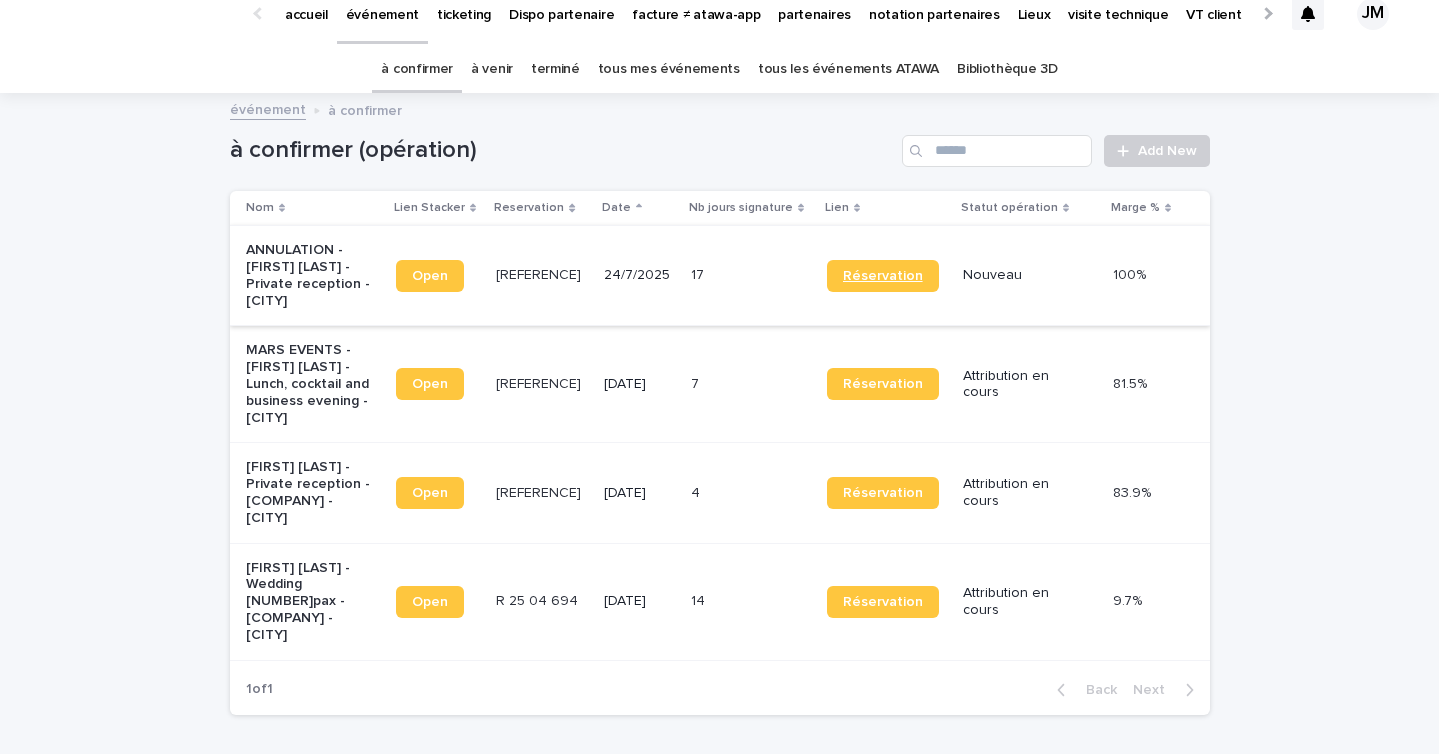 scroll, scrollTop: 23, scrollLeft: 0, axis: vertical 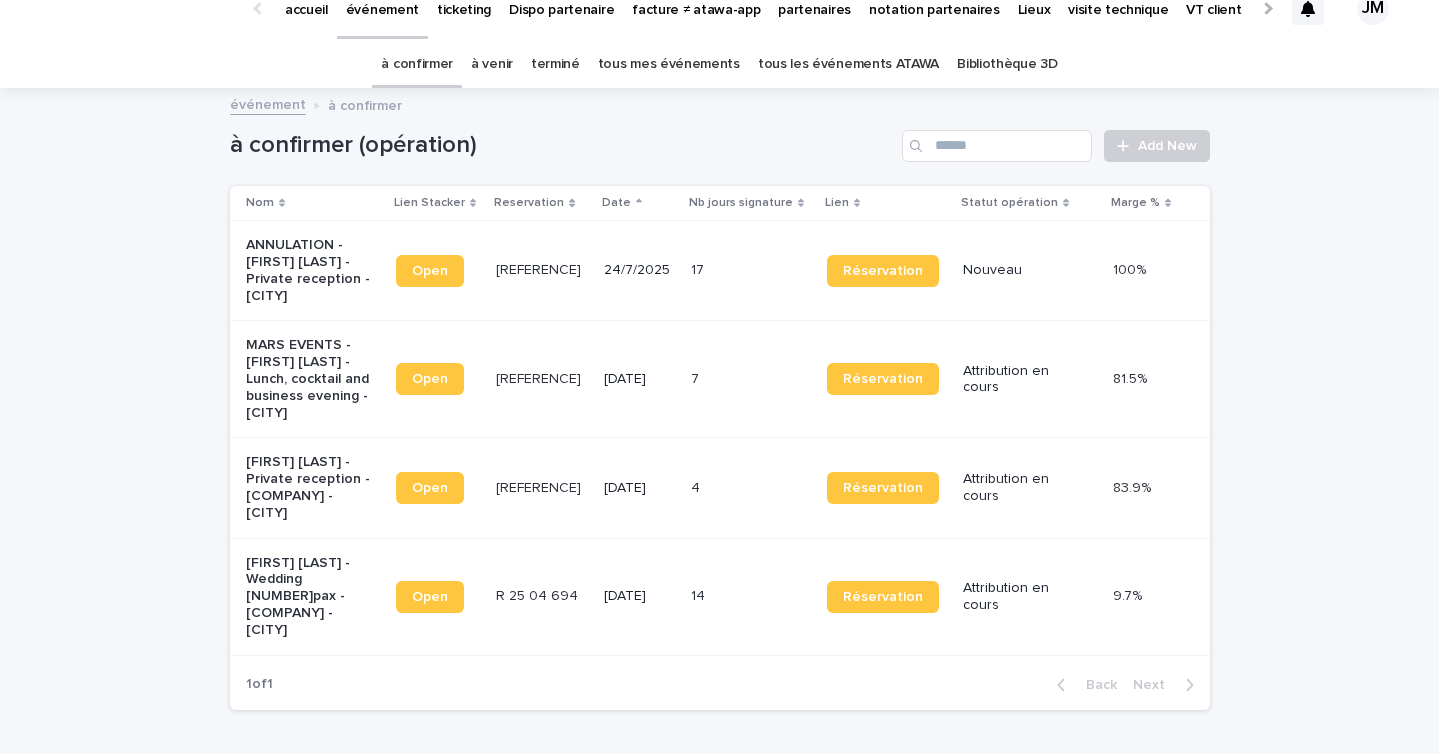click on "14 14" at bounding box center [750, 596] 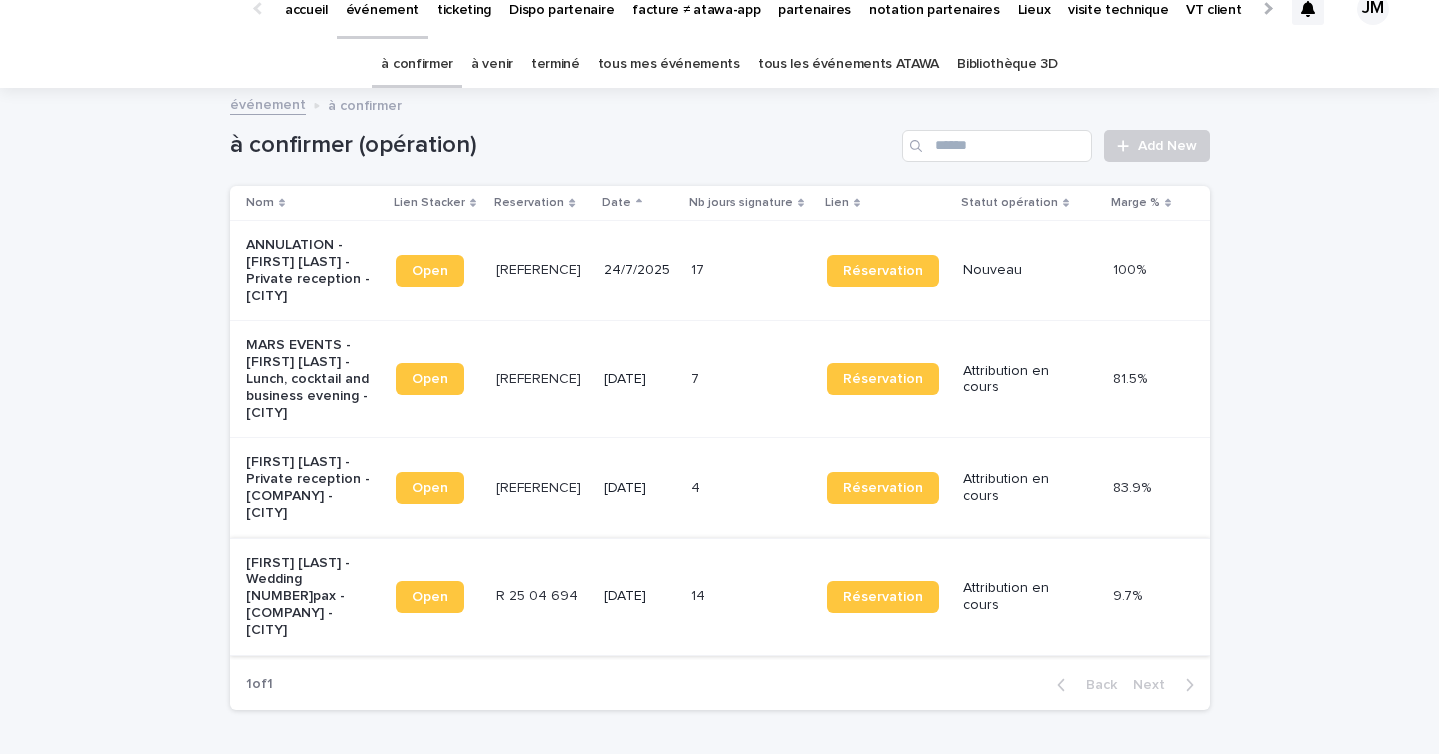 scroll, scrollTop: 0, scrollLeft: 0, axis: both 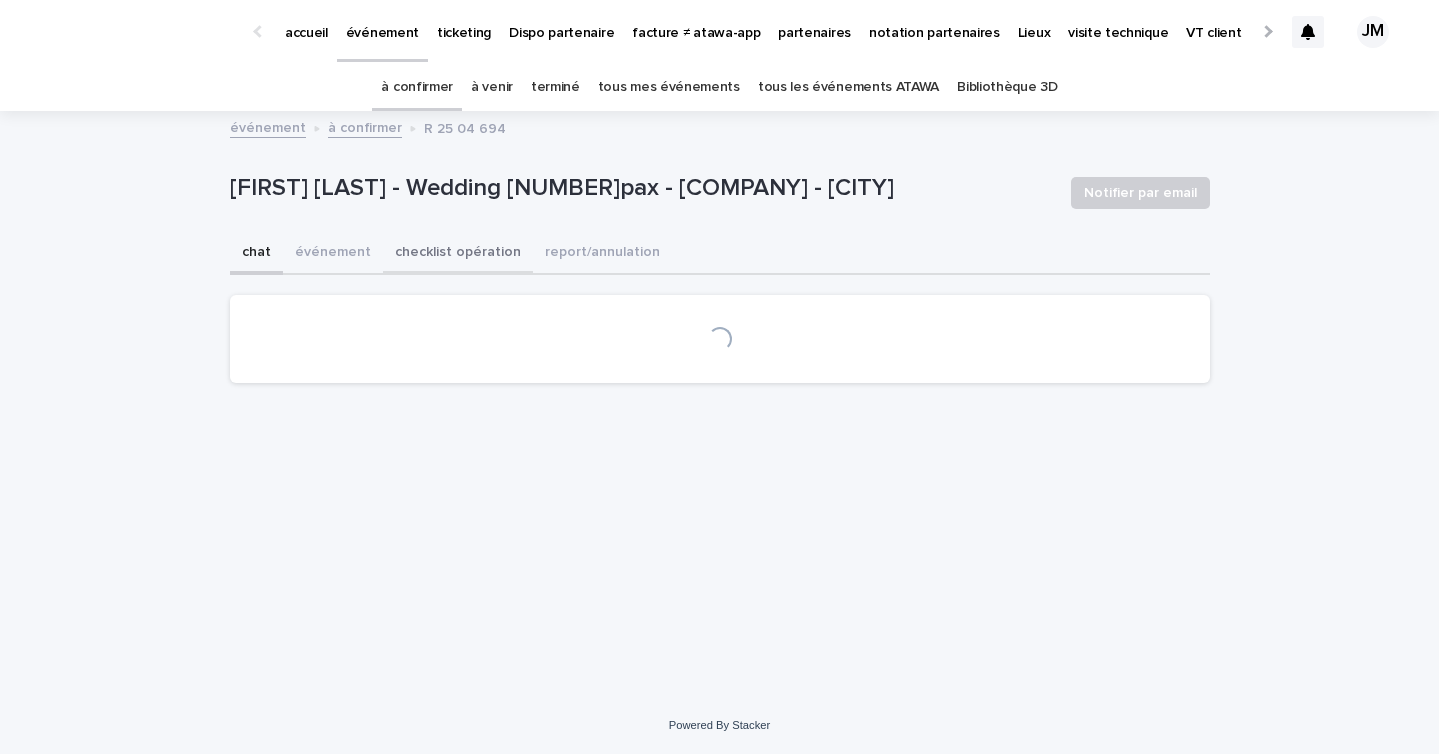 click on "checklist opération" at bounding box center [458, 254] 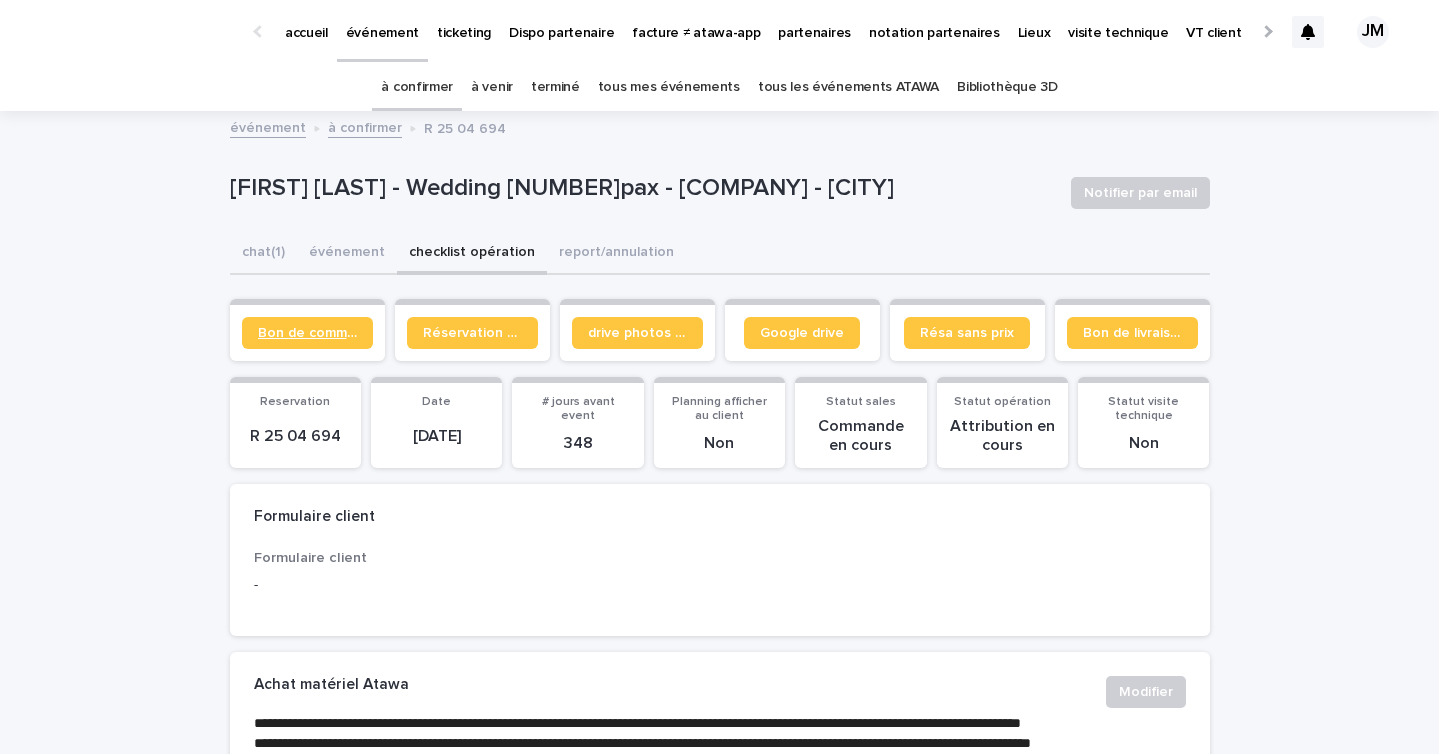 click on "Bon de commande" at bounding box center (307, 333) 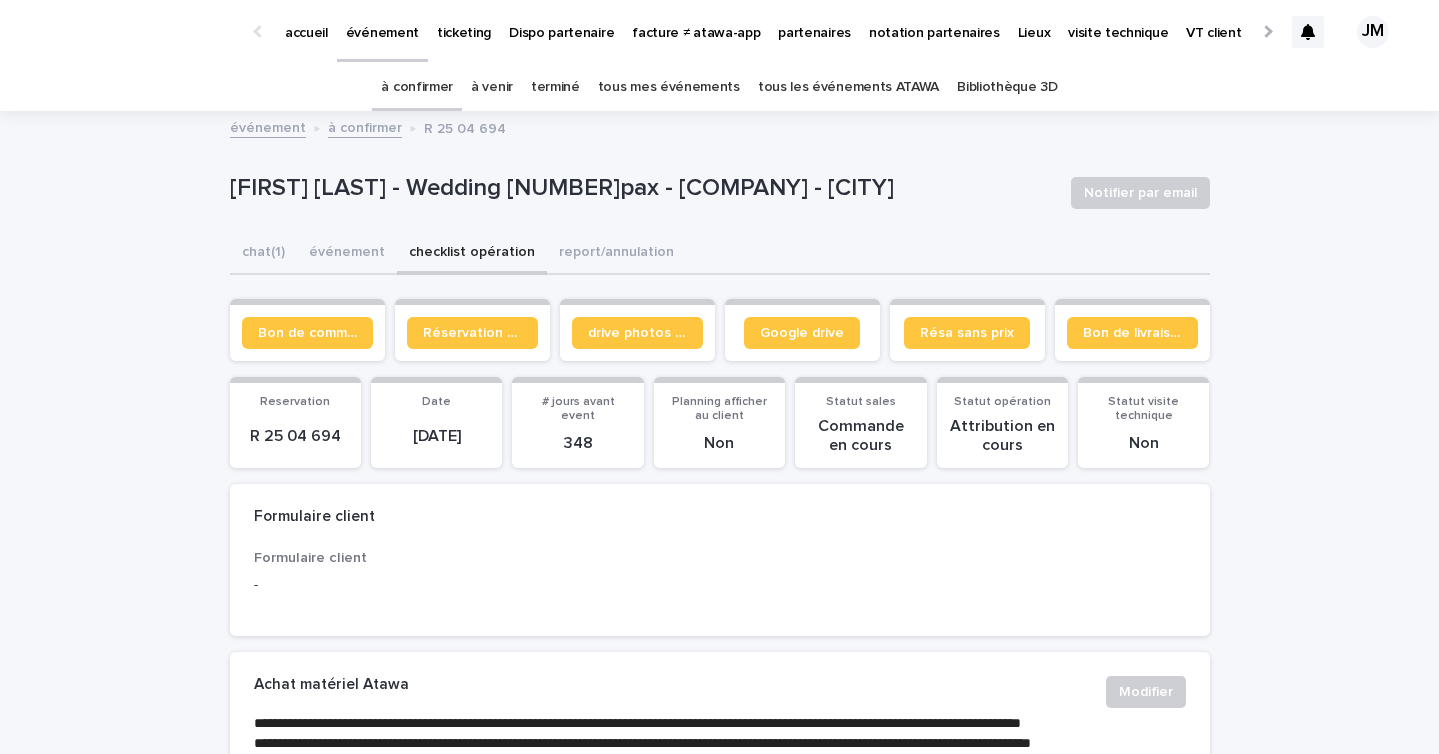 click on "à confirmer" at bounding box center (417, 87) 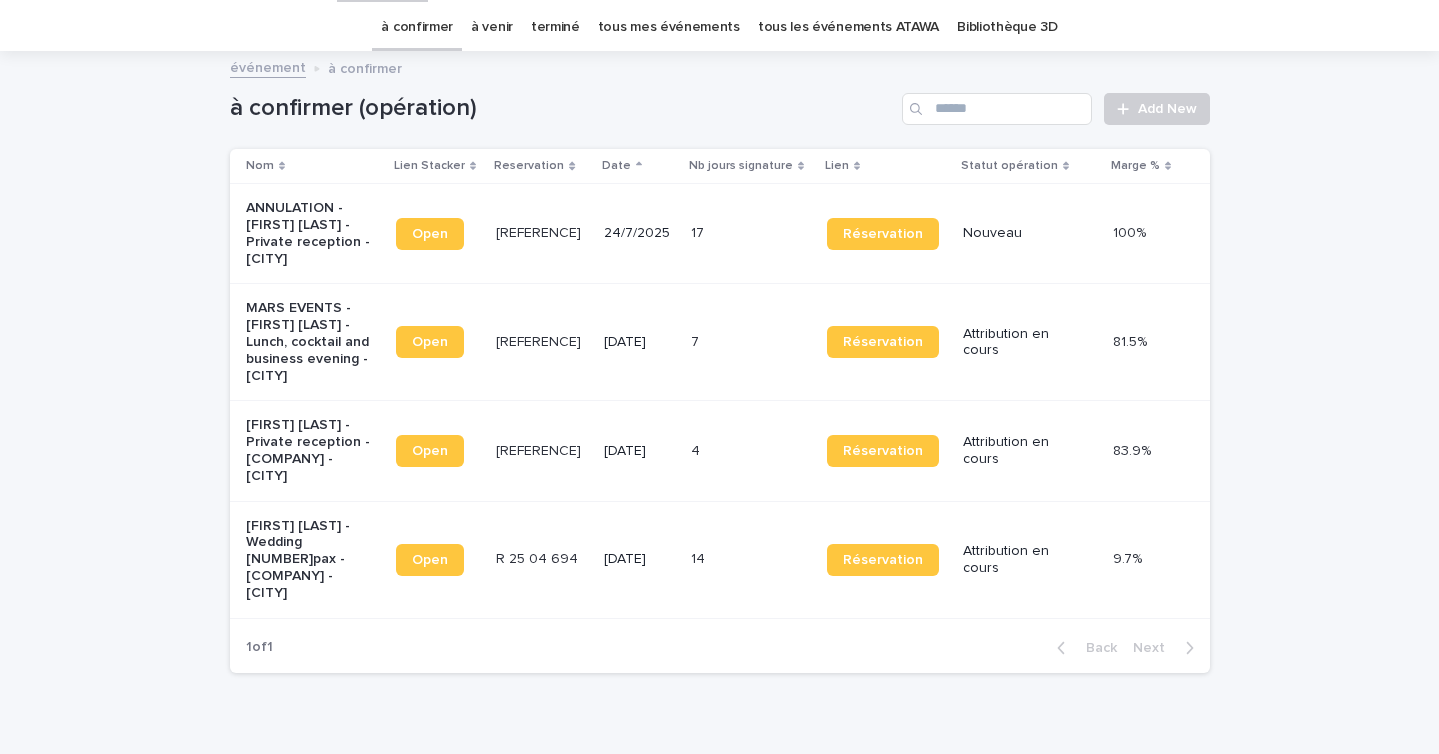 scroll, scrollTop: 0, scrollLeft: 0, axis: both 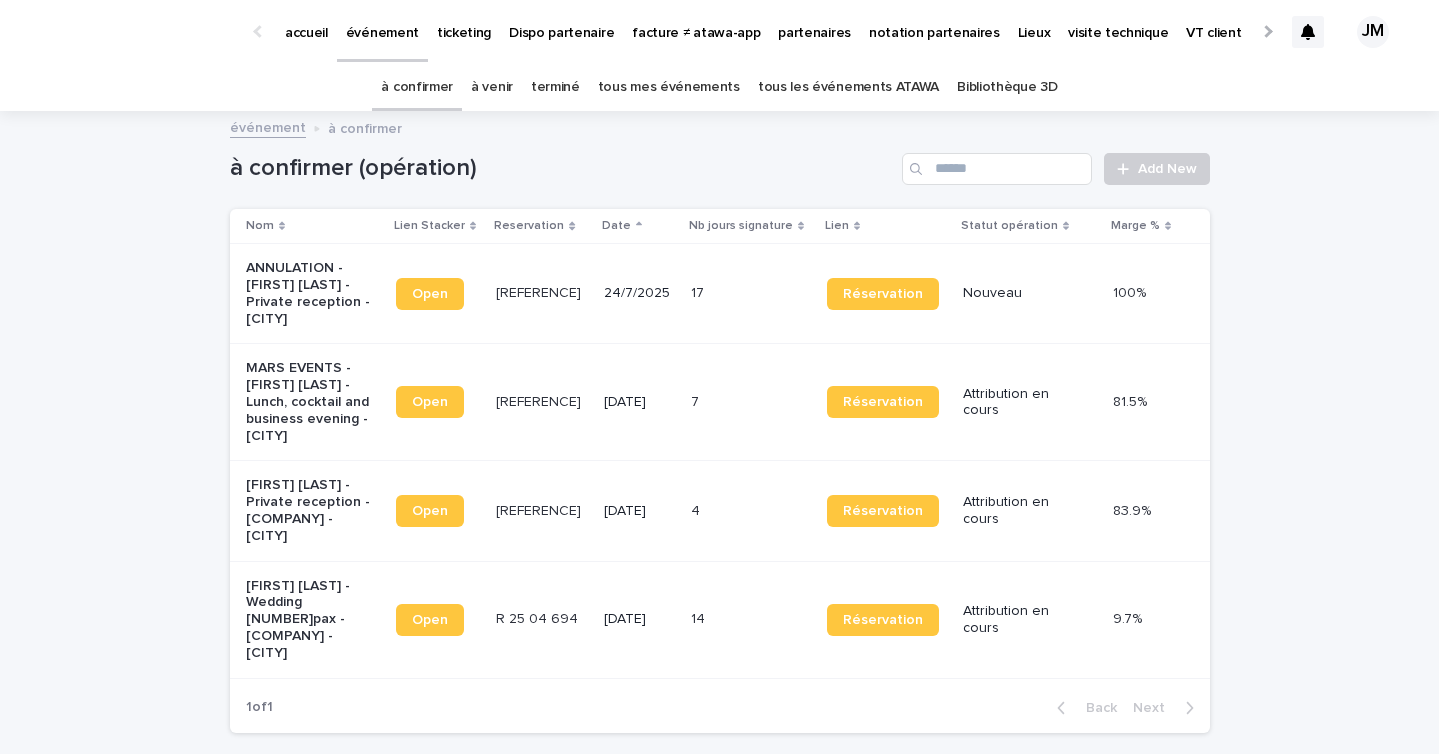click on "tous les événements ATAWA" at bounding box center [848, 87] 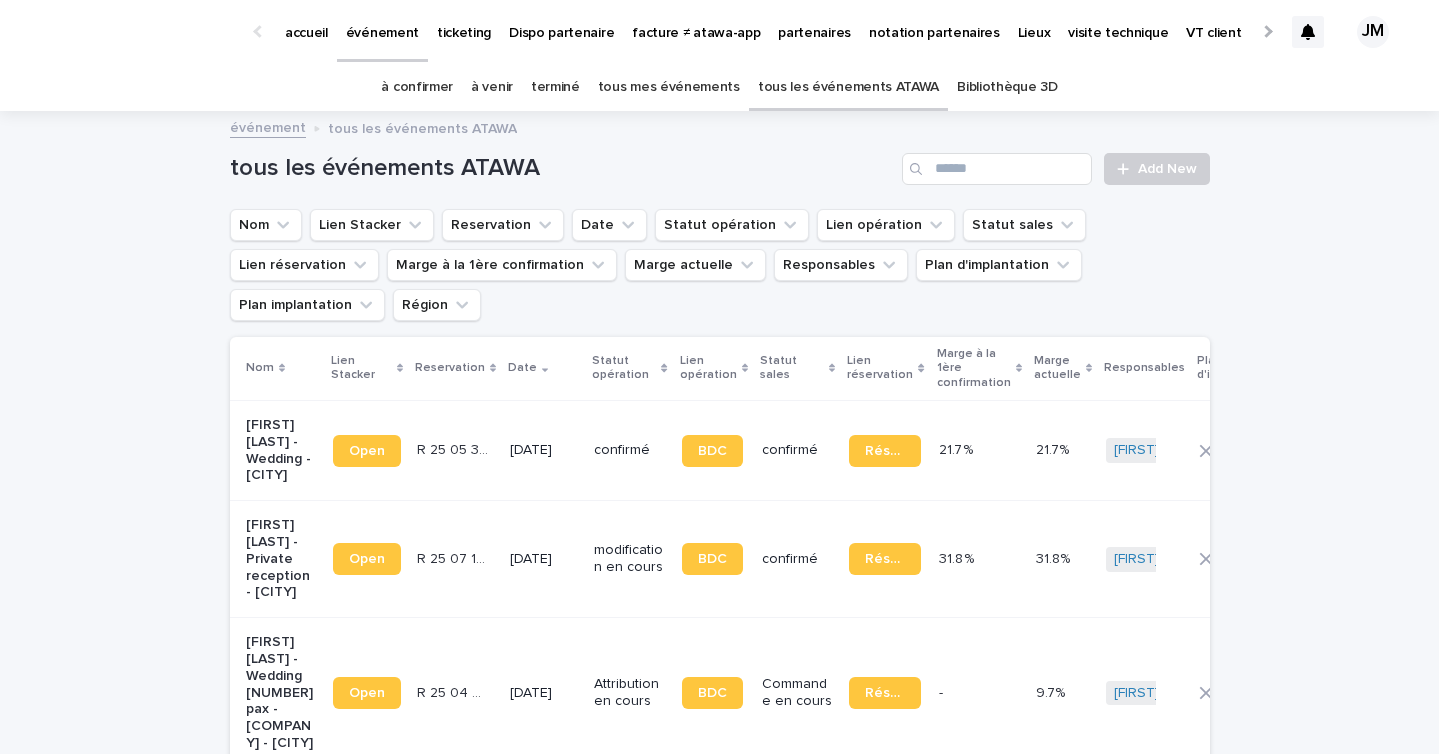 click at bounding box center [997, 169] 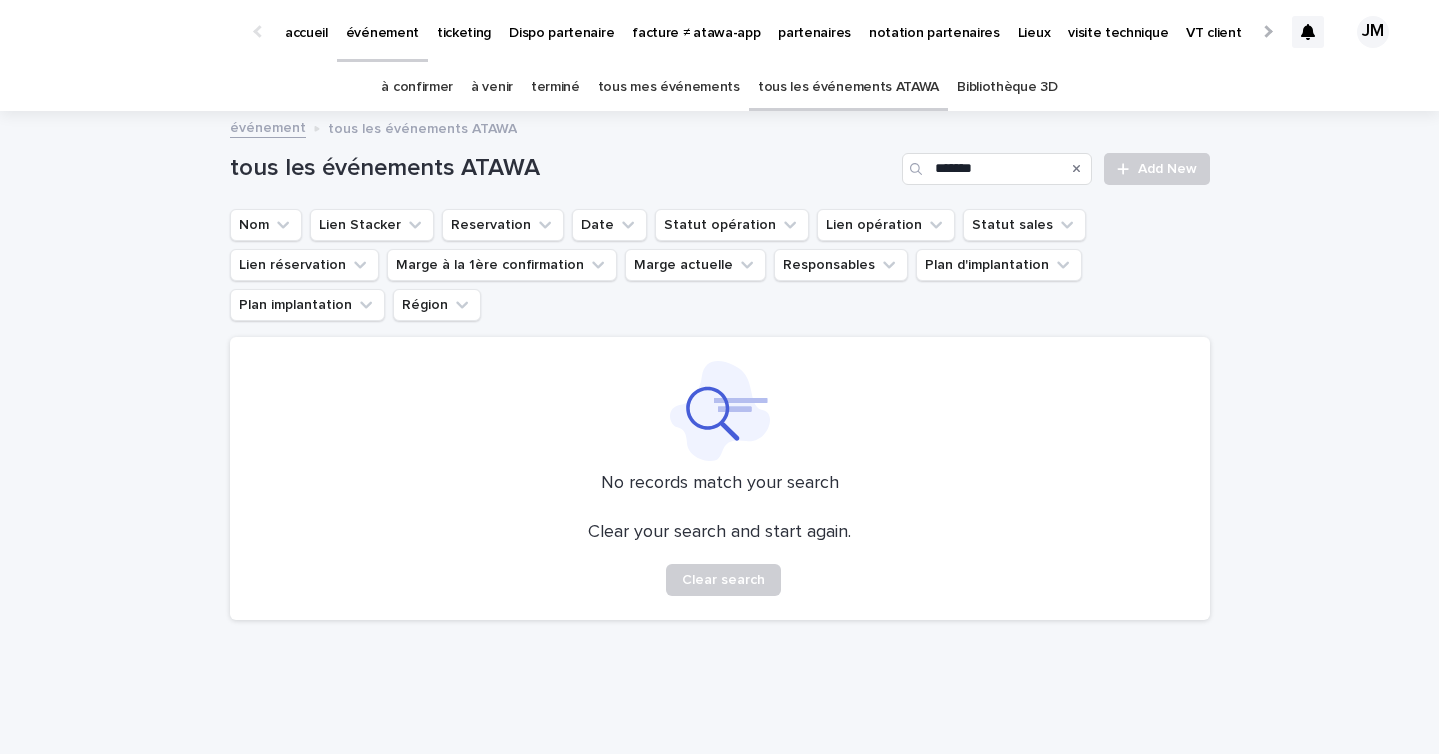 type on "******" 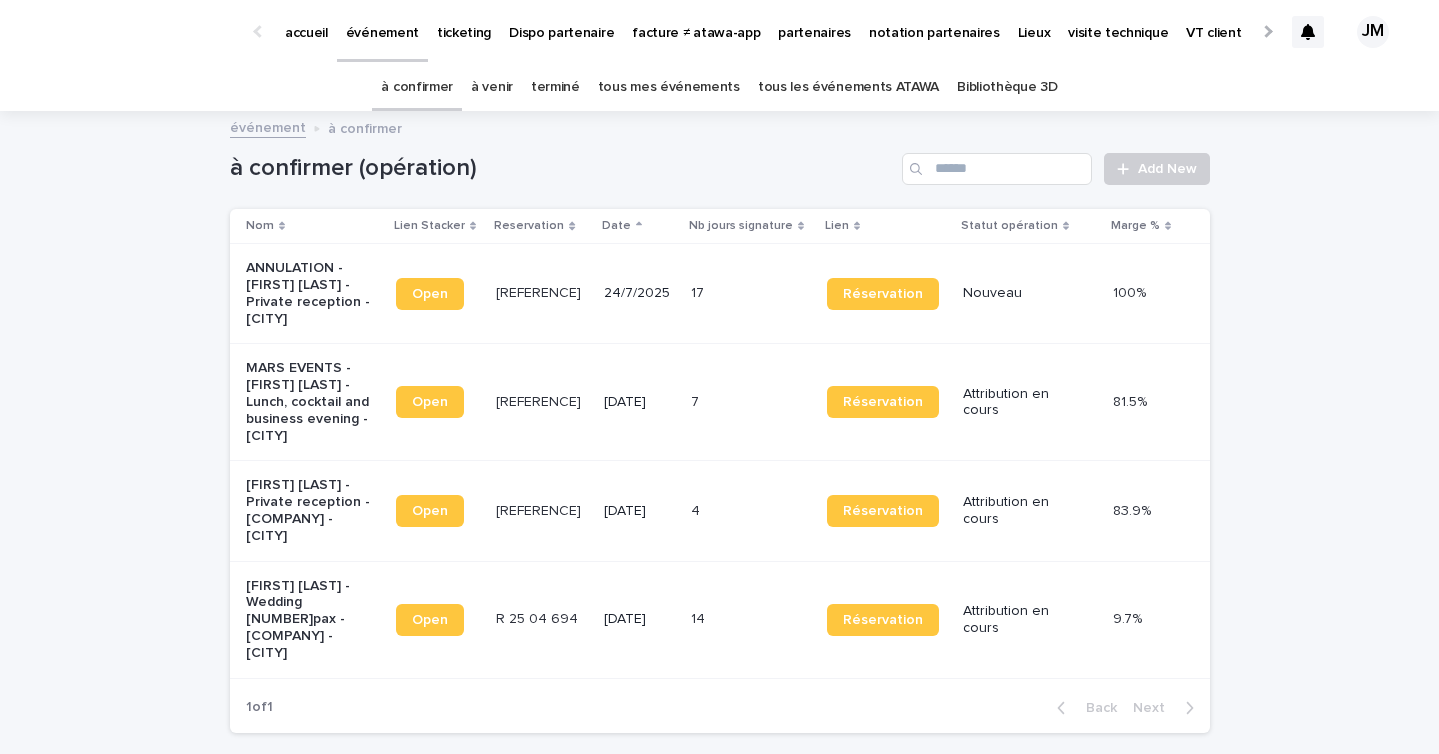 click on "à confirmer" at bounding box center (417, 87) 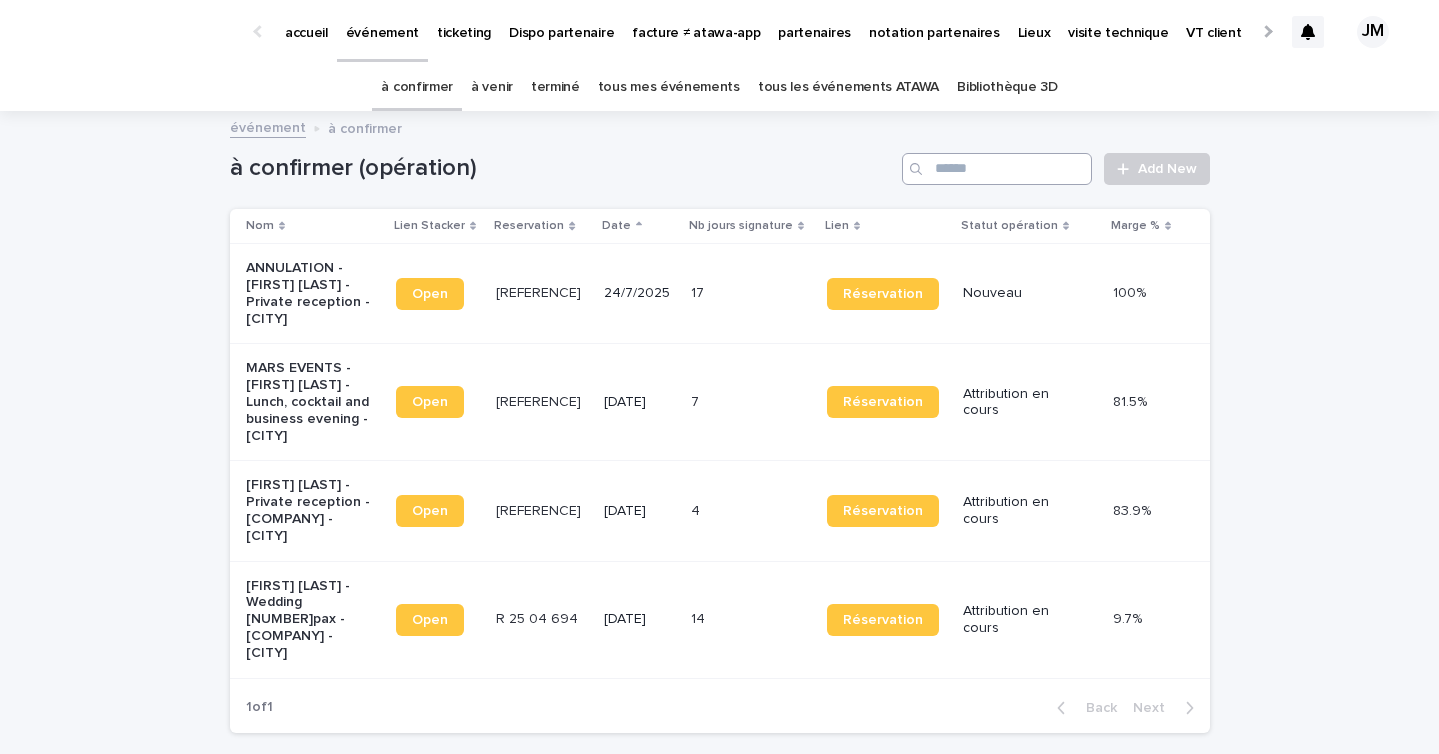 scroll, scrollTop: 1, scrollLeft: 0, axis: vertical 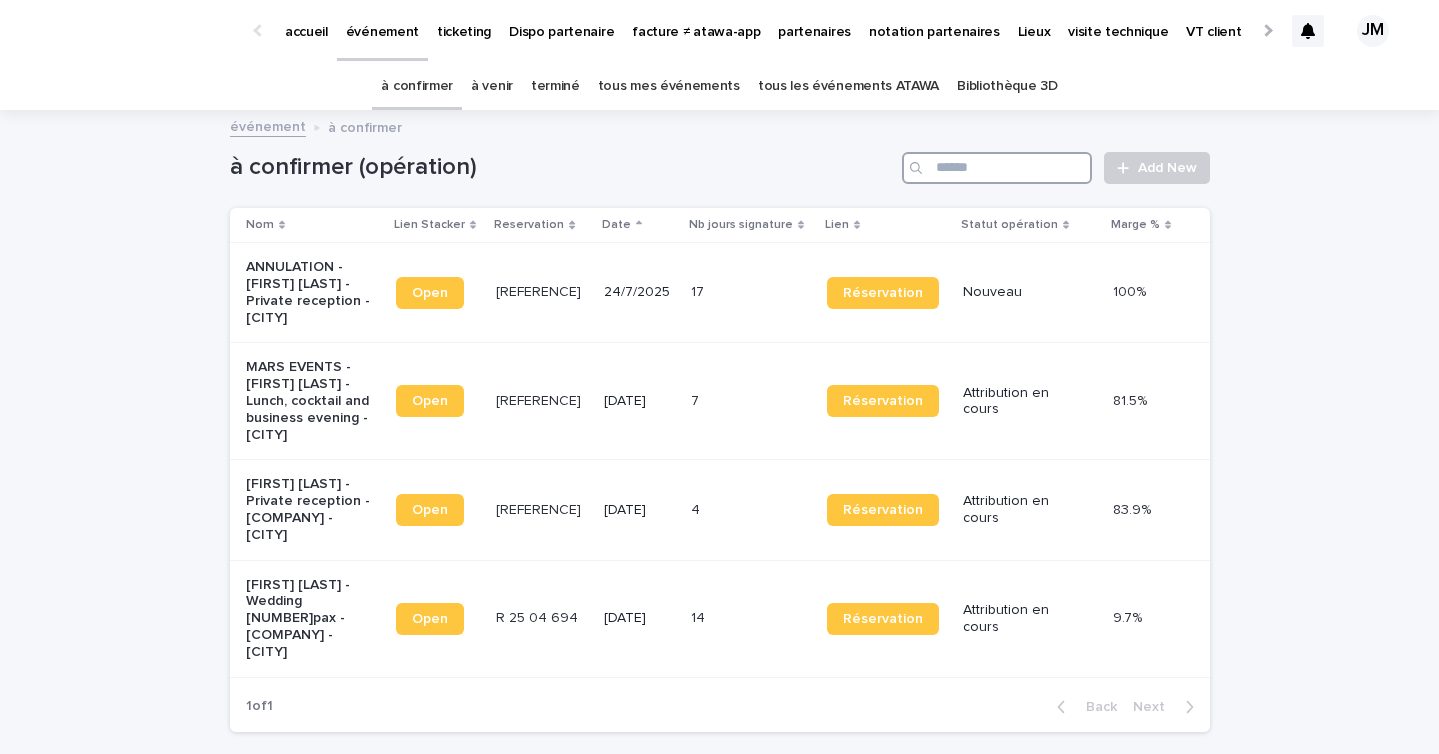 click at bounding box center (997, 168) 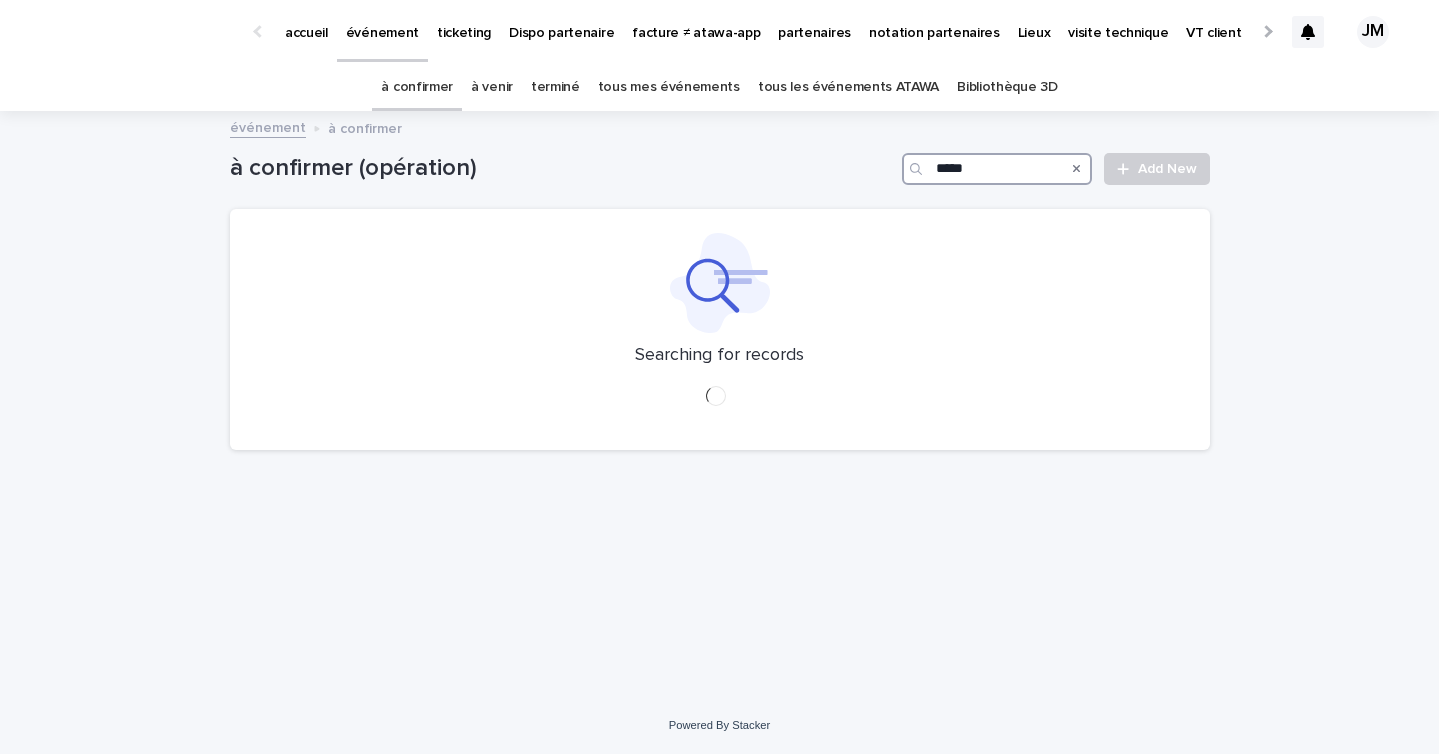 scroll, scrollTop: 0, scrollLeft: 0, axis: both 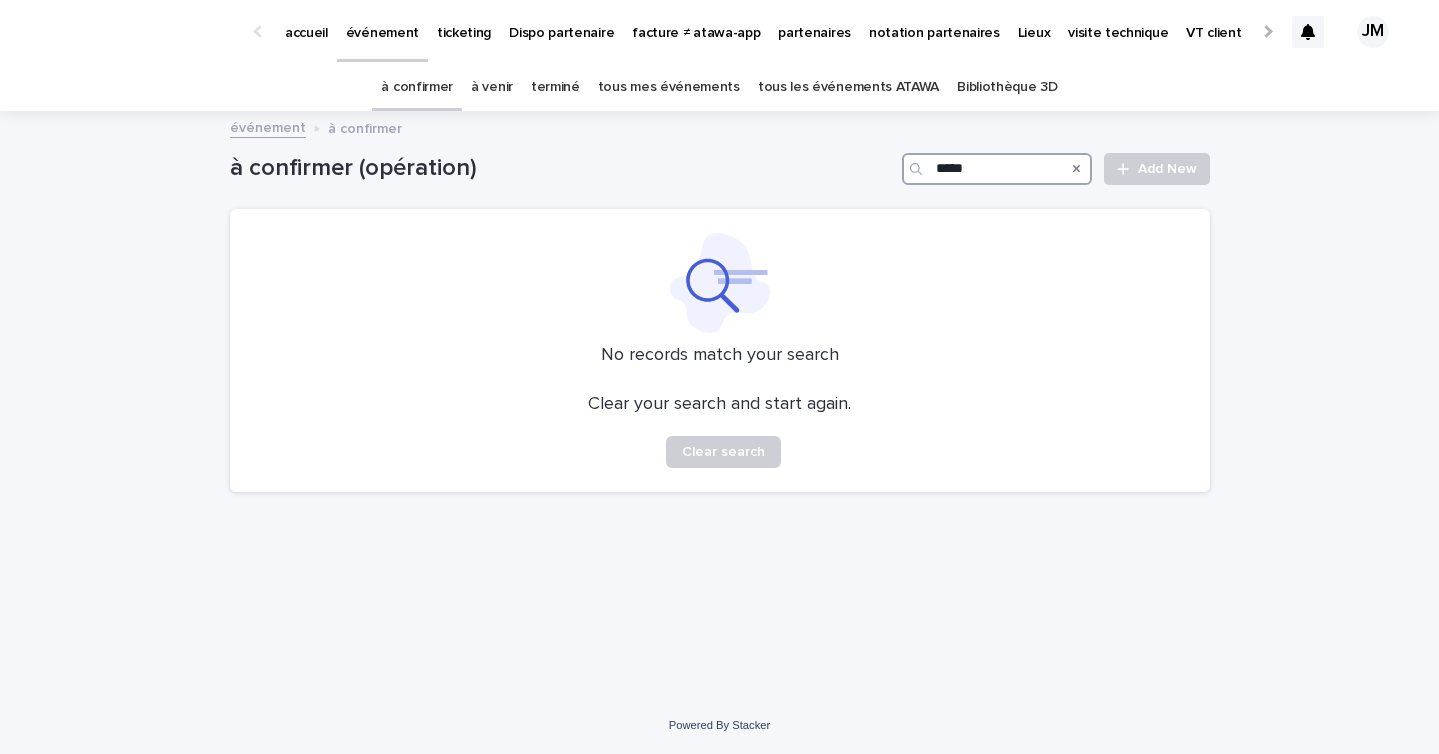 type on "*****" 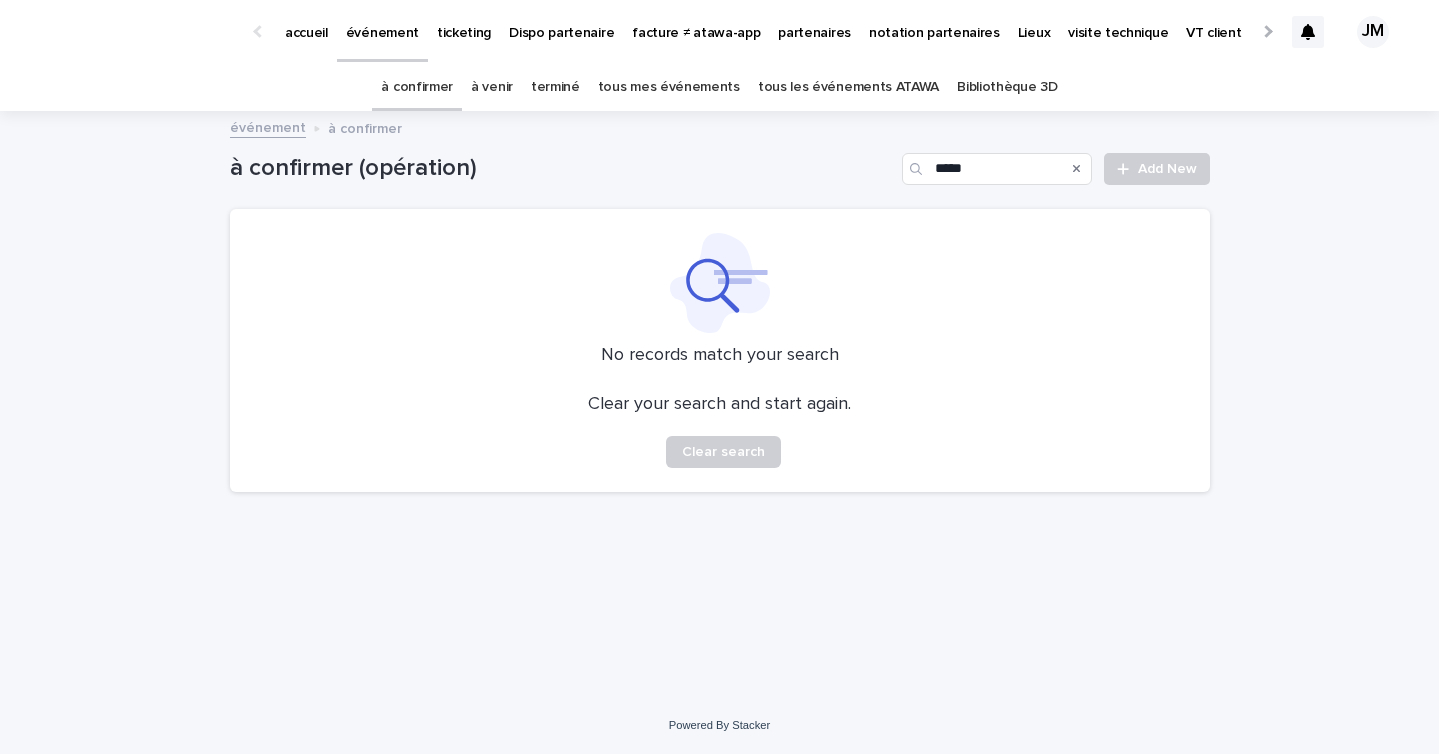click on "à confirmer" at bounding box center (417, 87) 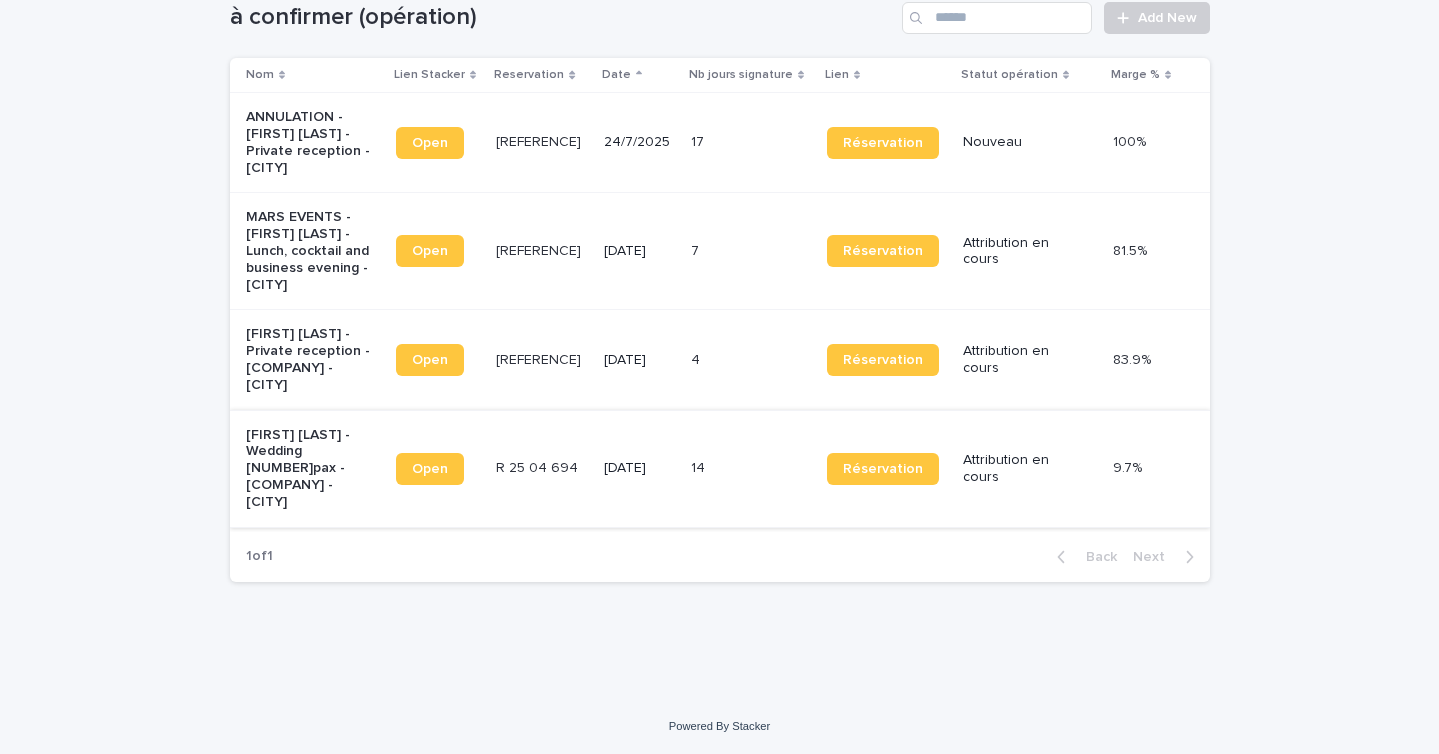 scroll, scrollTop: 0, scrollLeft: 0, axis: both 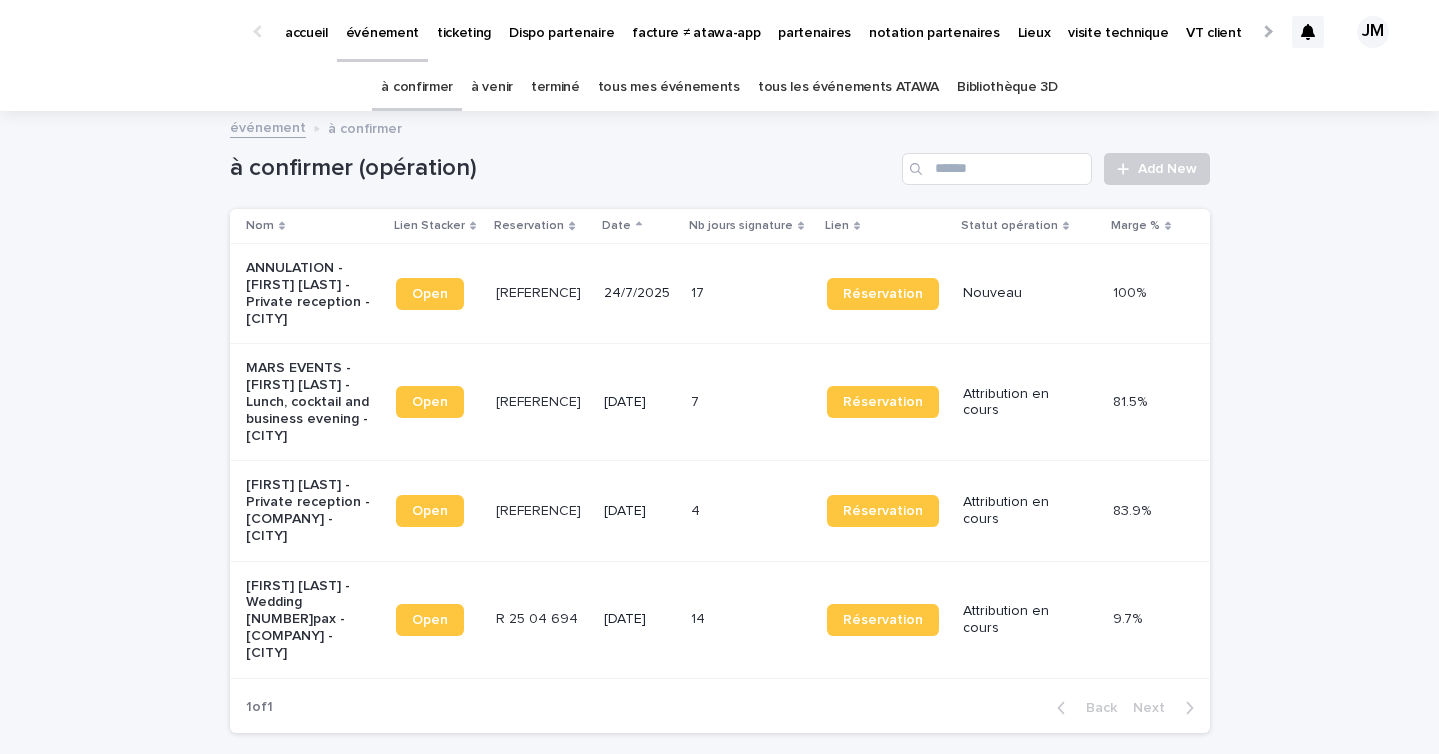 click on "à venir" at bounding box center [492, 87] 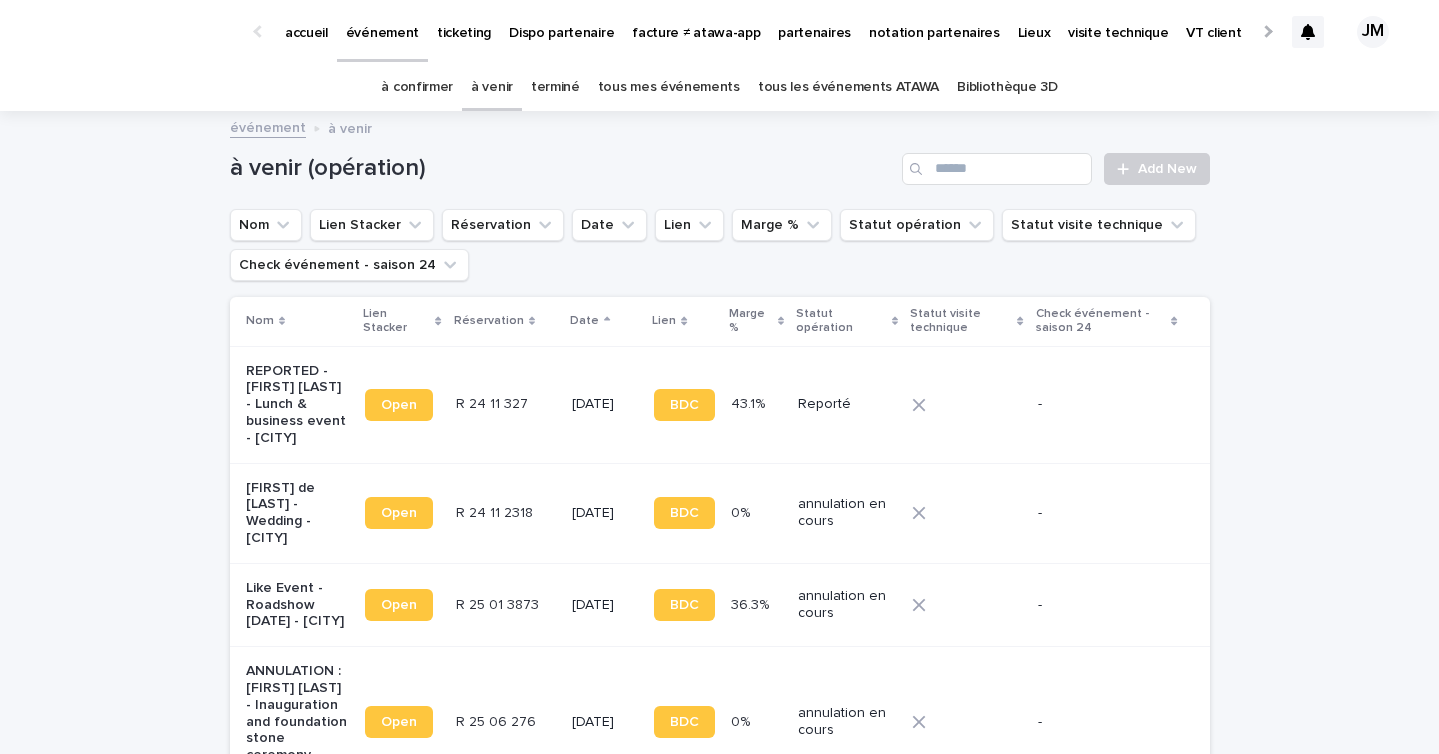 click on "à confirmer" at bounding box center [417, 87] 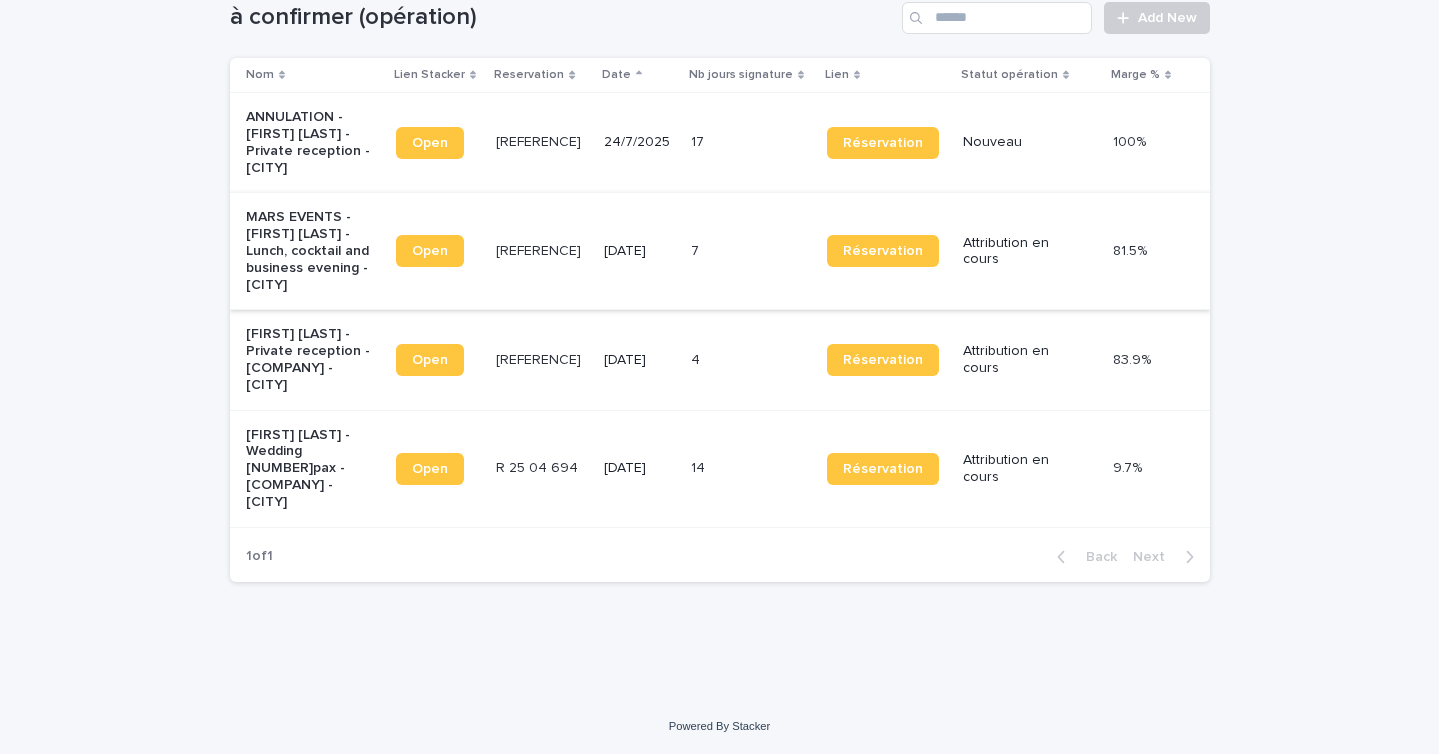 scroll, scrollTop: 0, scrollLeft: 0, axis: both 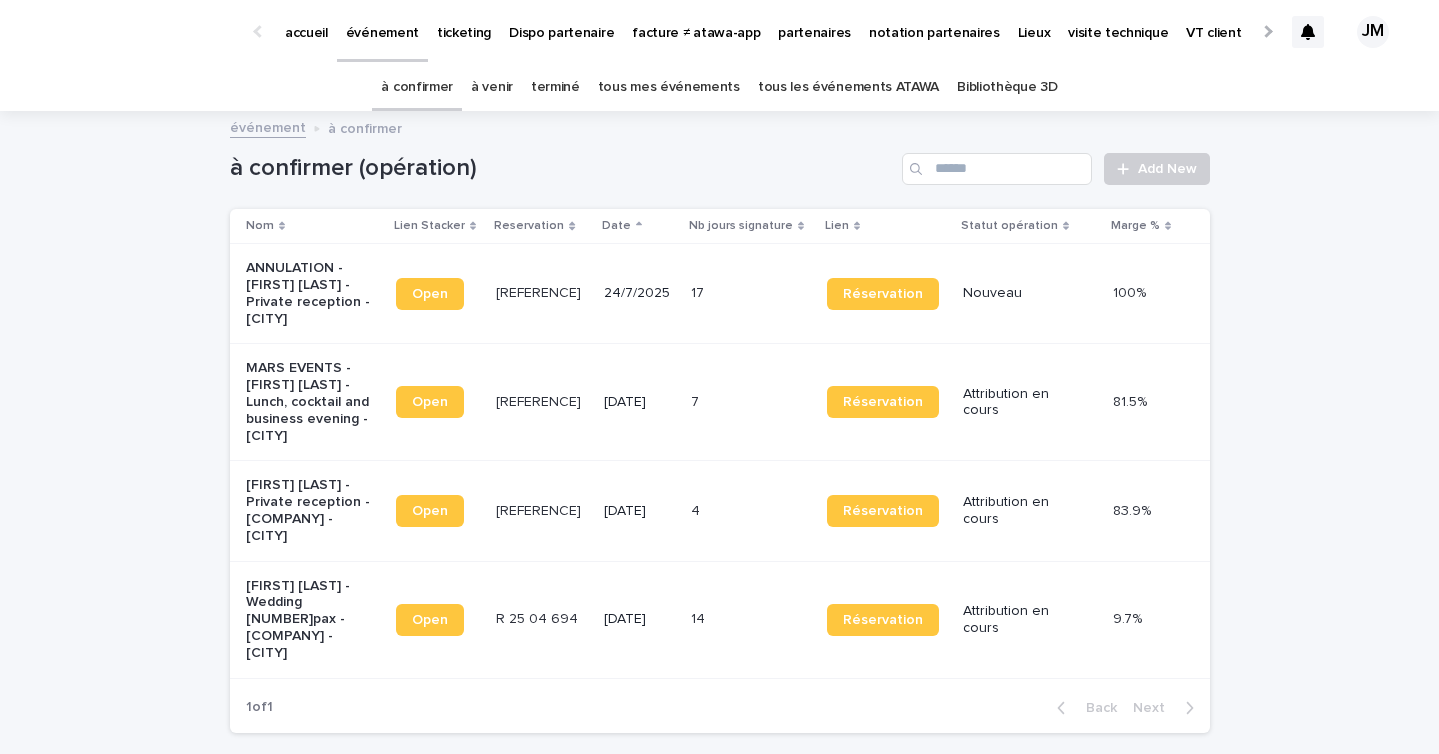 click on "tous les événements ATAWA" at bounding box center (848, 87) 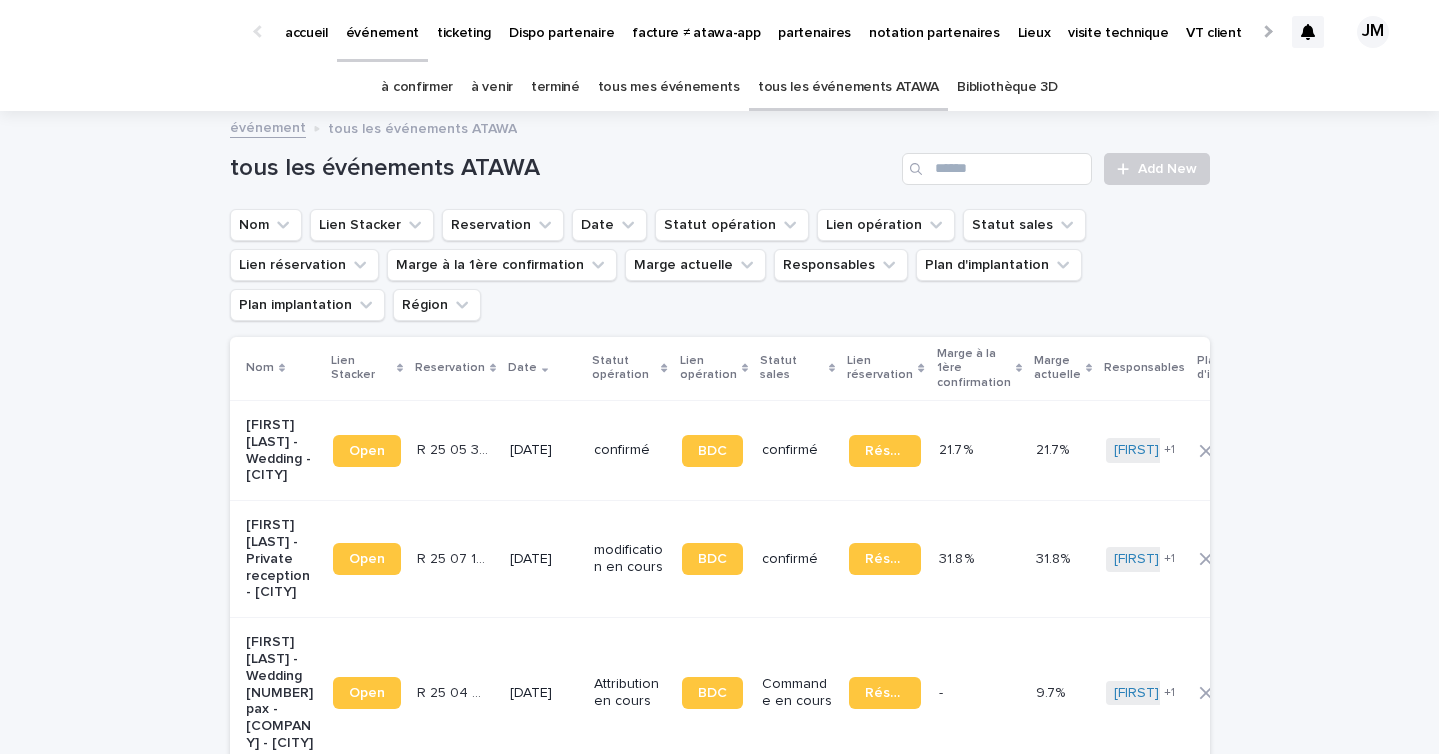 click on "à confirmer" at bounding box center (417, 87) 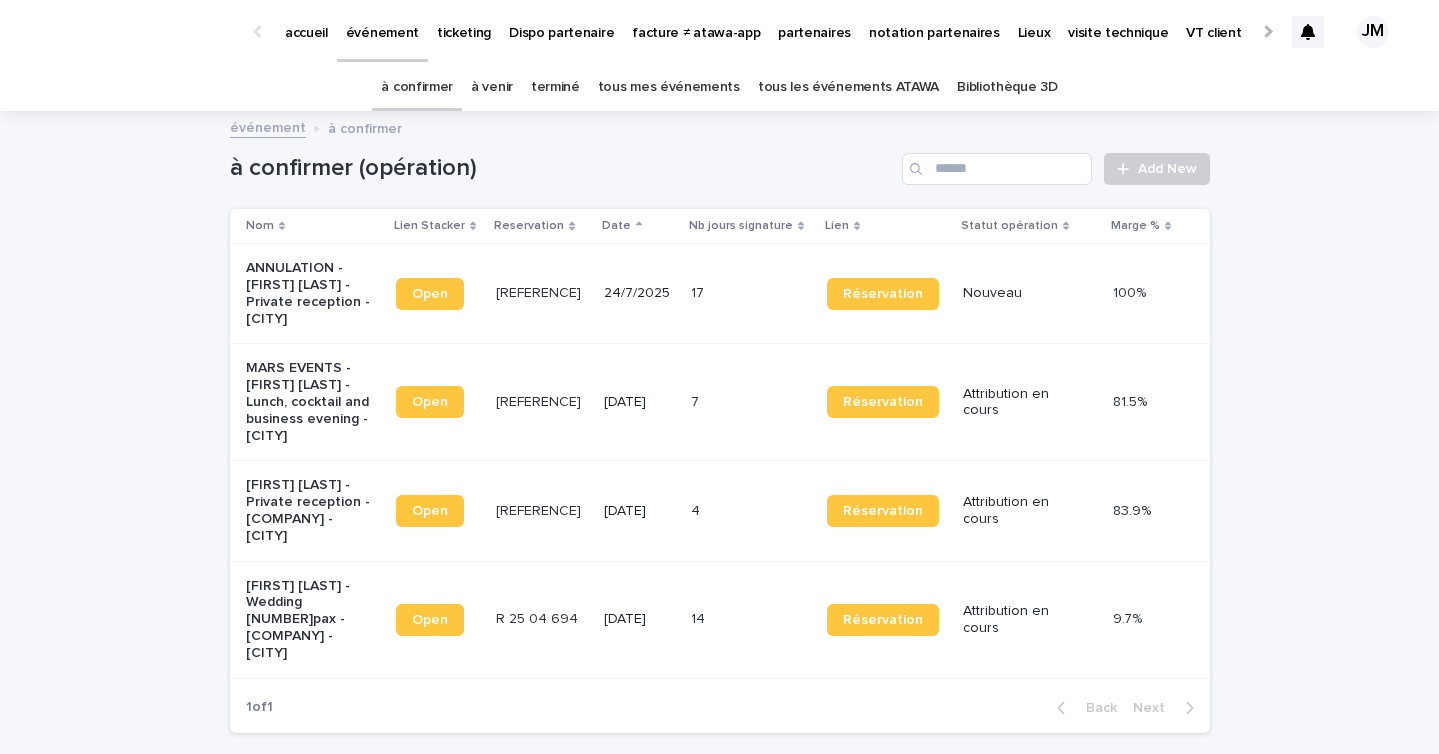 click on "tous les événements ATAWA" at bounding box center [848, 87] 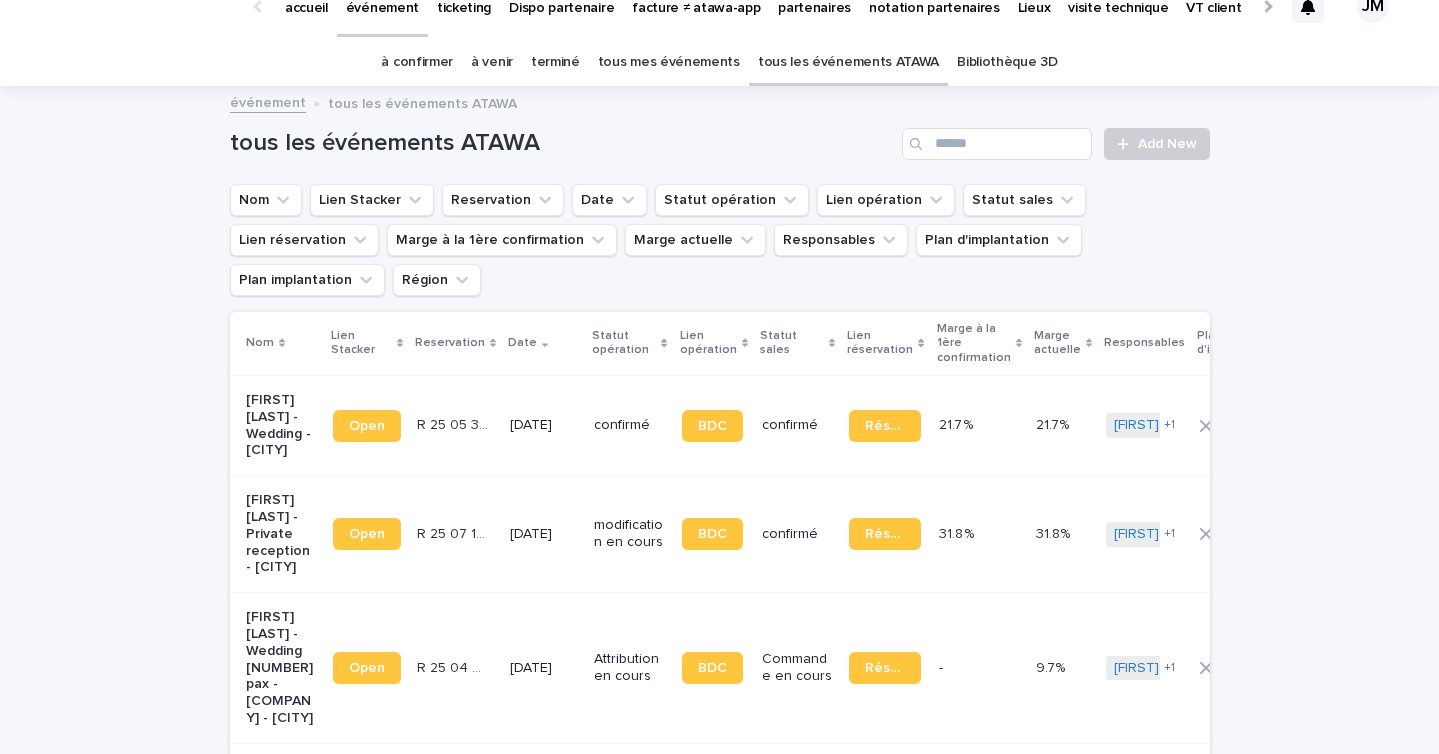 scroll, scrollTop: 0, scrollLeft: 0, axis: both 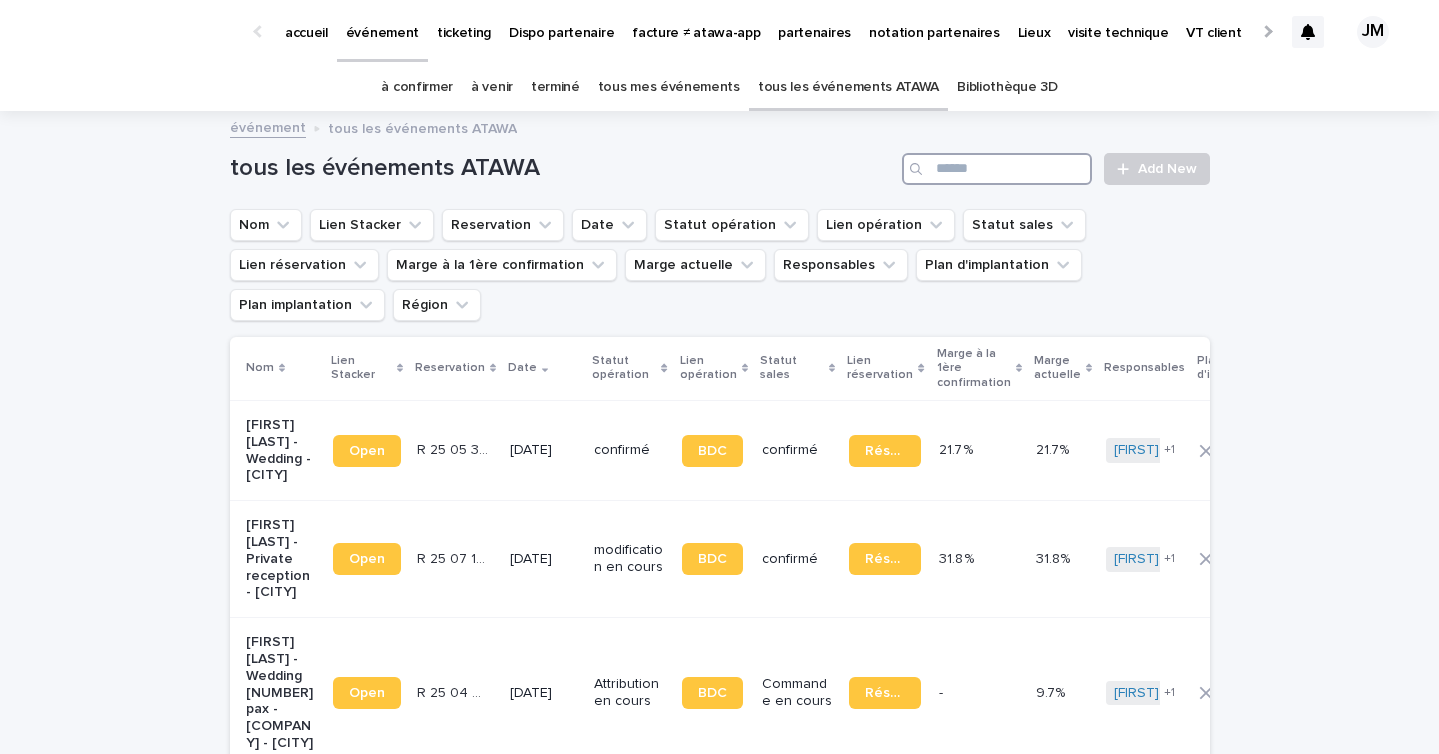click at bounding box center (997, 169) 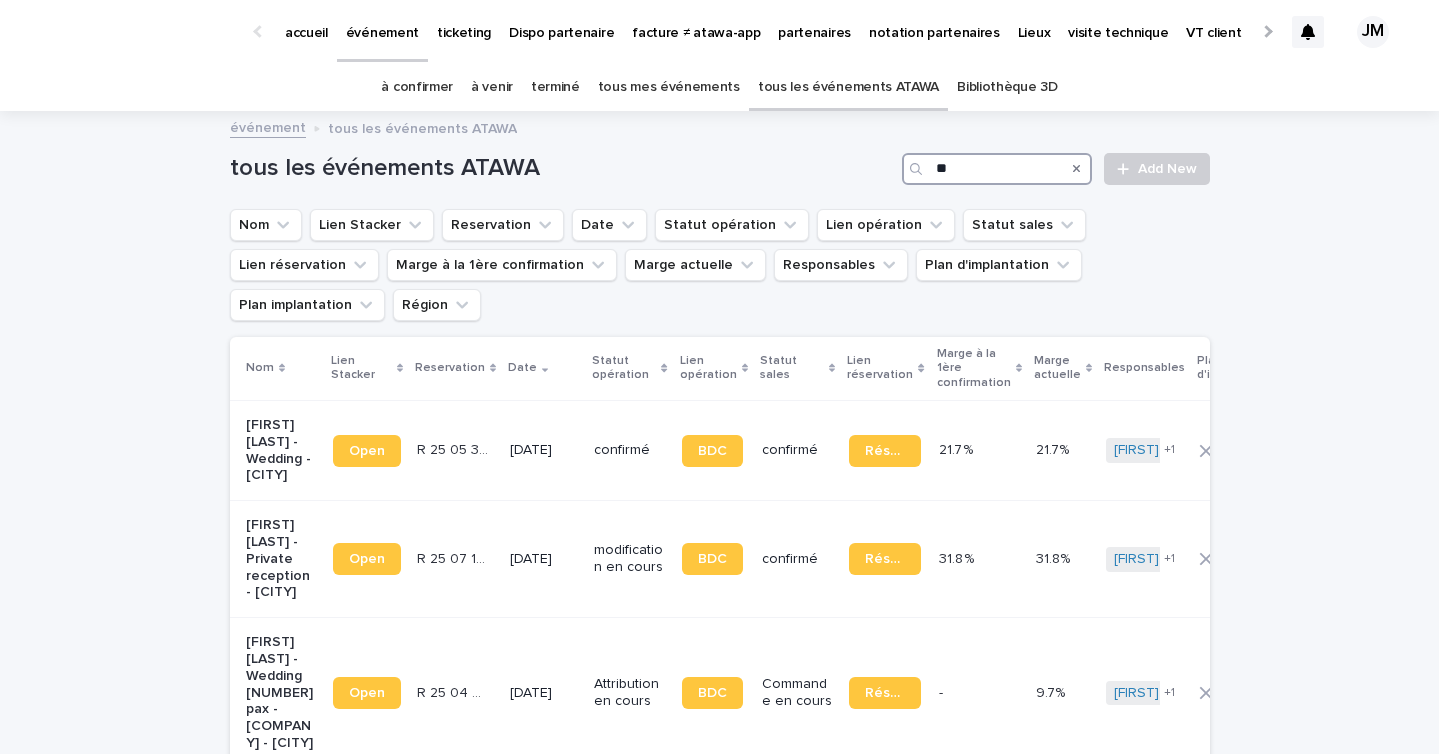 type on "*" 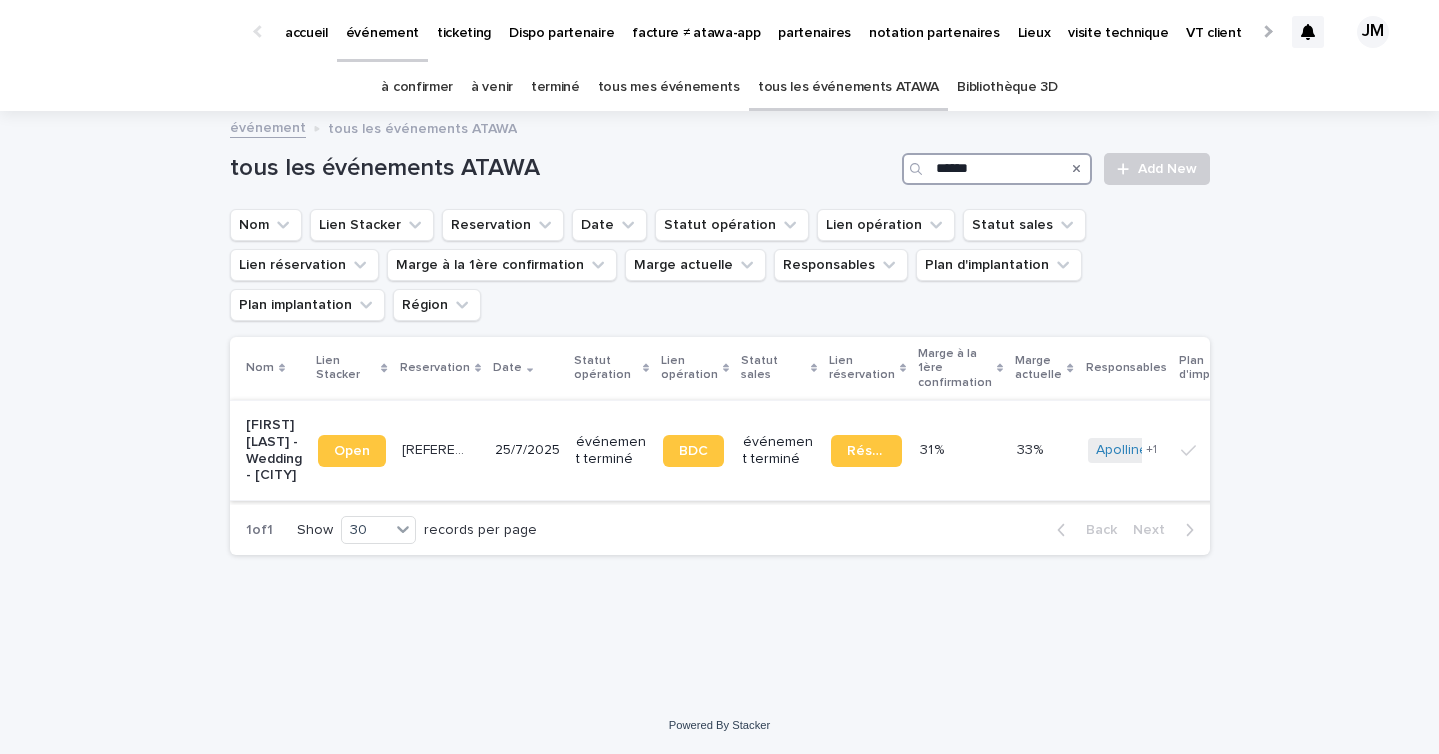 type on "******" 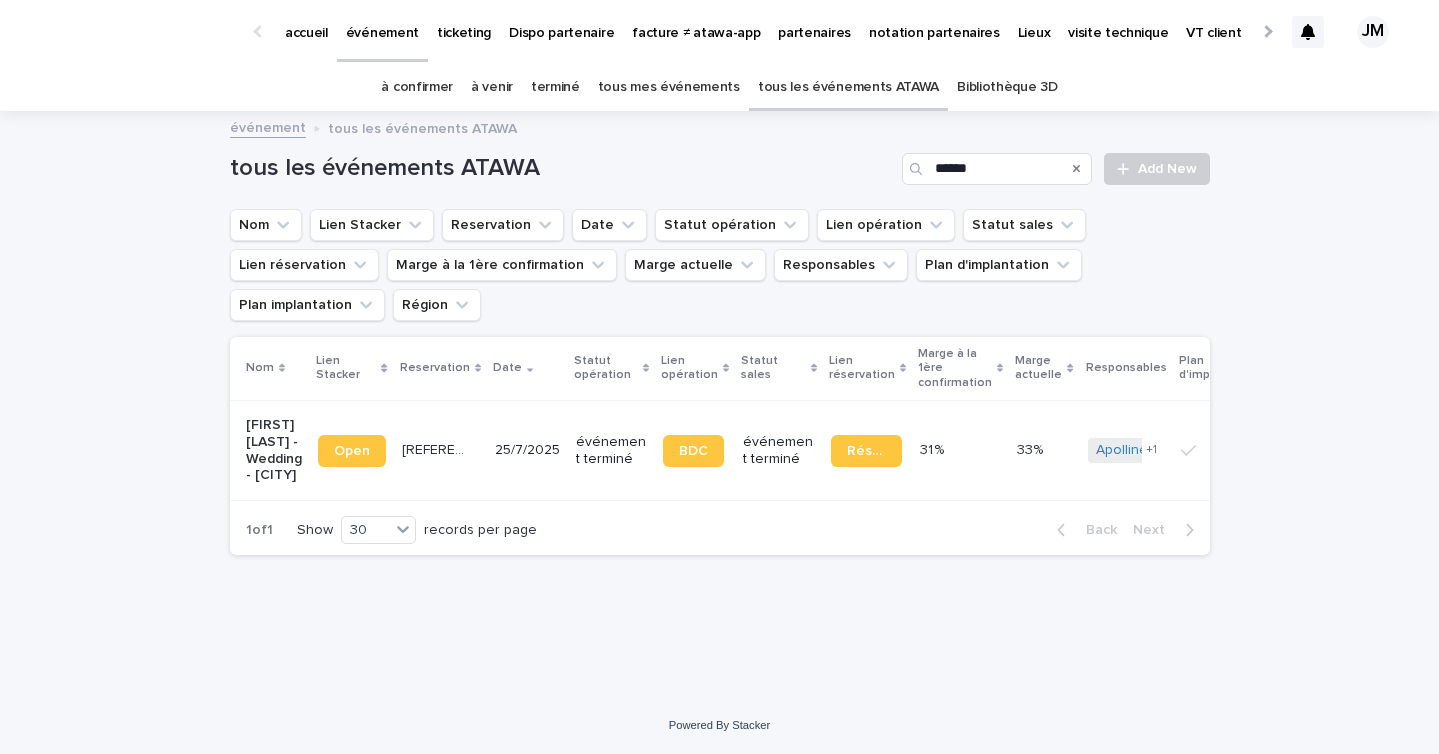 click on "25/7/2025" at bounding box center (527, 450) 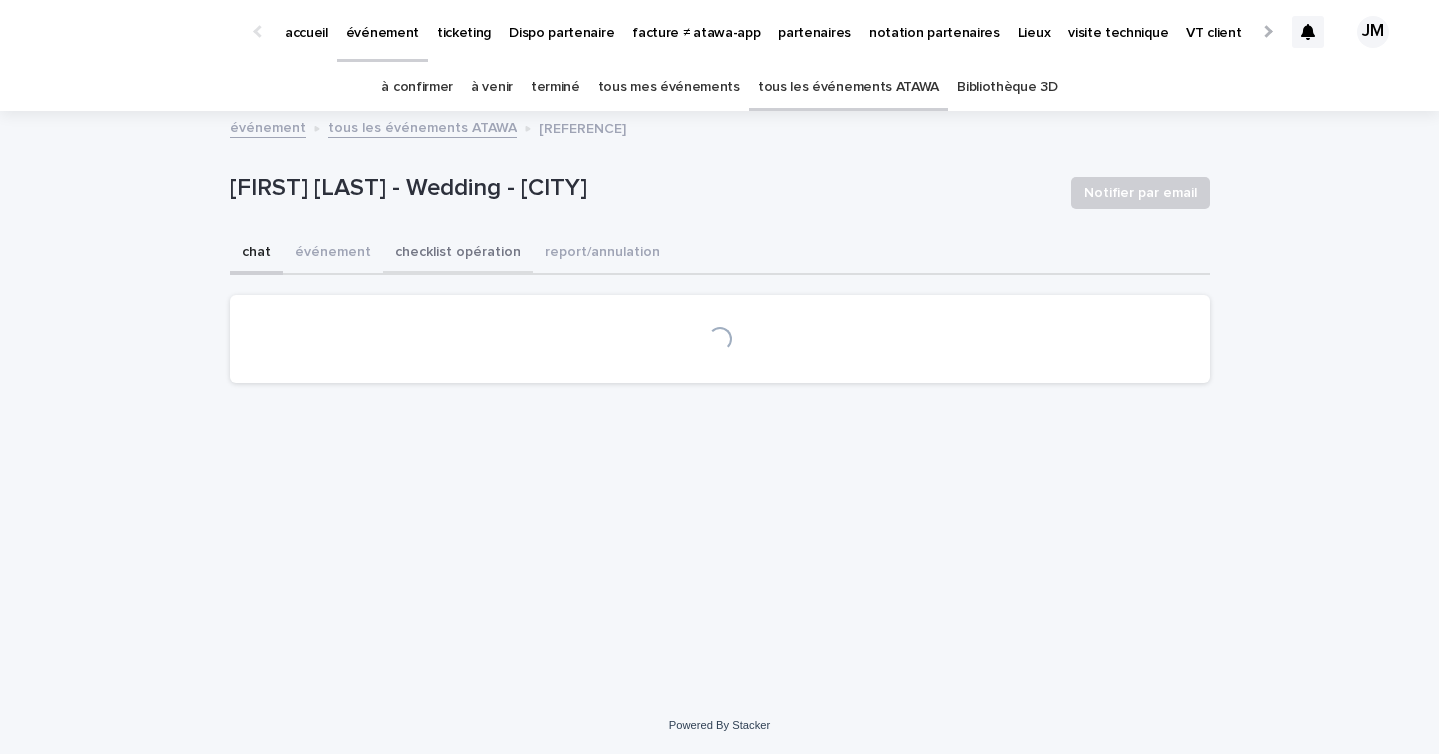 click on "checklist opération" at bounding box center [458, 254] 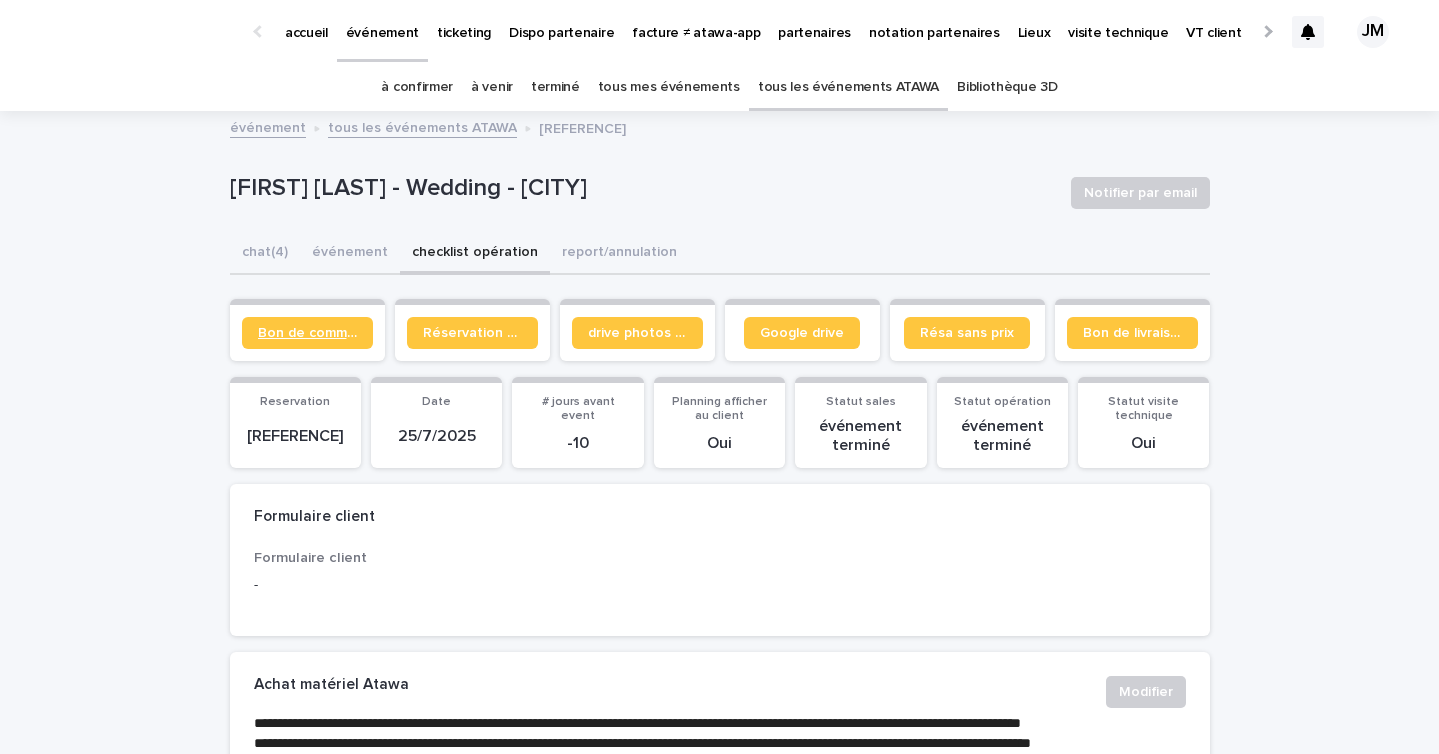 click on "Bon de commande" at bounding box center [307, 333] 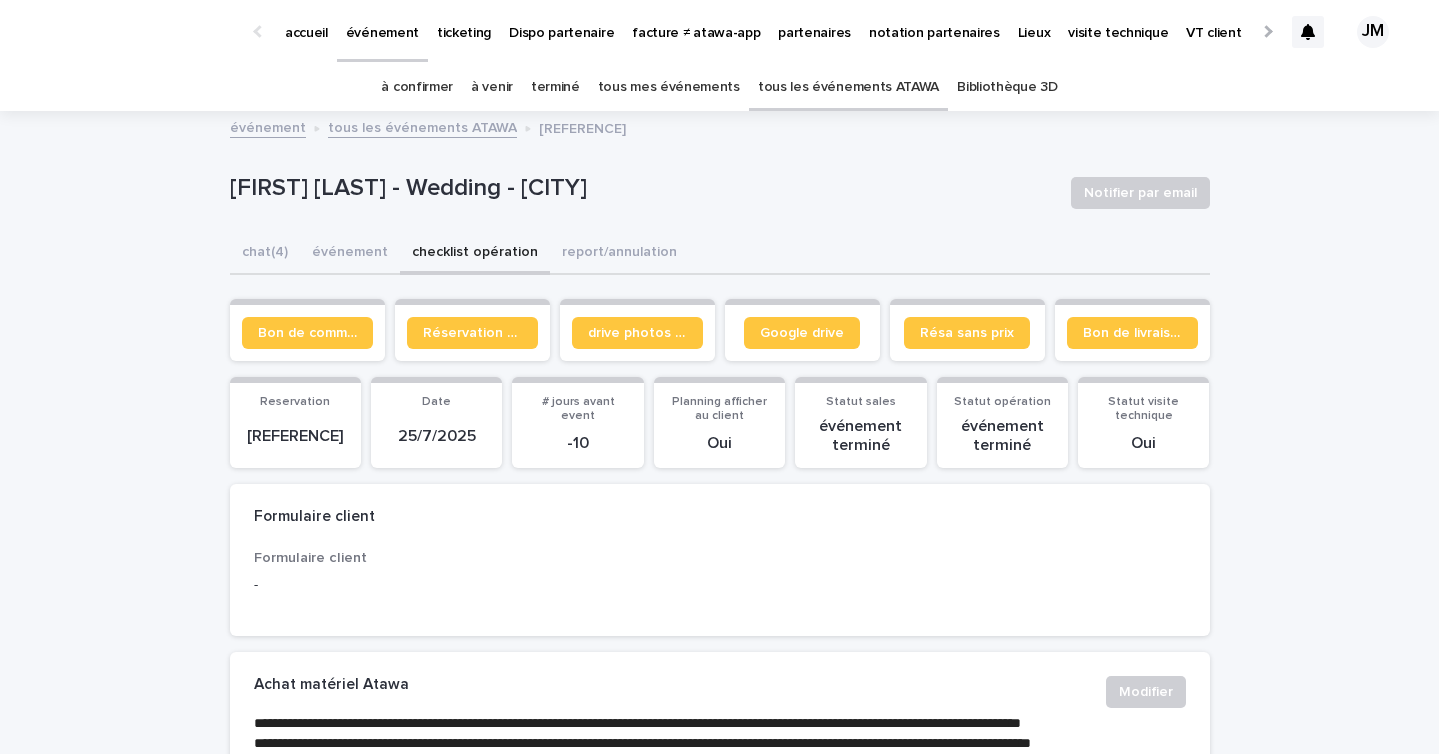 click on "tous les événements ATAWA" at bounding box center (848, 87) 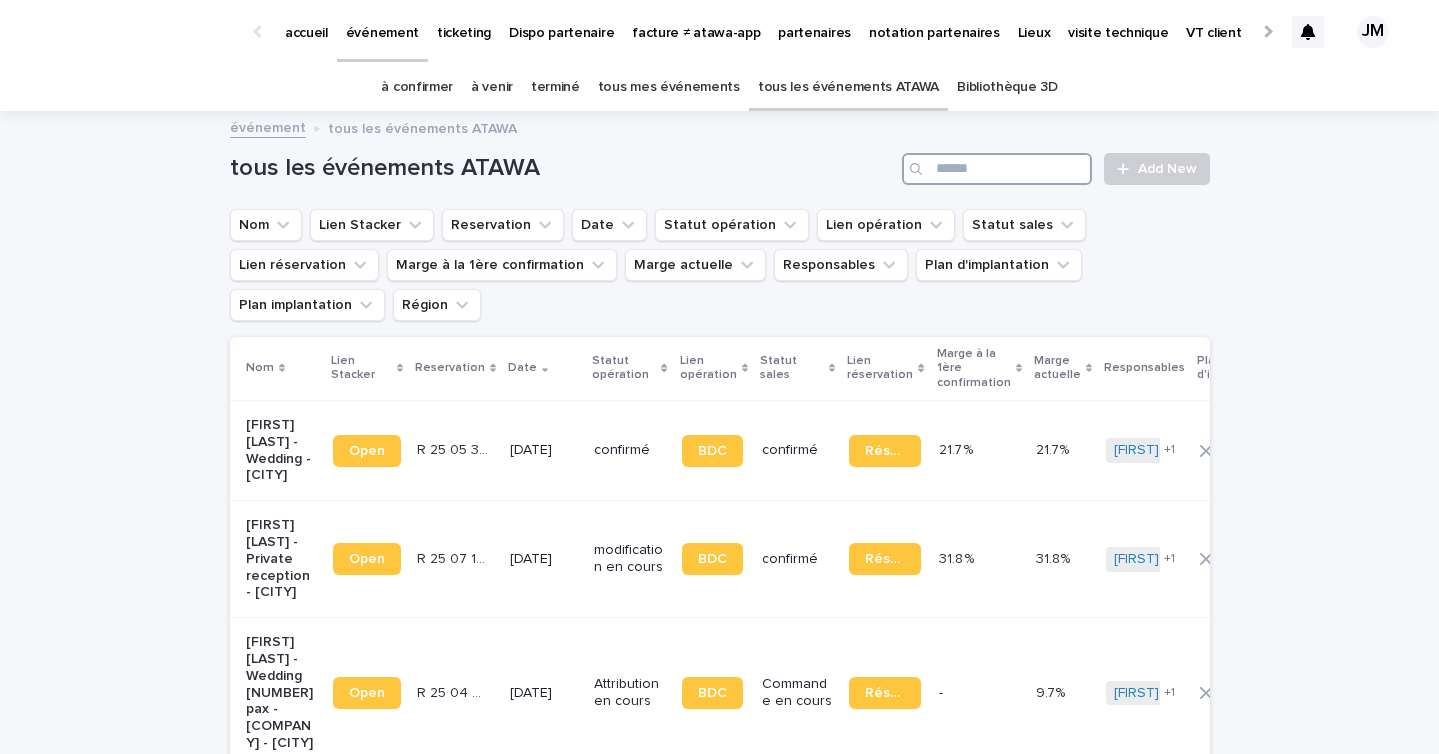 click at bounding box center [997, 169] 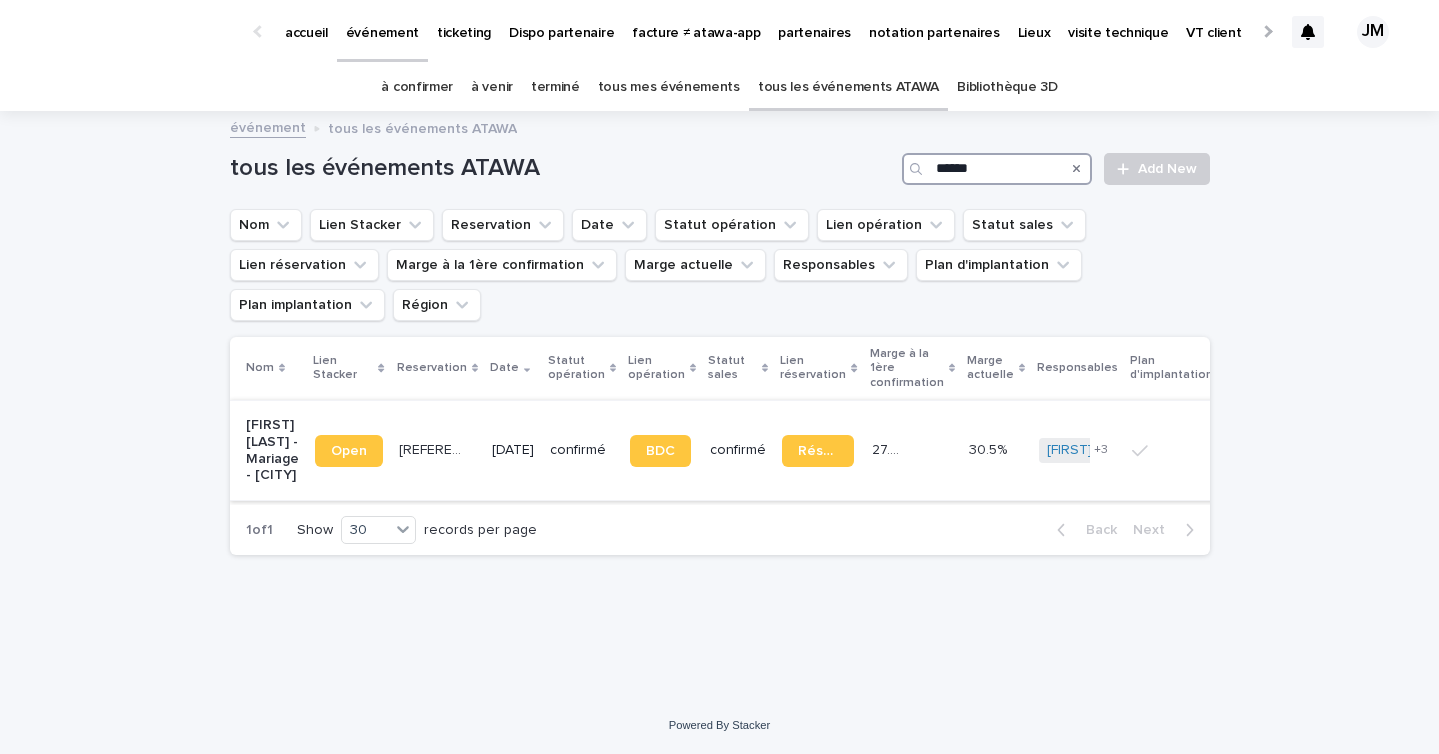 type on "******" 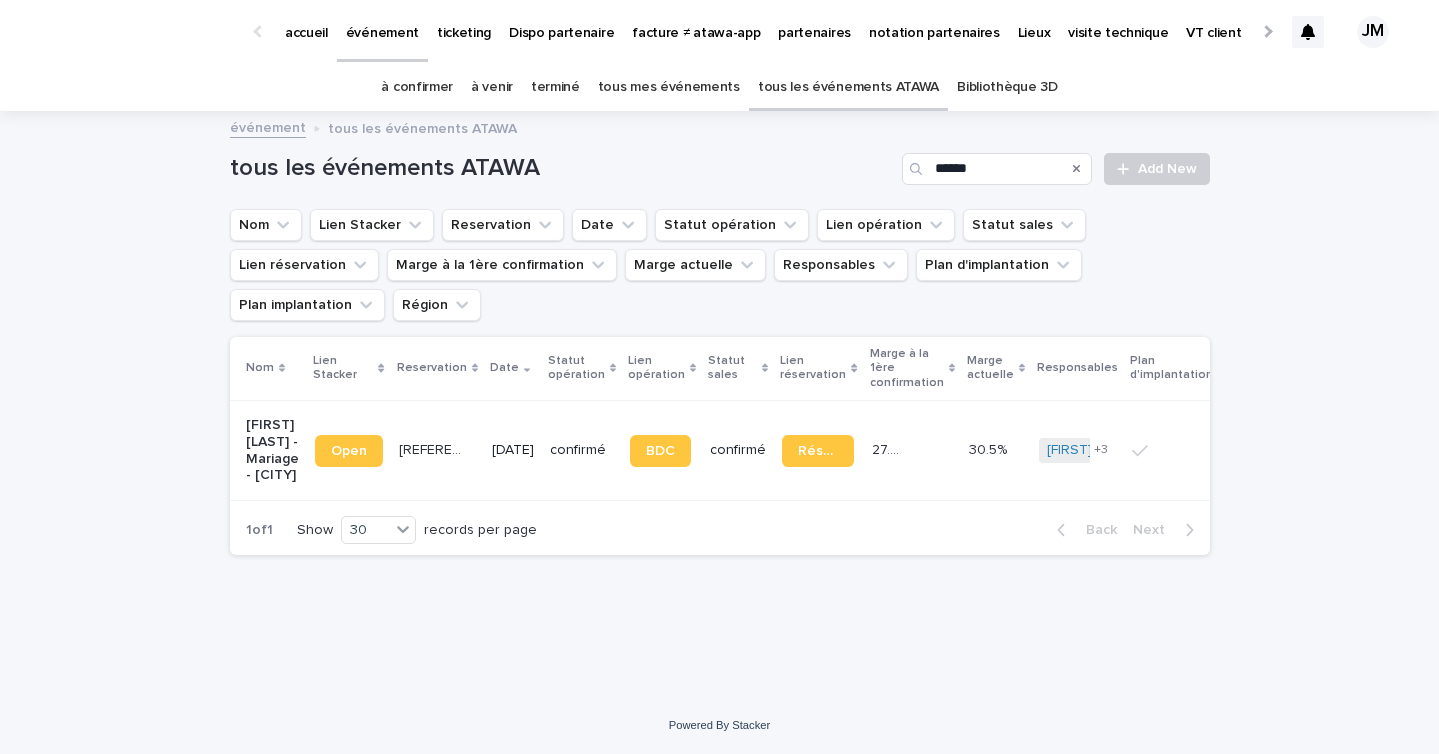 click on "9/8/2025" at bounding box center (513, 450) 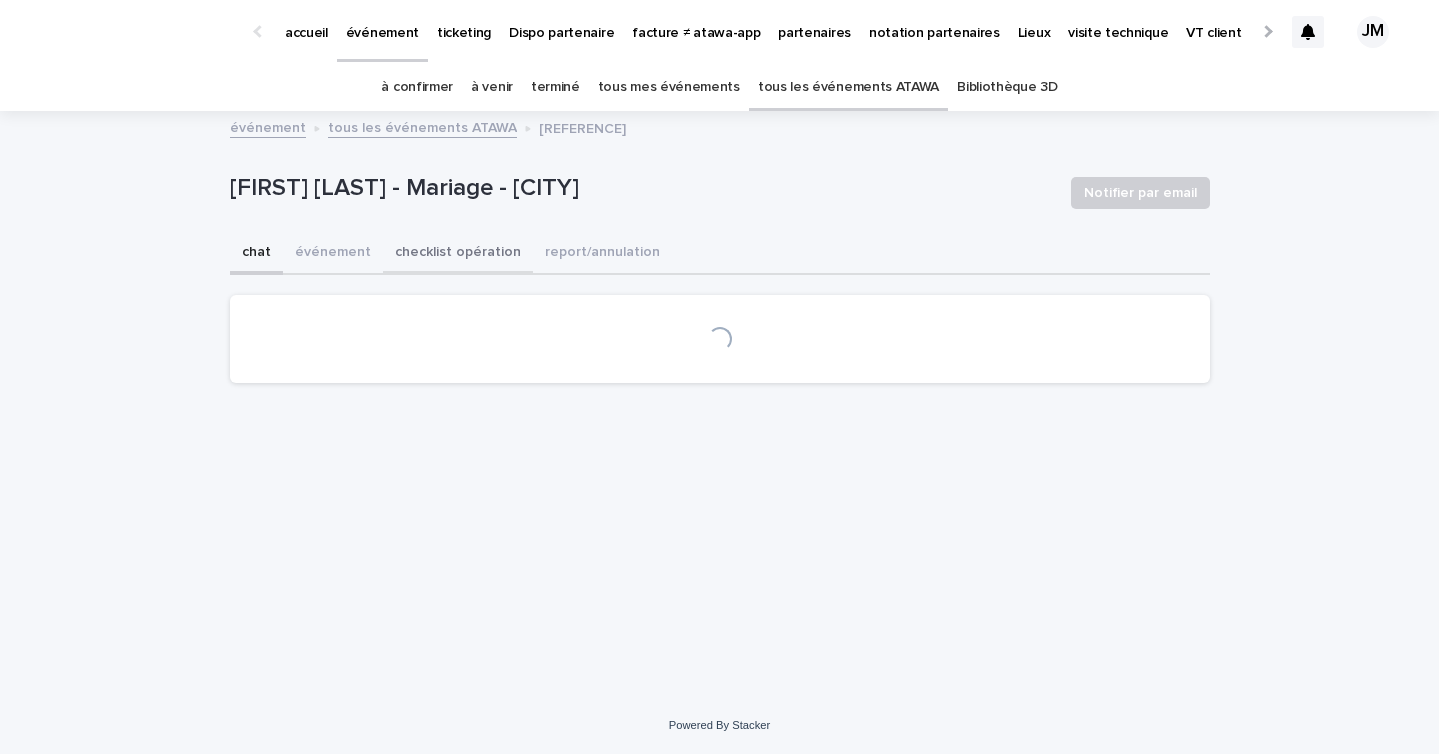 click on "checklist opération" at bounding box center (458, 254) 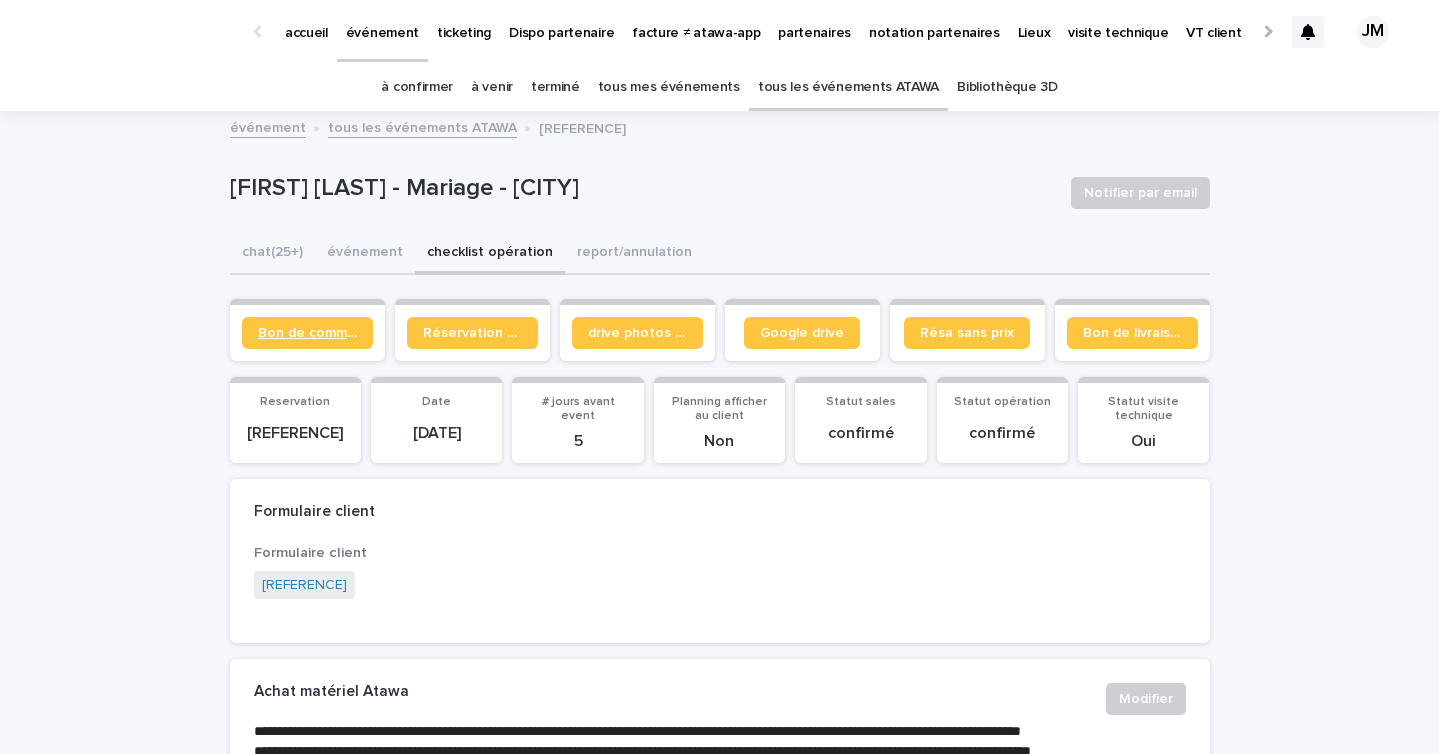 click on "Bon de commande" at bounding box center (307, 333) 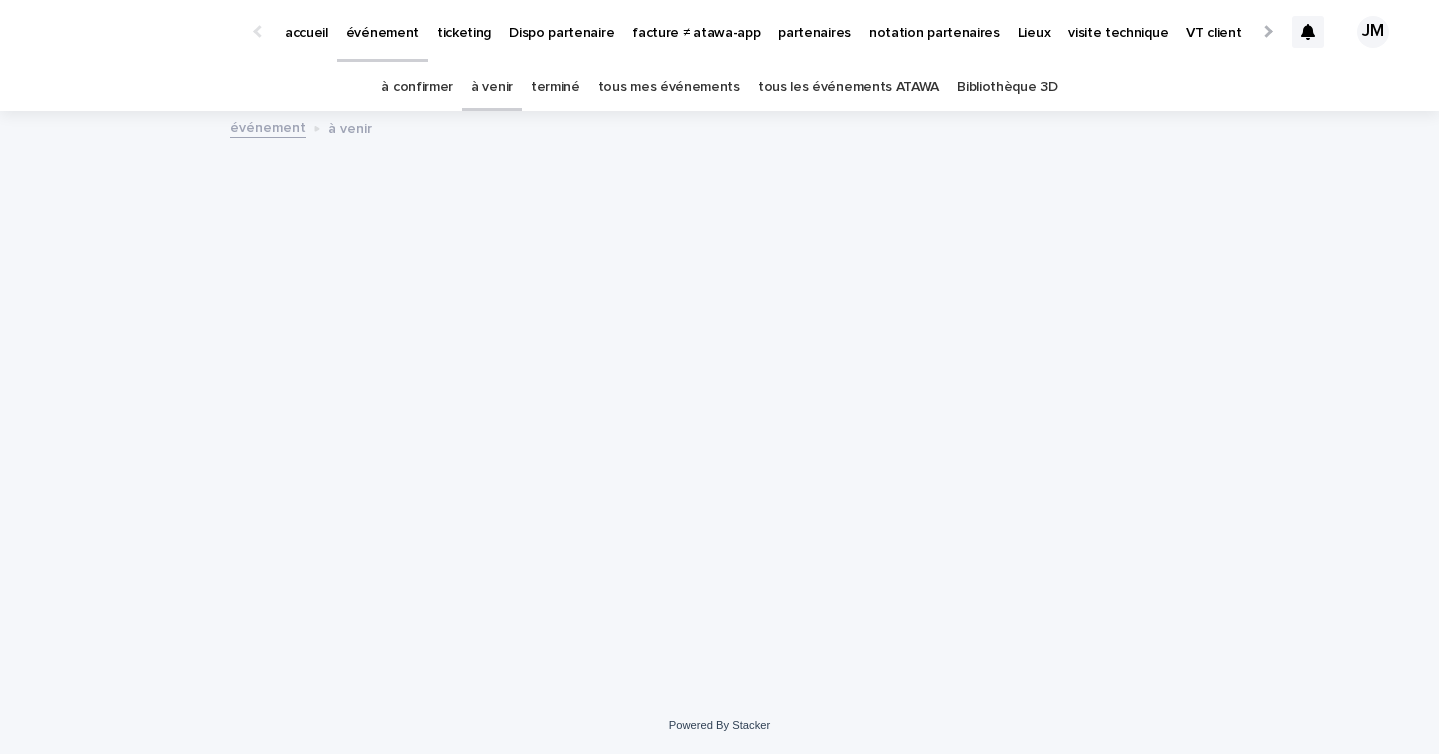 scroll, scrollTop: 0, scrollLeft: 0, axis: both 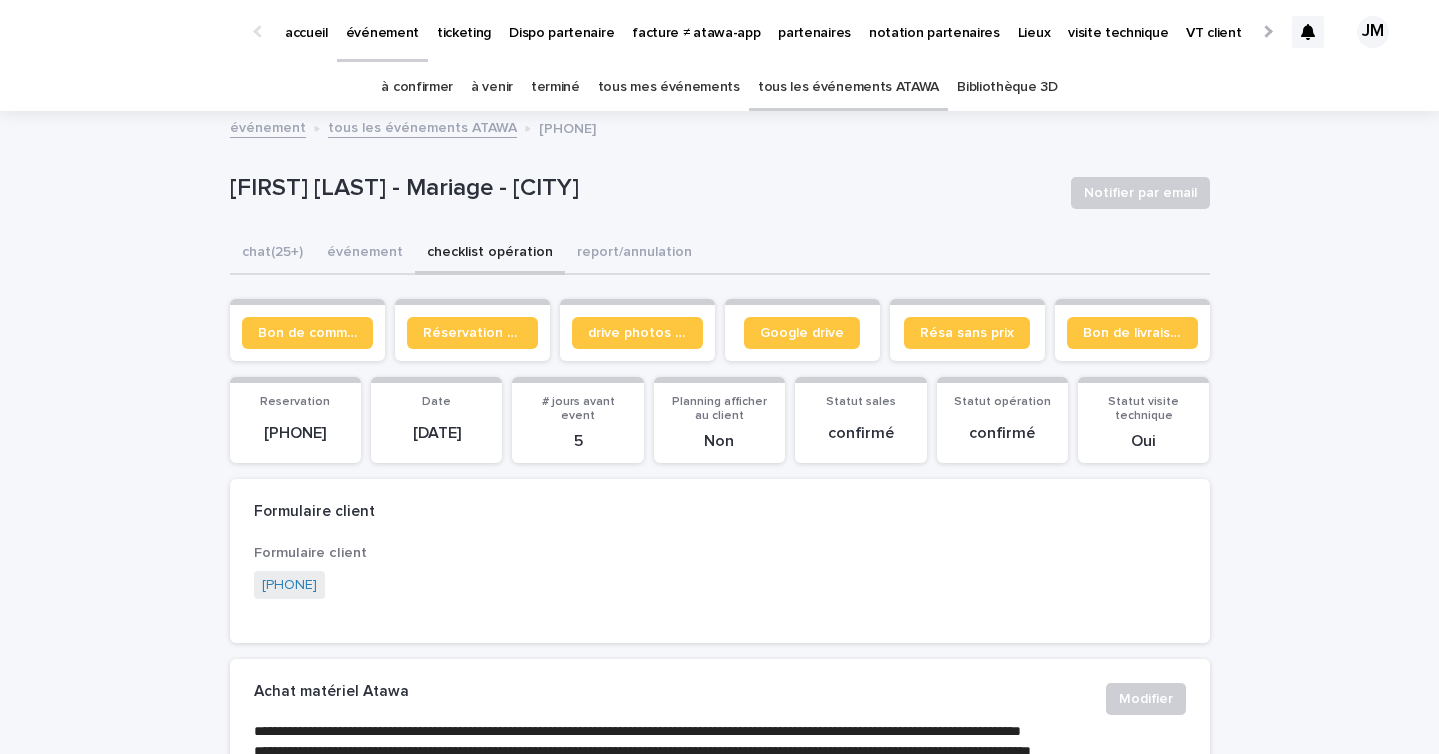 click on "tous les événements ATAWA" at bounding box center (848, 87) 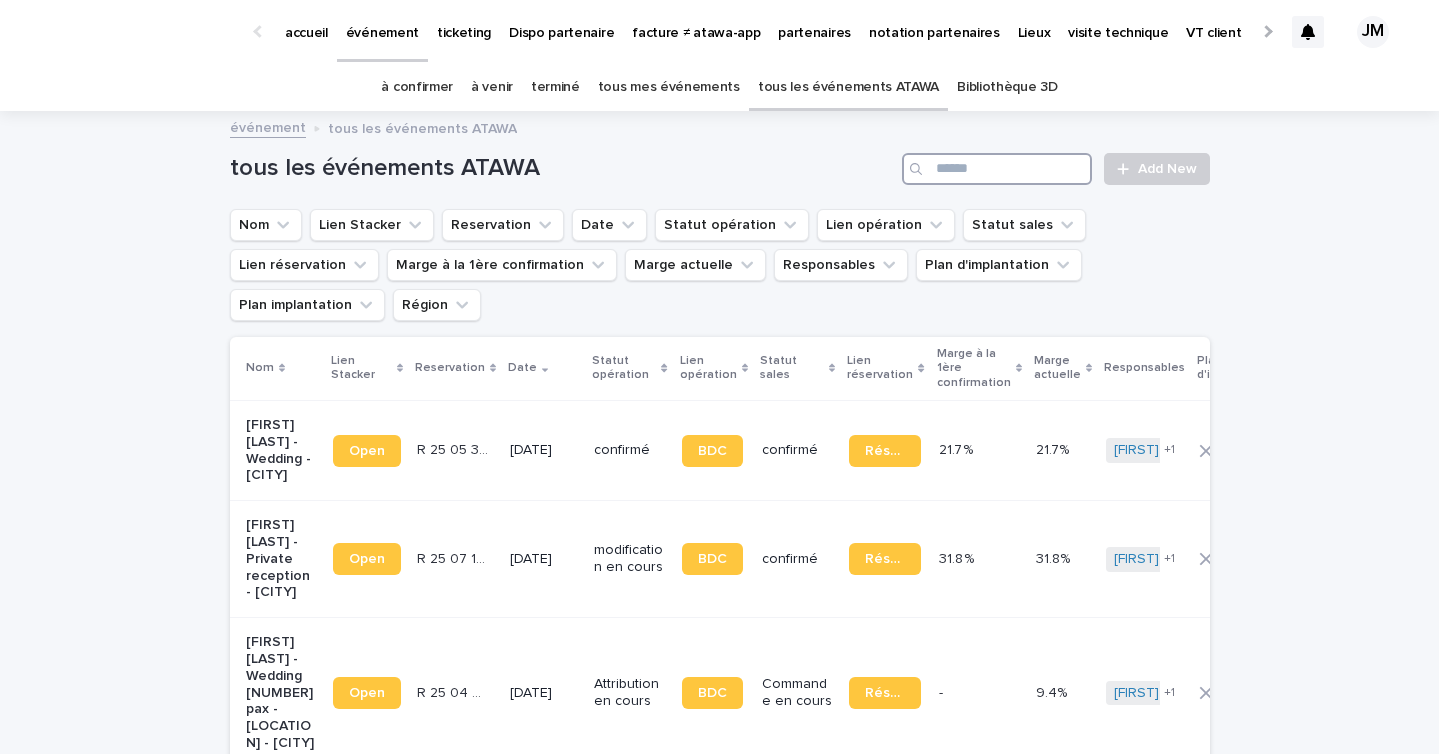 click at bounding box center (997, 169) 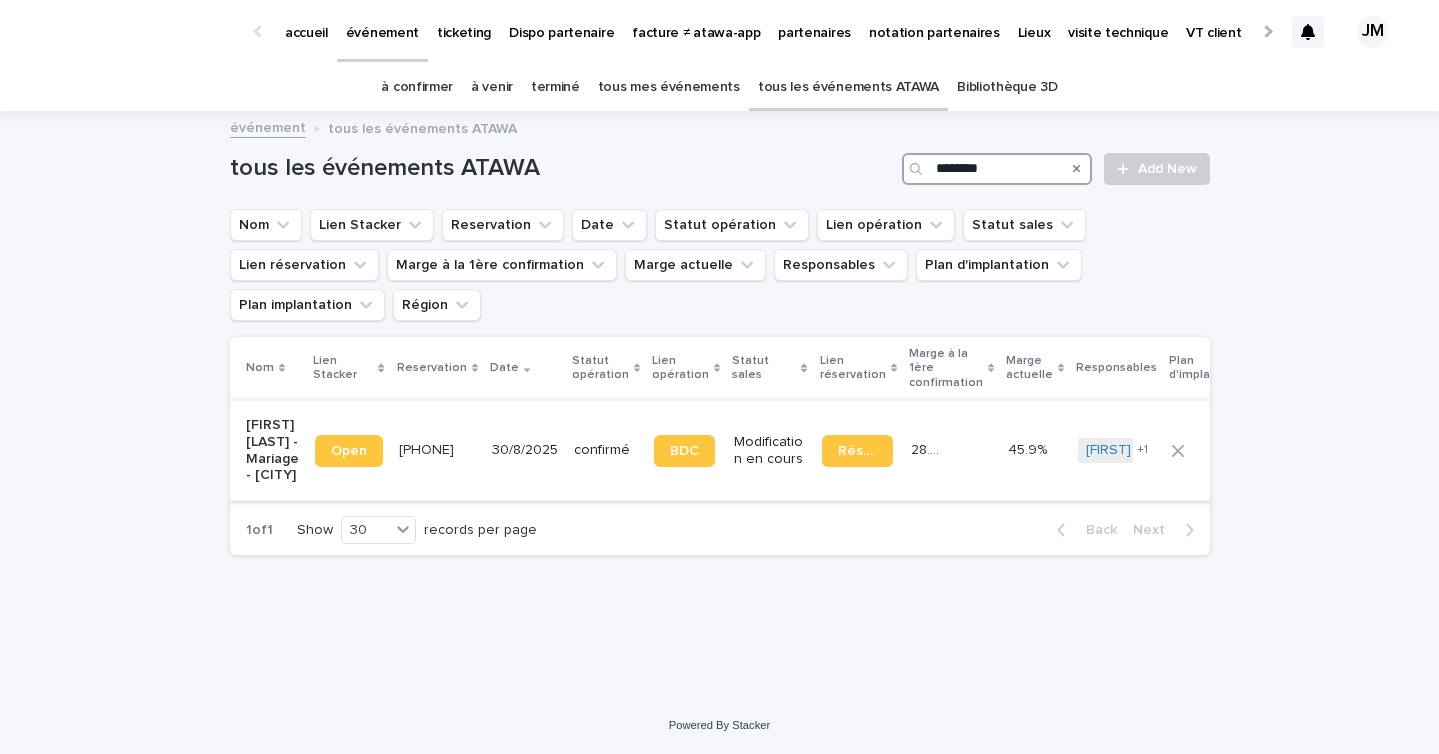 type on "********" 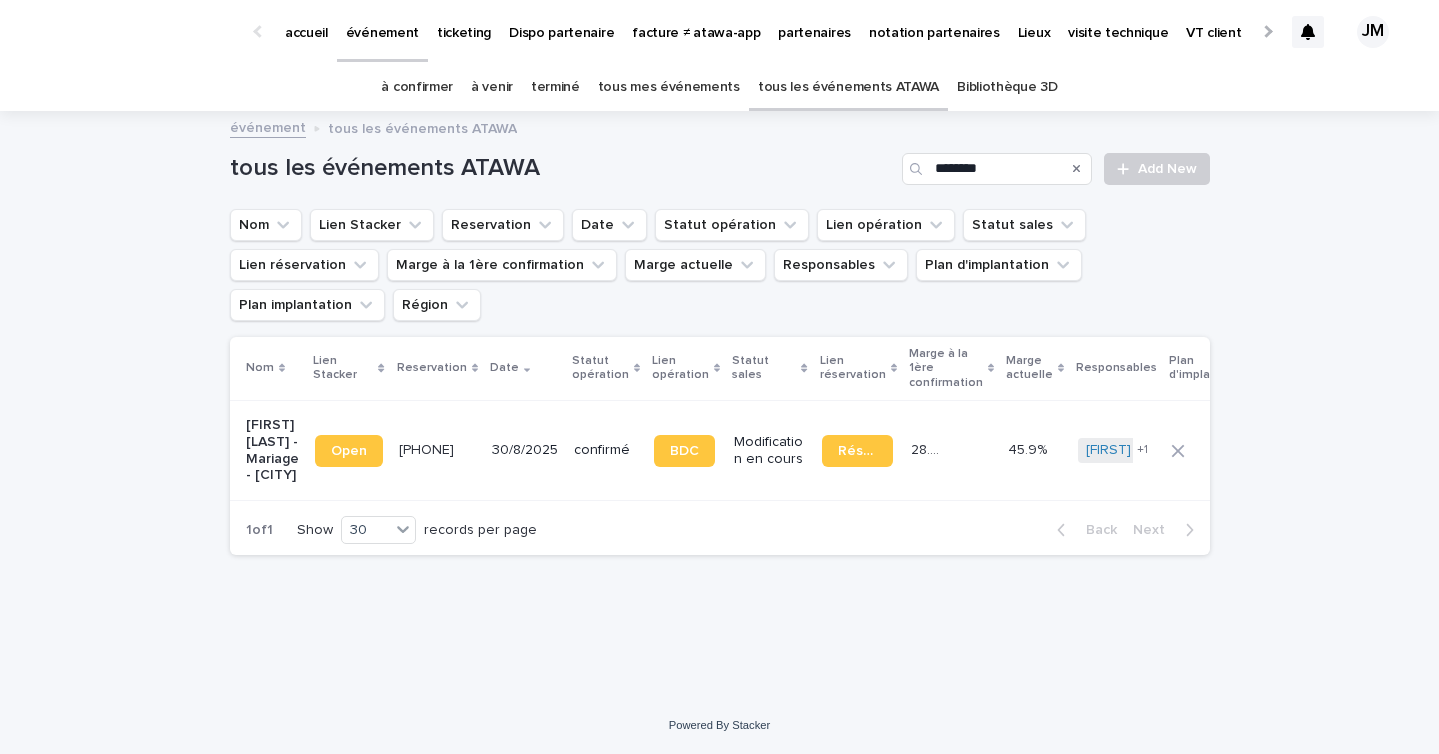 click on "30/8/2025" at bounding box center (525, 450) 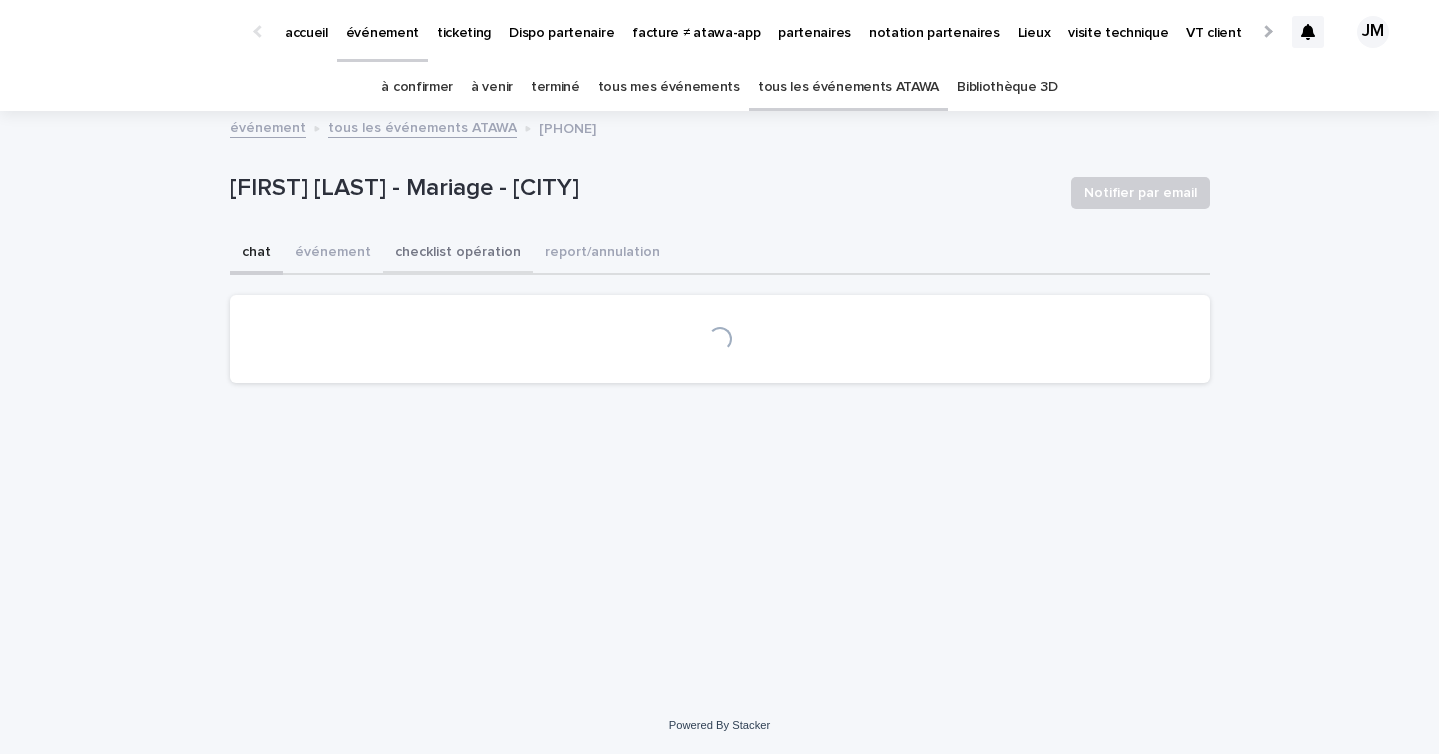 click on "checklist opération" at bounding box center (458, 254) 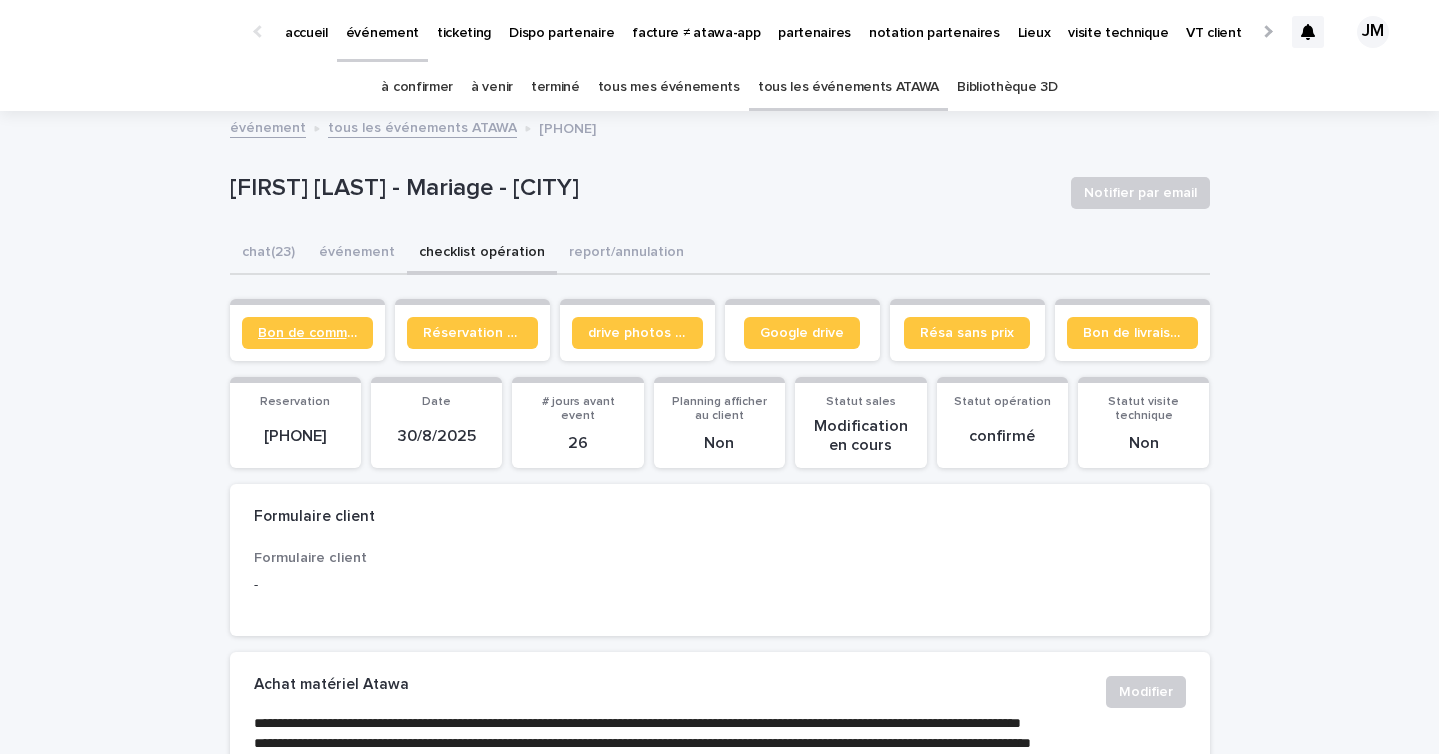 click on "Bon de commande" at bounding box center [307, 333] 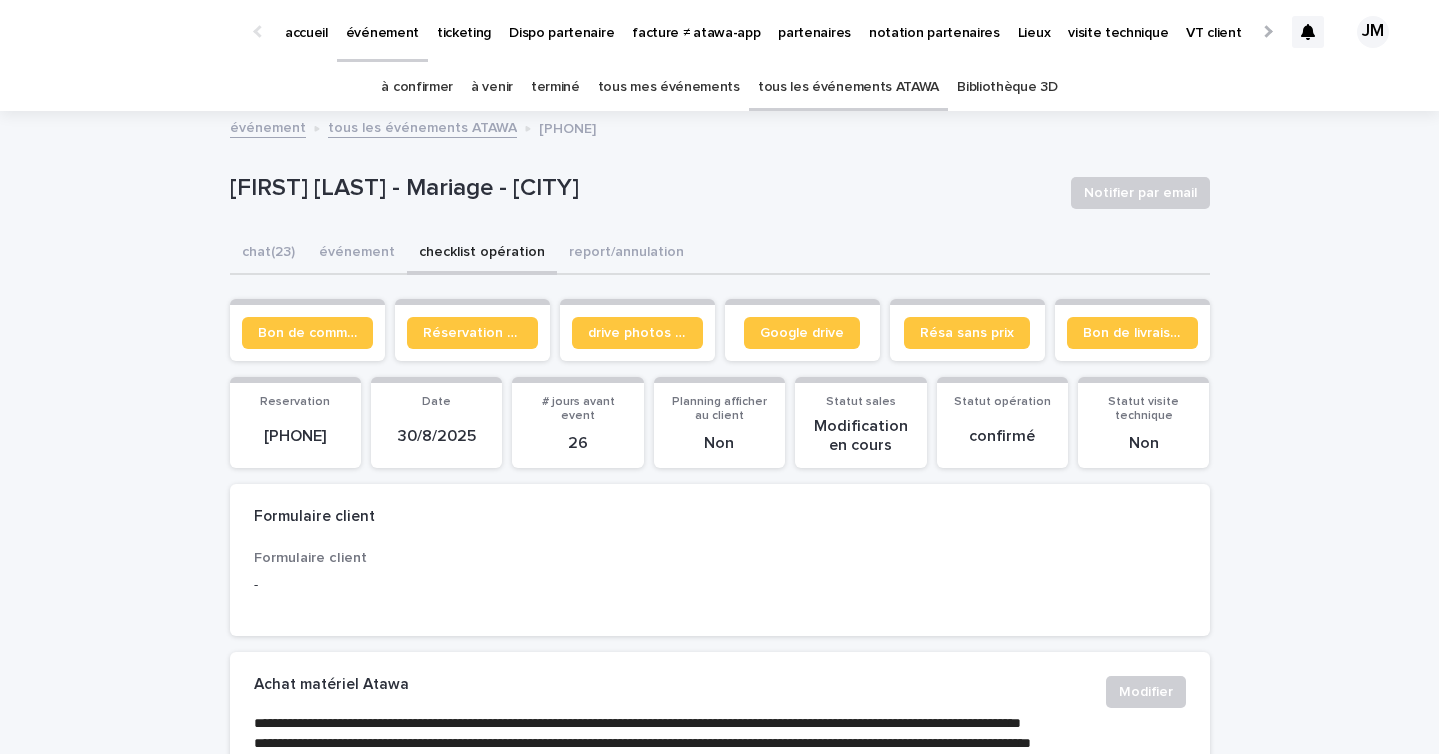 click on "à confirmer" at bounding box center (417, 87) 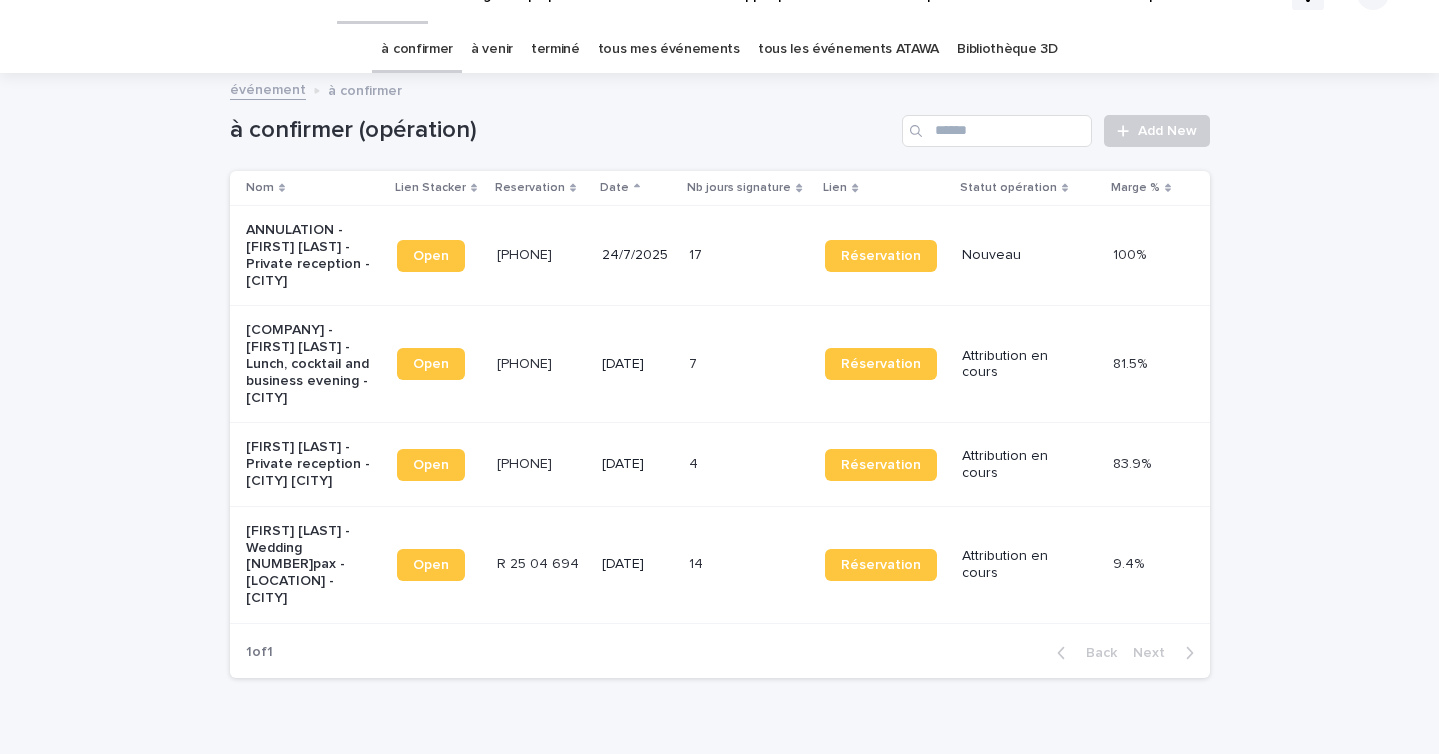scroll, scrollTop: 43, scrollLeft: 0, axis: vertical 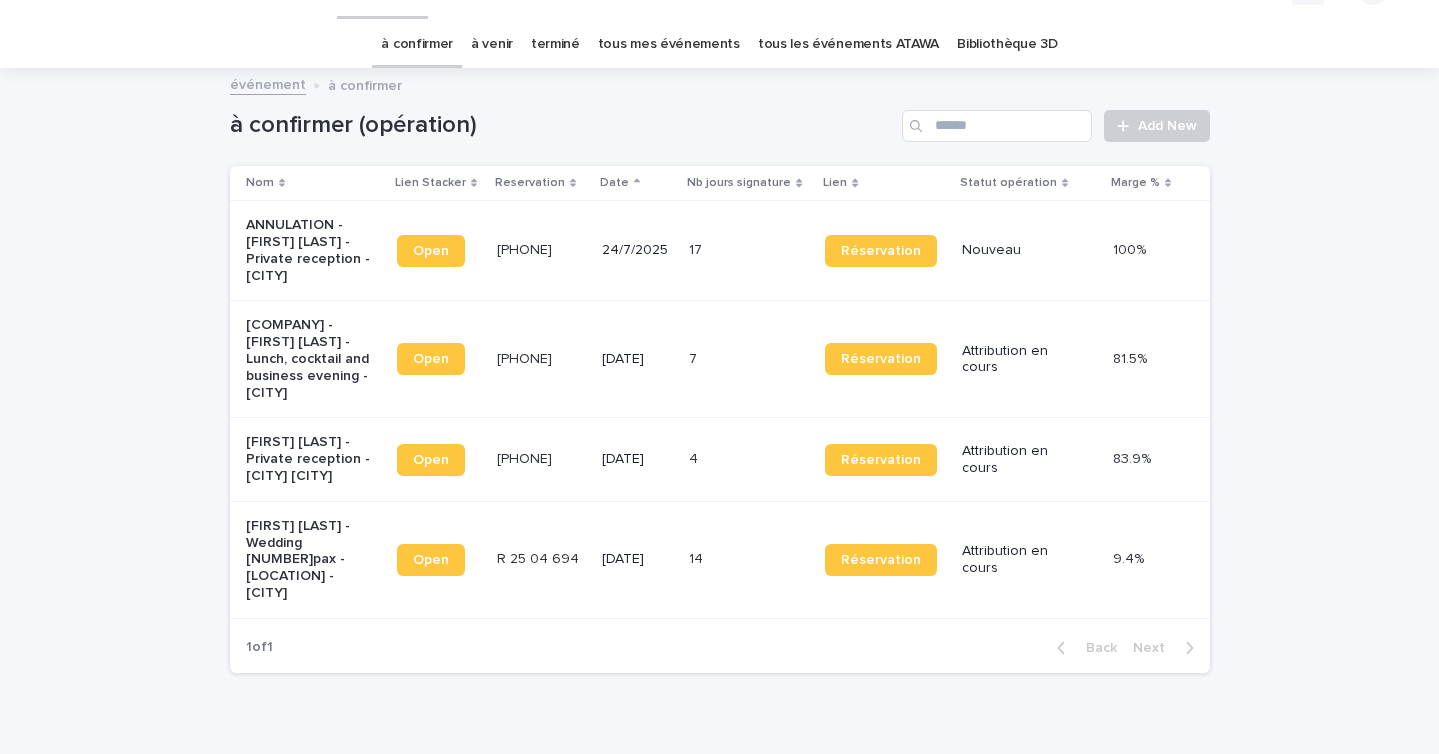 click on "[DATE]" at bounding box center (638, 459) 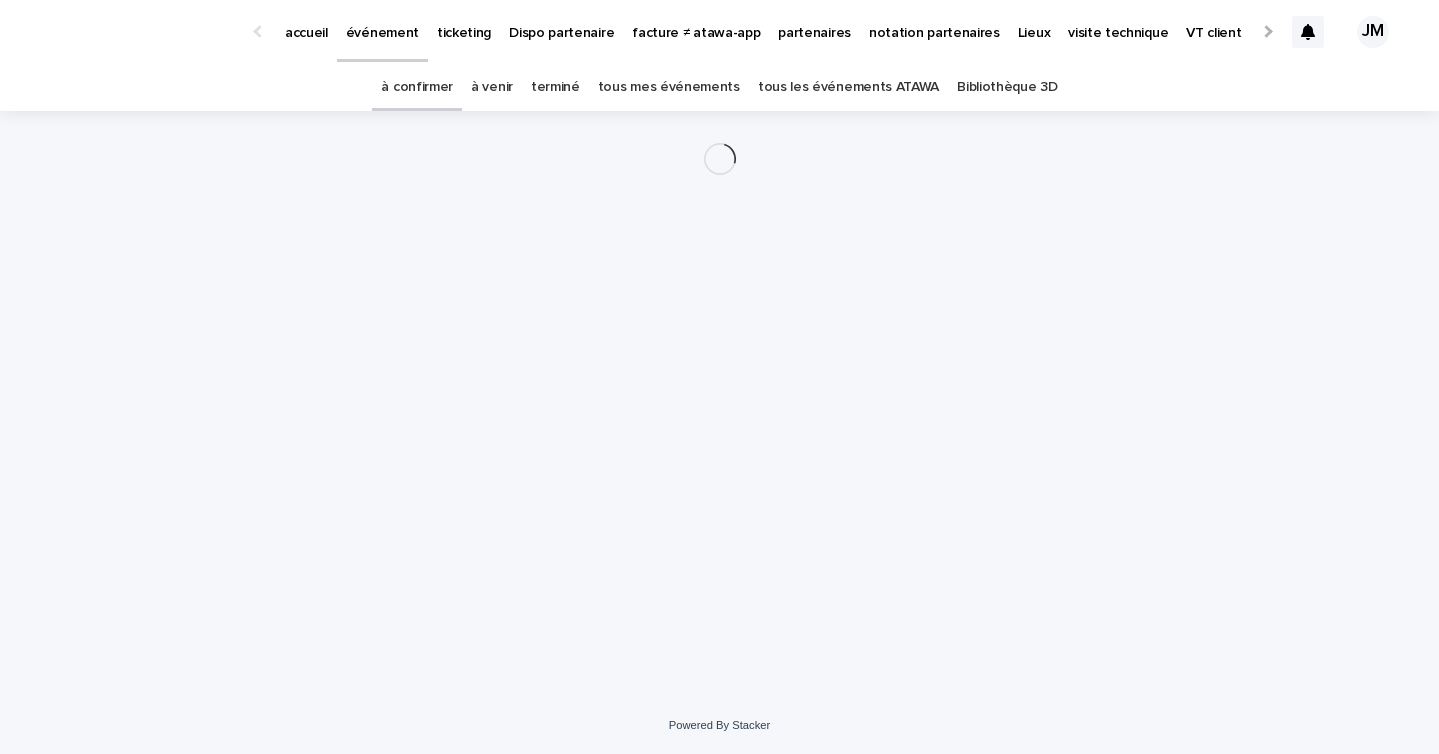 scroll, scrollTop: 0, scrollLeft: 0, axis: both 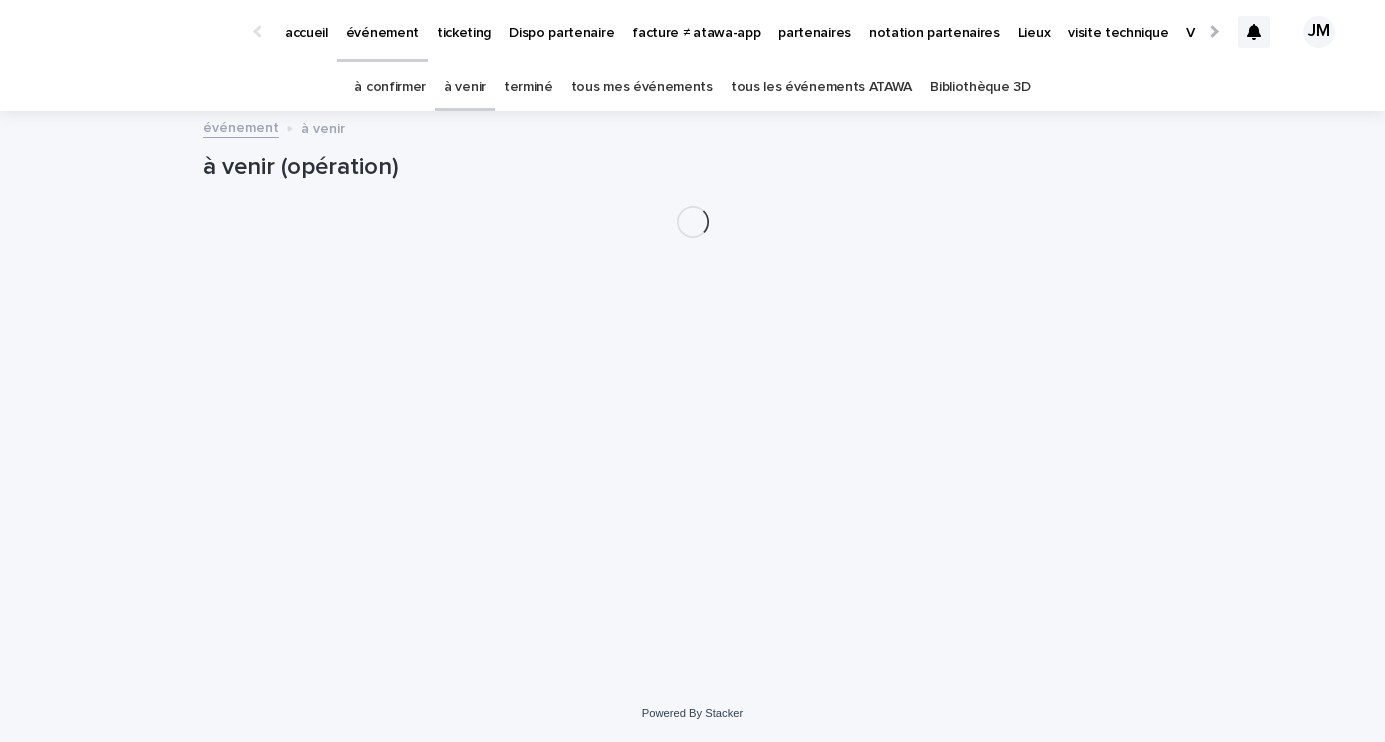click on "partenaires" at bounding box center [814, 21] 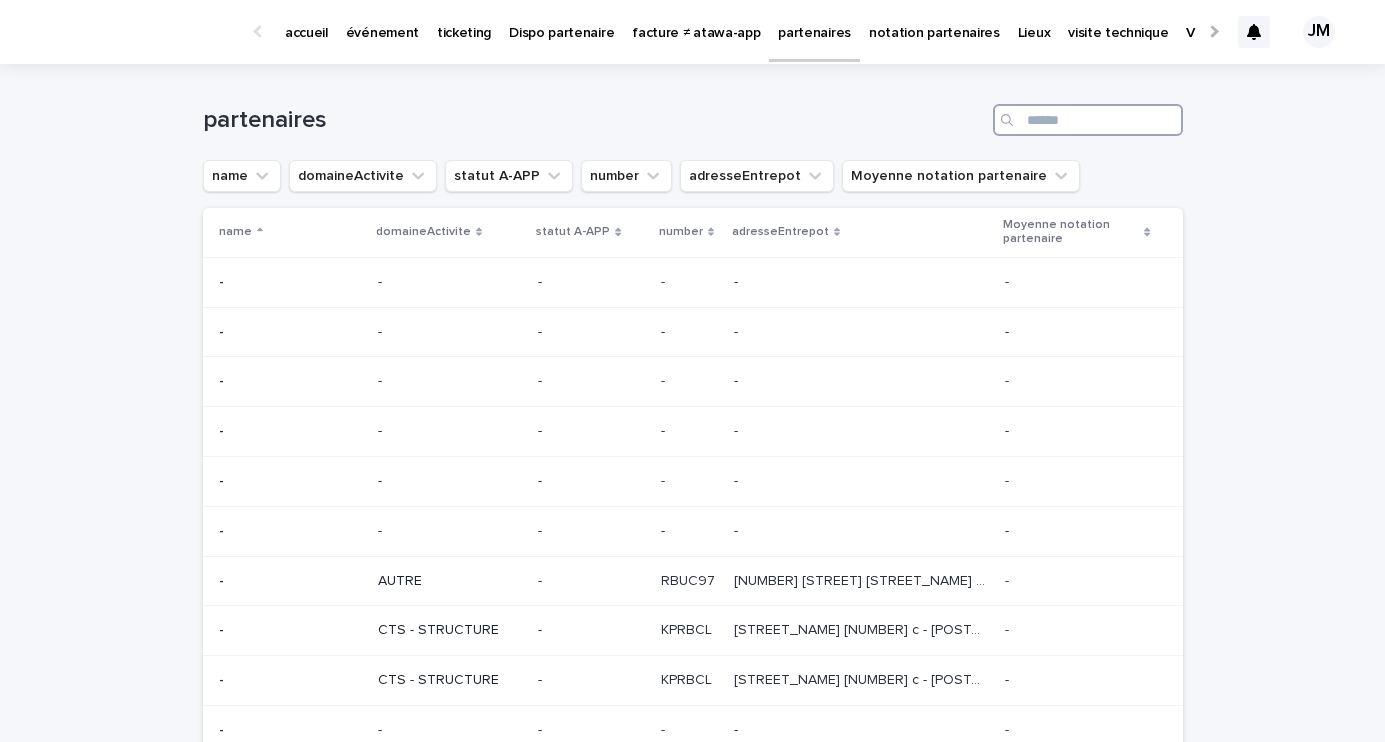 click at bounding box center [1088, 120] 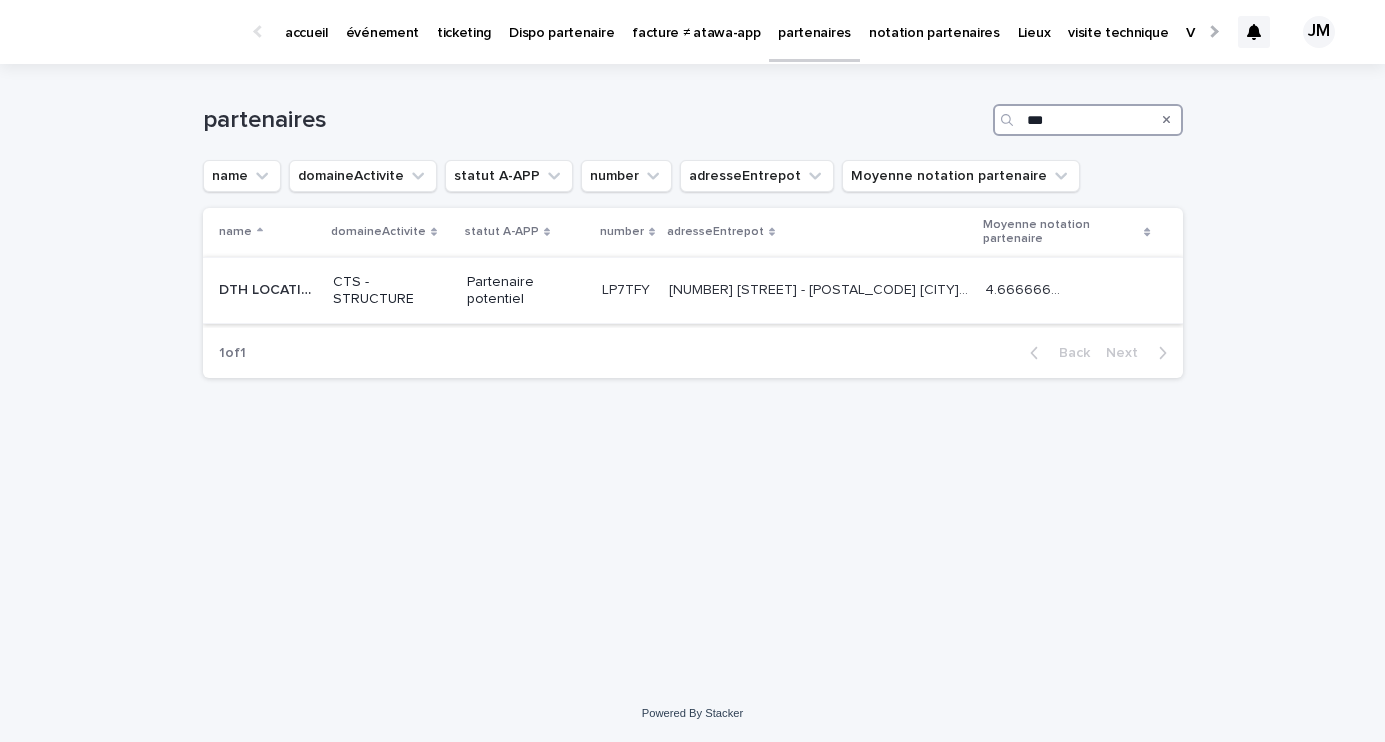 type on "***" 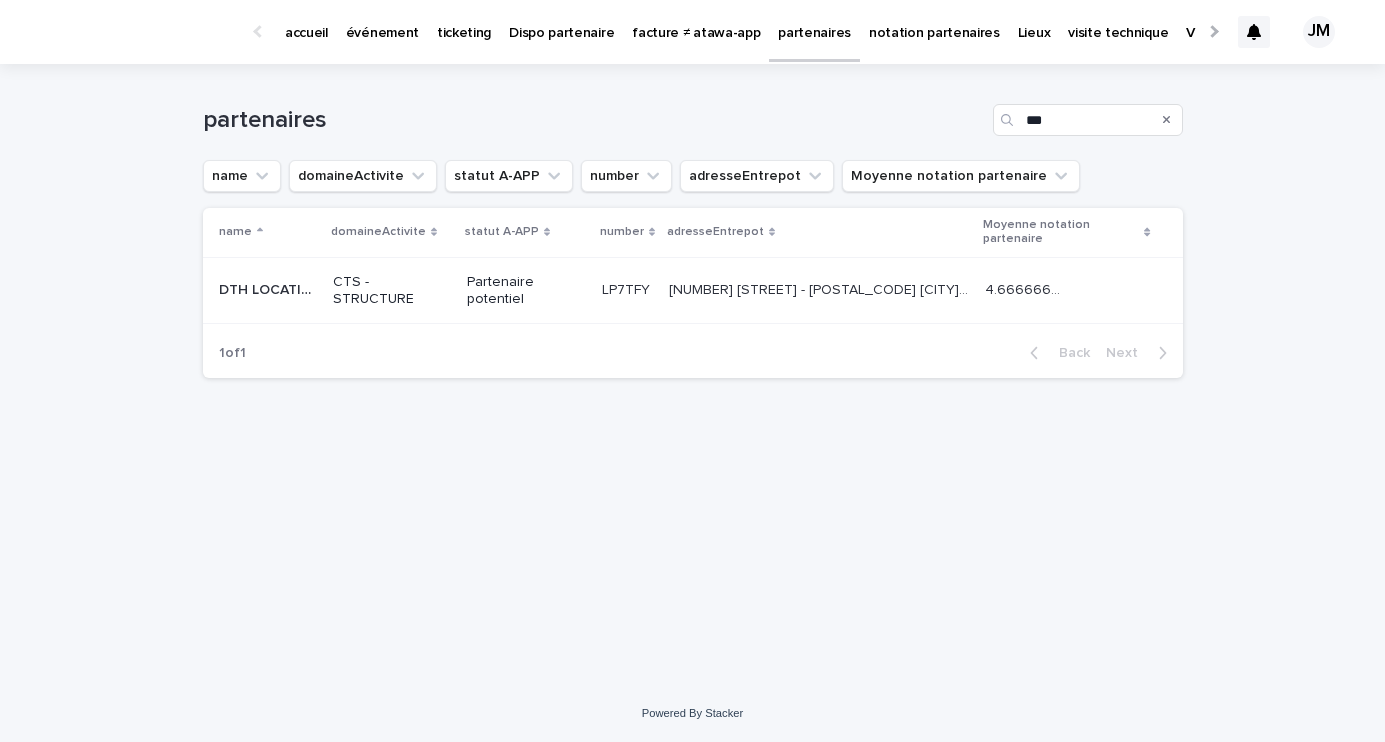click on "[NUMBER] [STREET] - [POSTAL_CODE] [CITY] [POSTAL_CODE] [CITY] [NUMBER] [STREET] - [POSTAL_CODE] [CITY] [POSTAL_CODE] [CITY]" at bounding box center (819, 290) 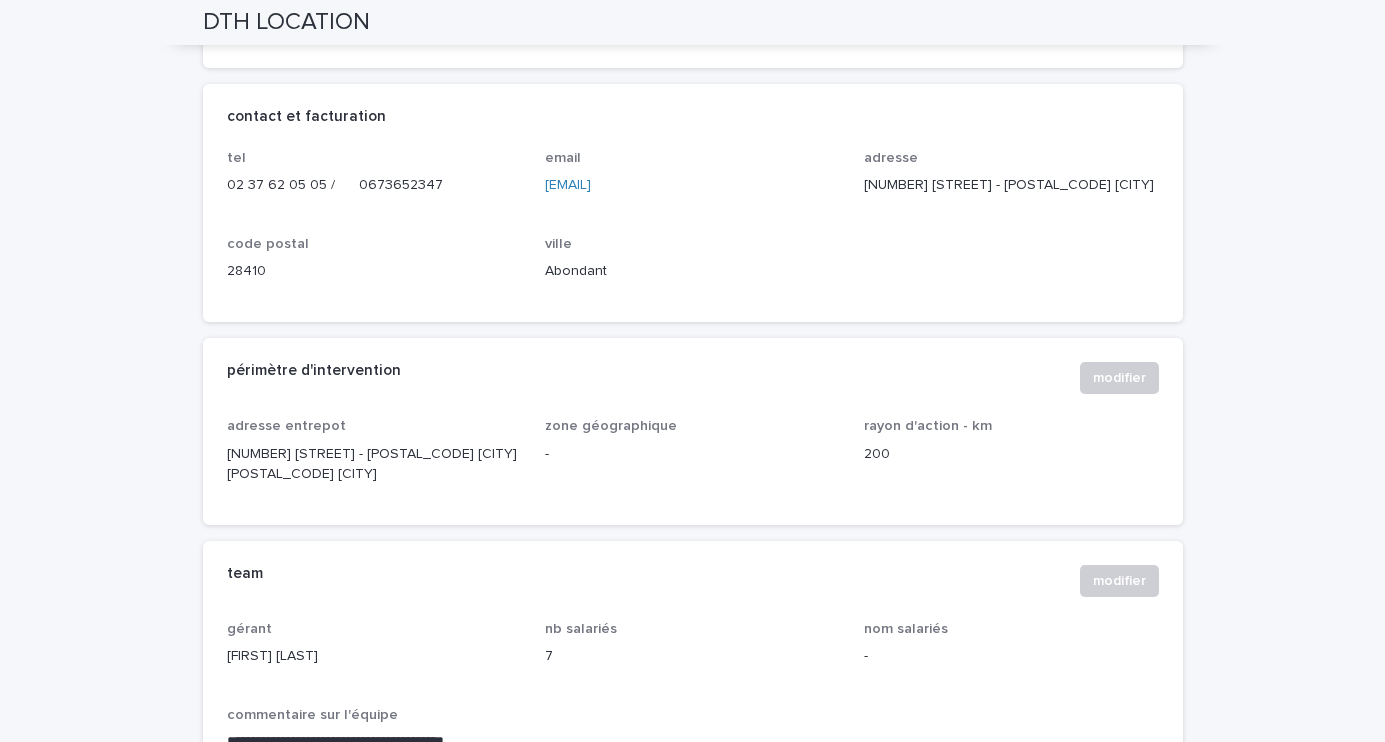 scroll, scrollTop: 972, scrollLeft: 0, axis: vertical 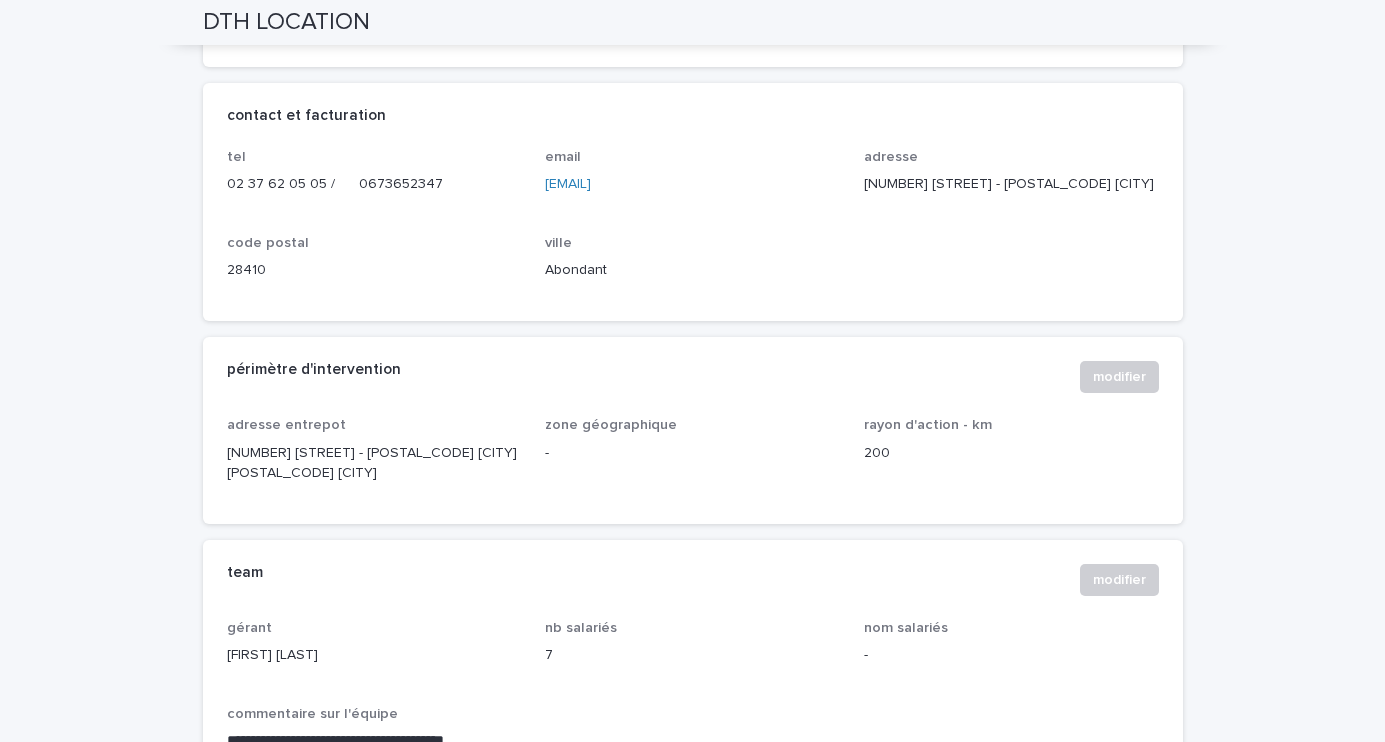 drag, startPoint x: 733, startPoint y: 186, endPoint x: 535, endPoint y: 187, distance: 198.00252 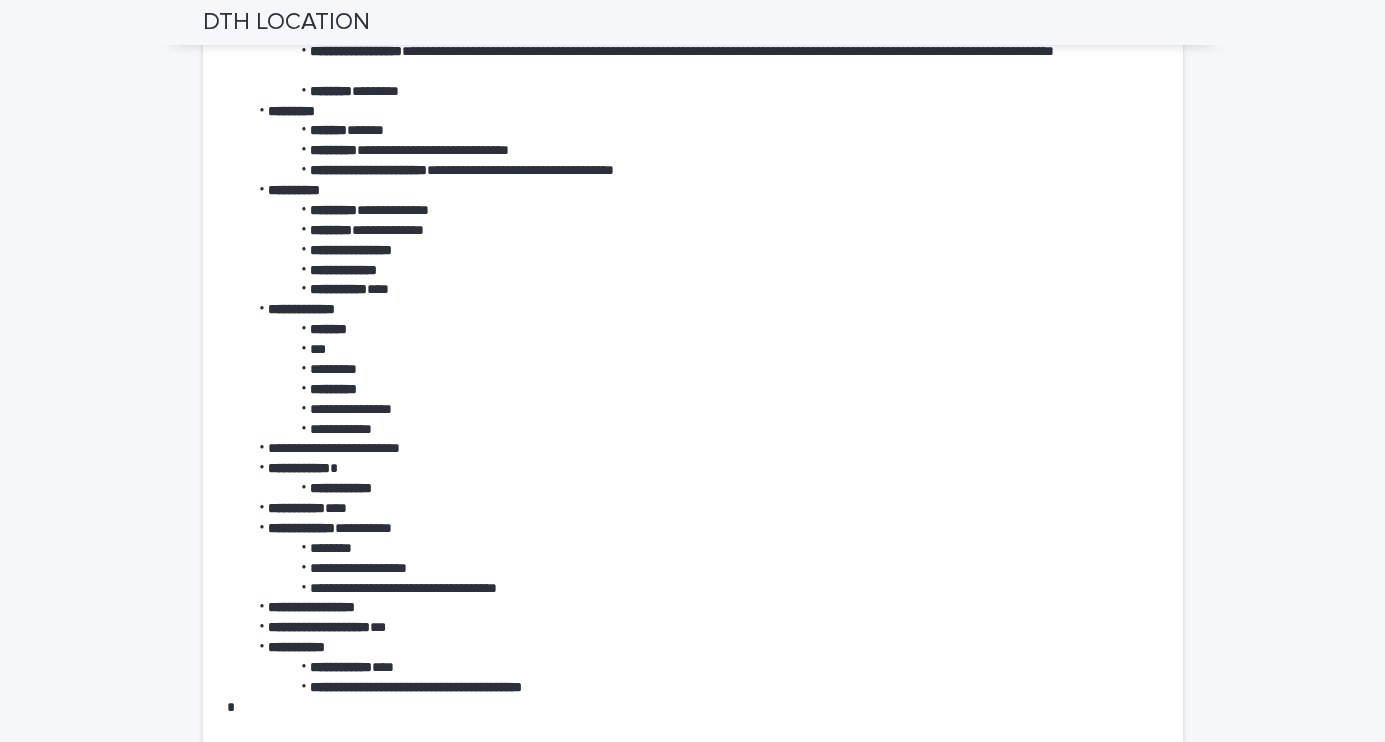 scroll, scrollTop: 3488, scrollLeft: 0, axis: vertical 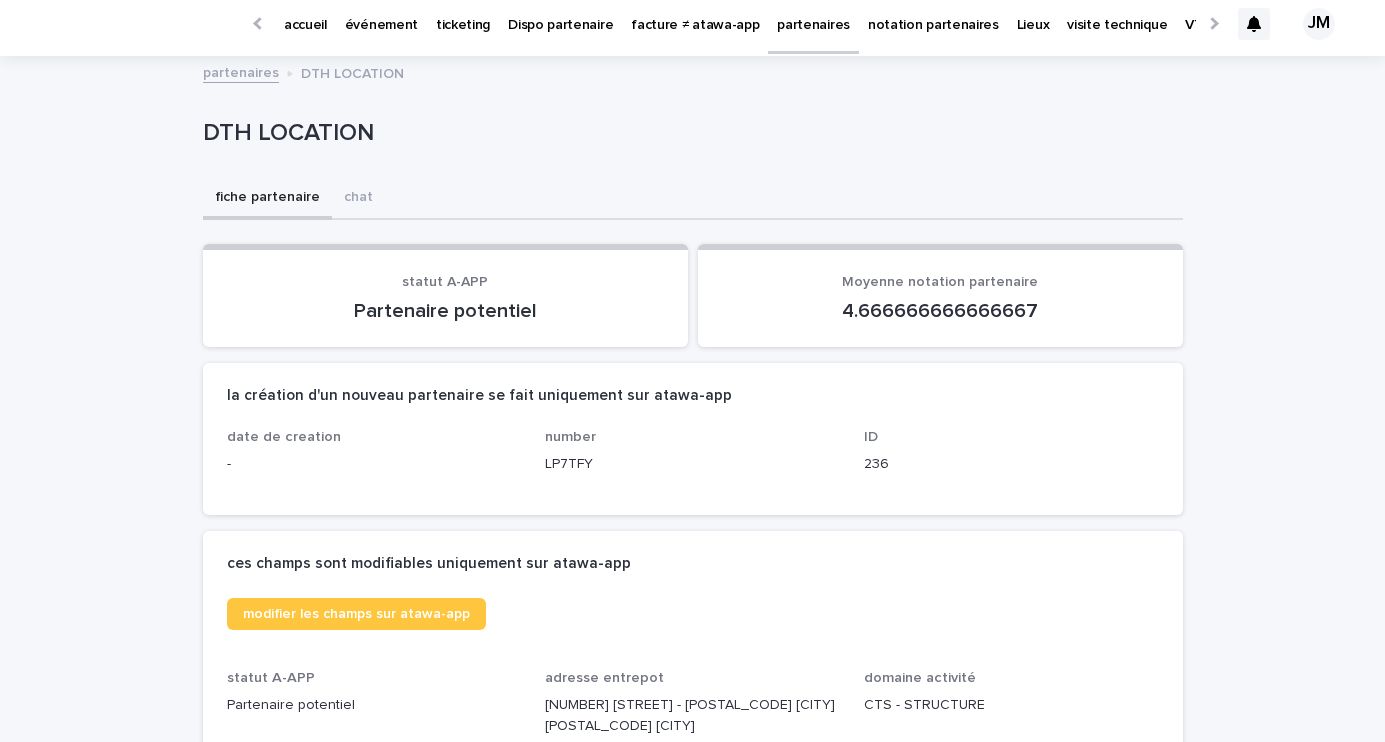 click on "partenaires" 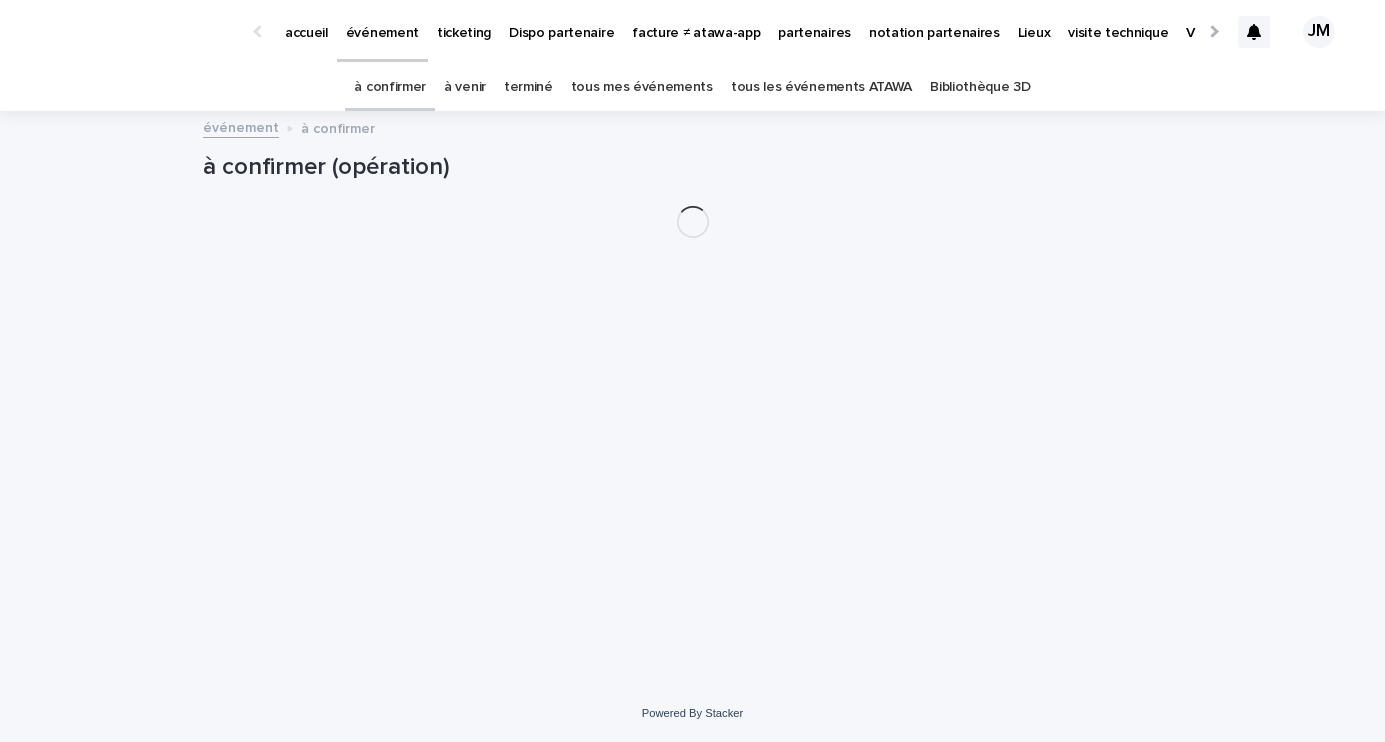 scroll, scrollTop: 0, scrollLeft: 0, axis: both 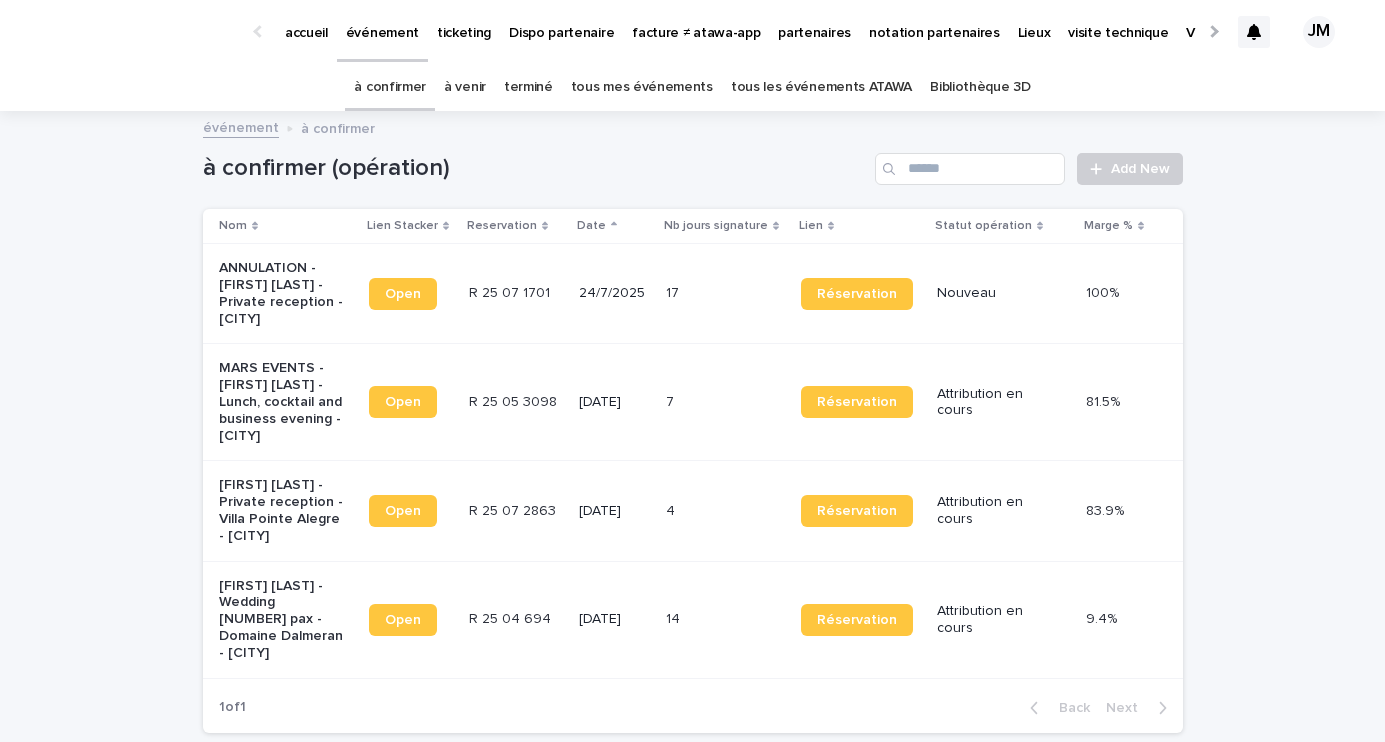click on "tous mes événements" at bounding box center (642, 87) 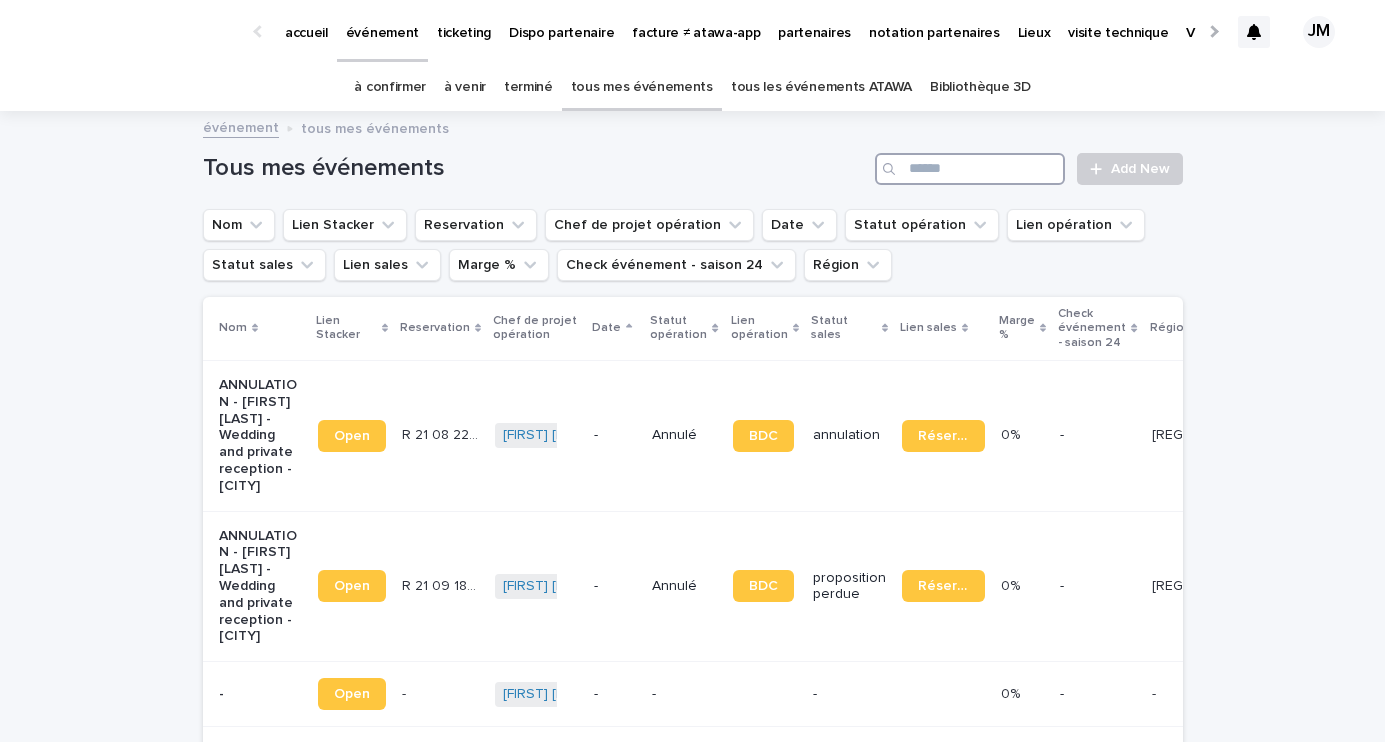 click at bounding box center (970, 169) 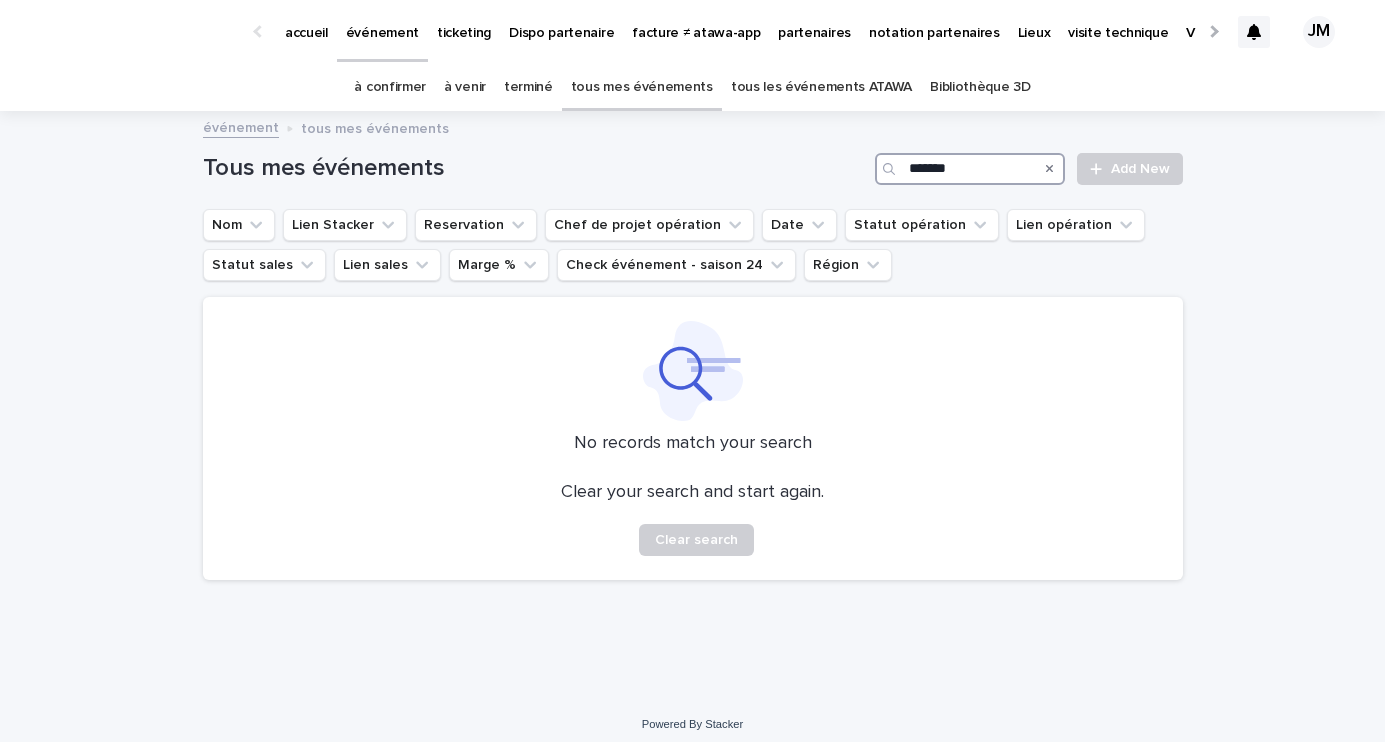 type on "*******" 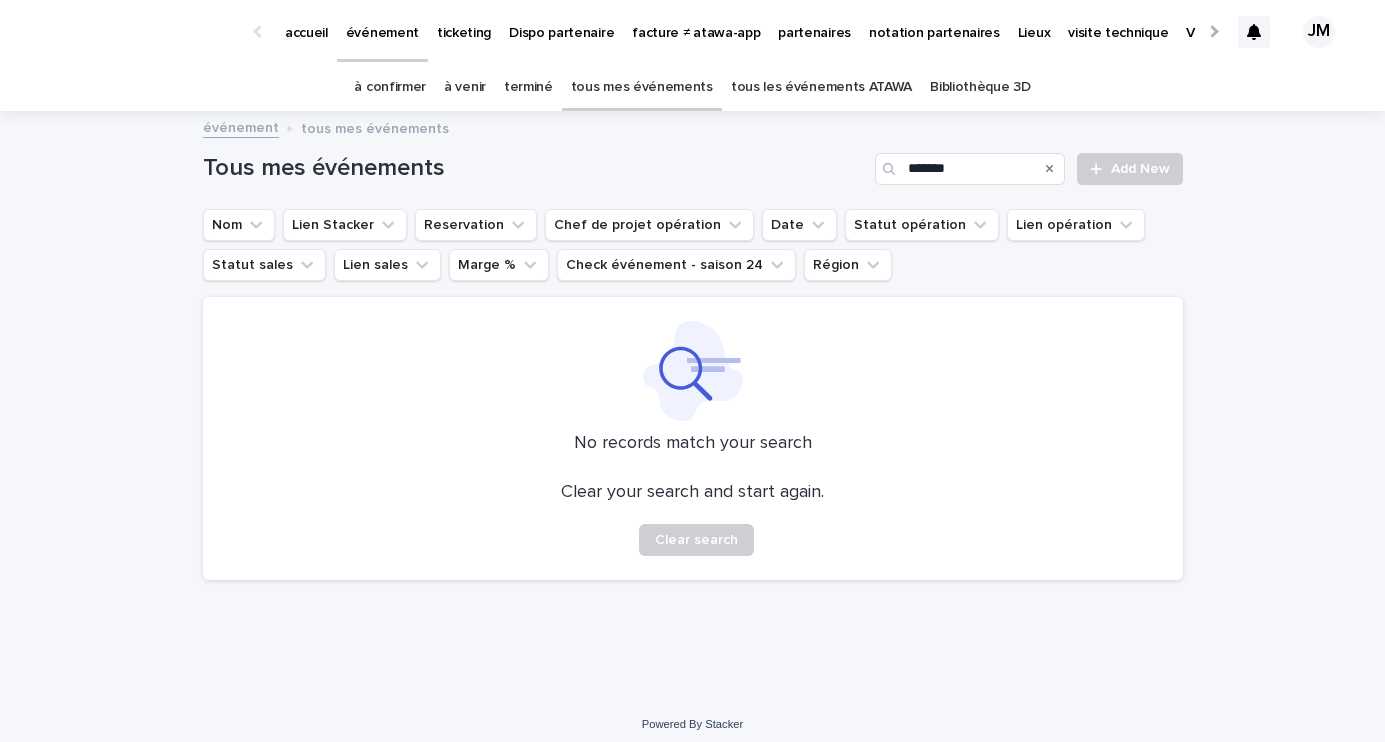click on "événement tous mes événements" at bounding box center [692, 112] 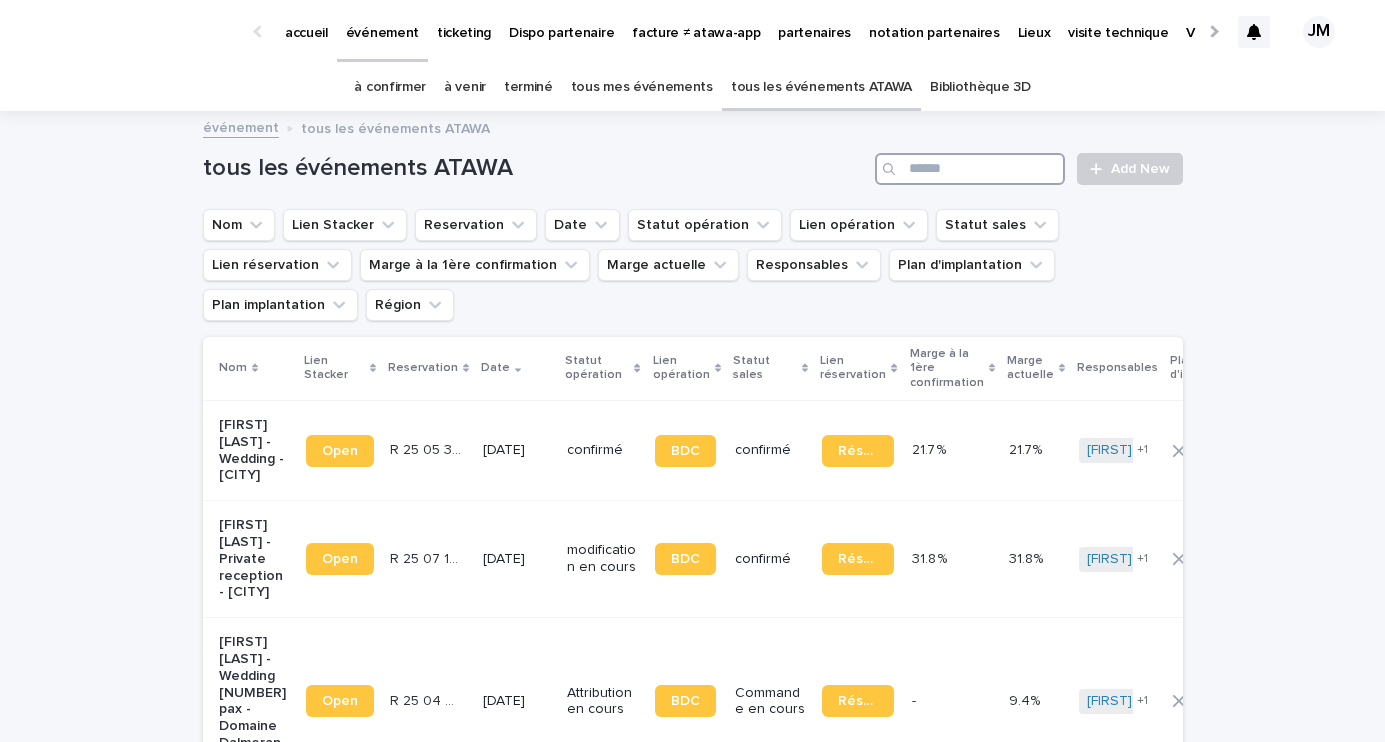 click at bounding box center (970, 169) 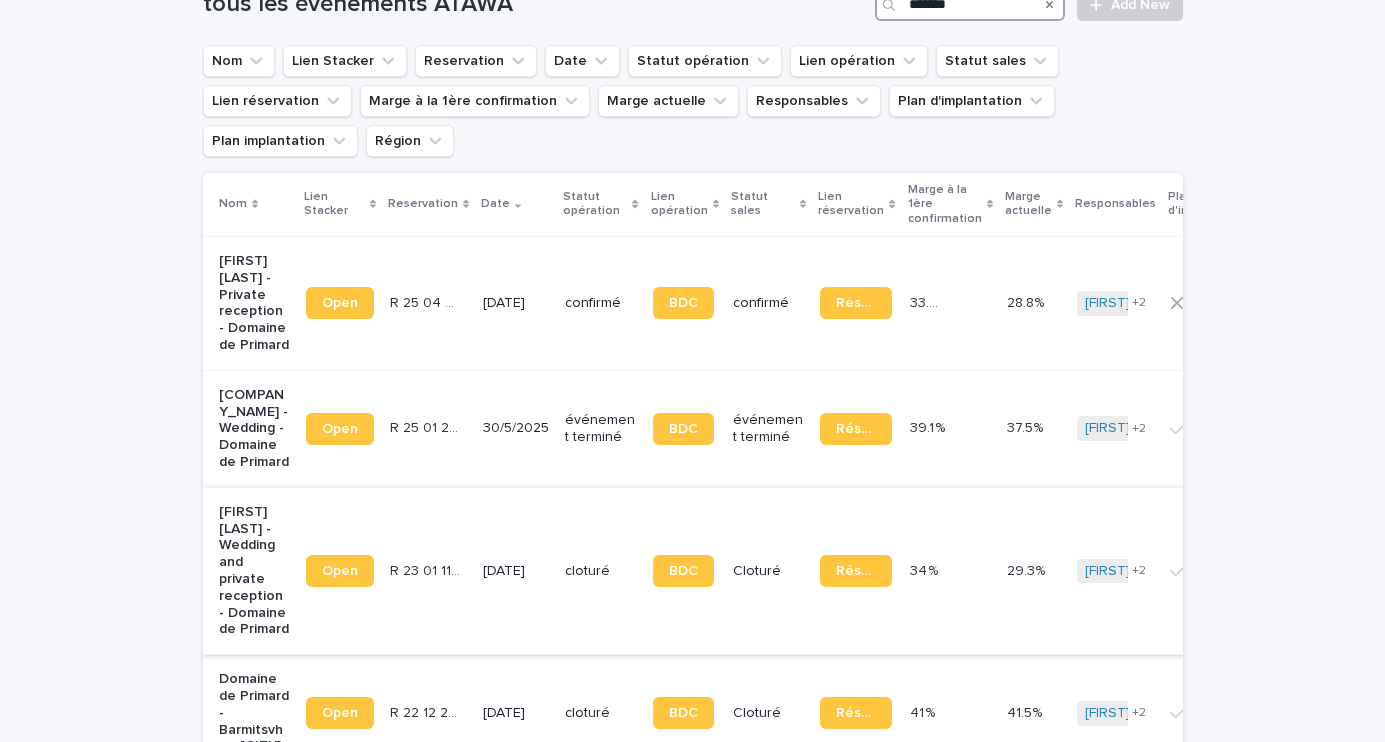 scroll, scrollTop: 165, scrollLeft: 0, axis: vertical 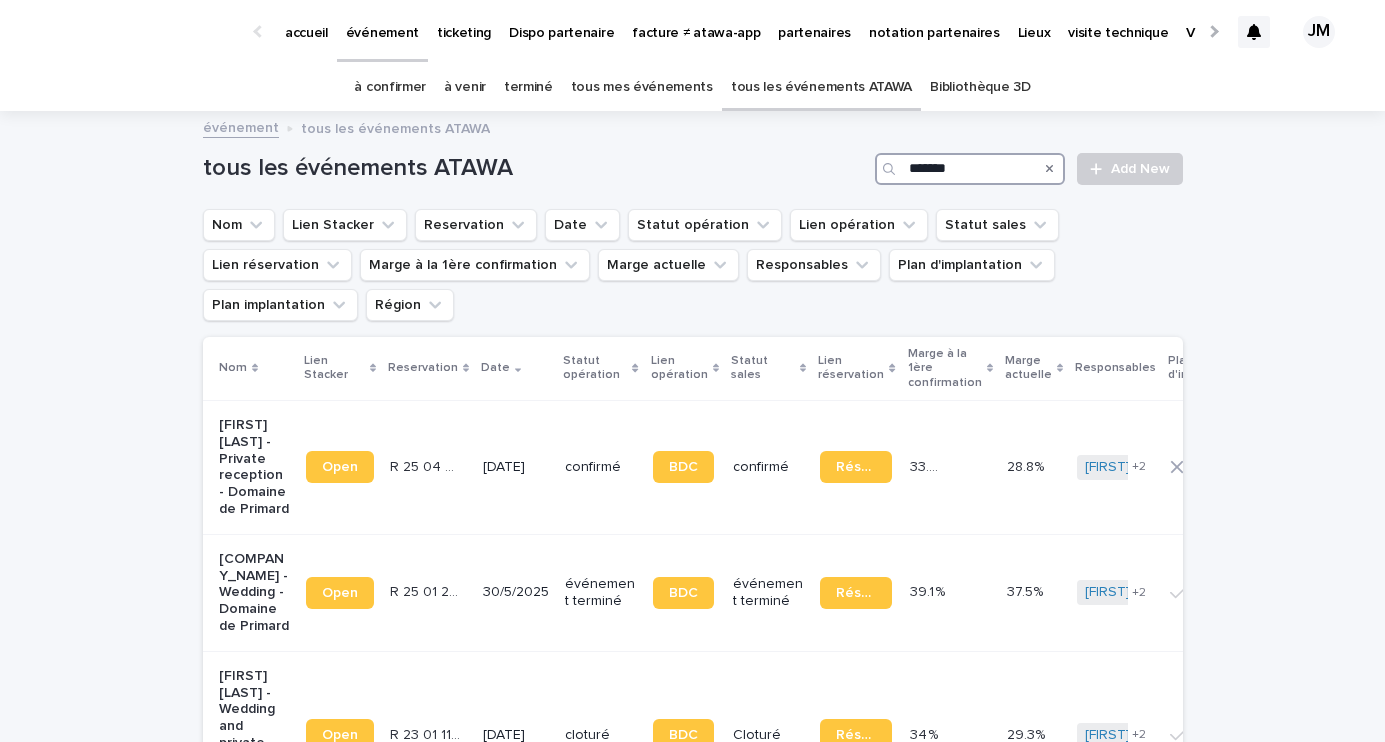 click on "*******" at bounding box center [970, 169] 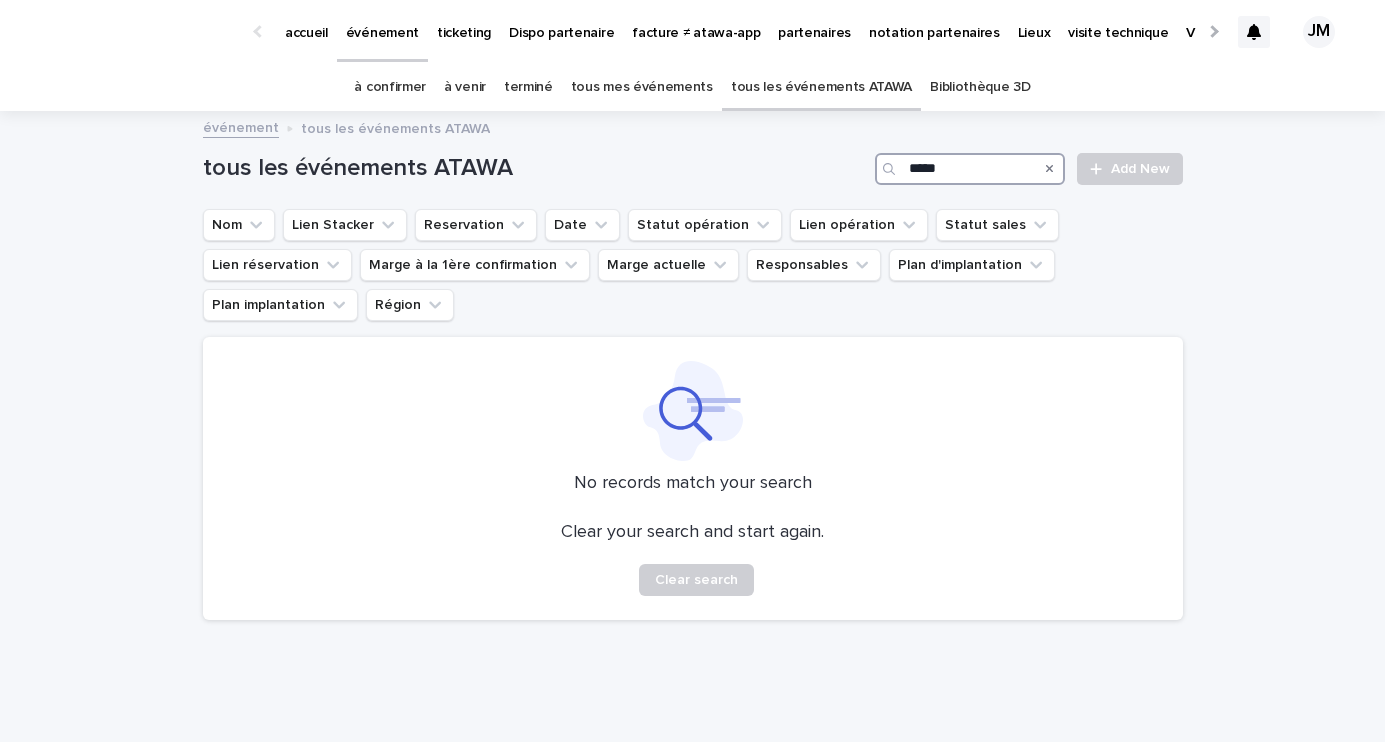 type on "*****" 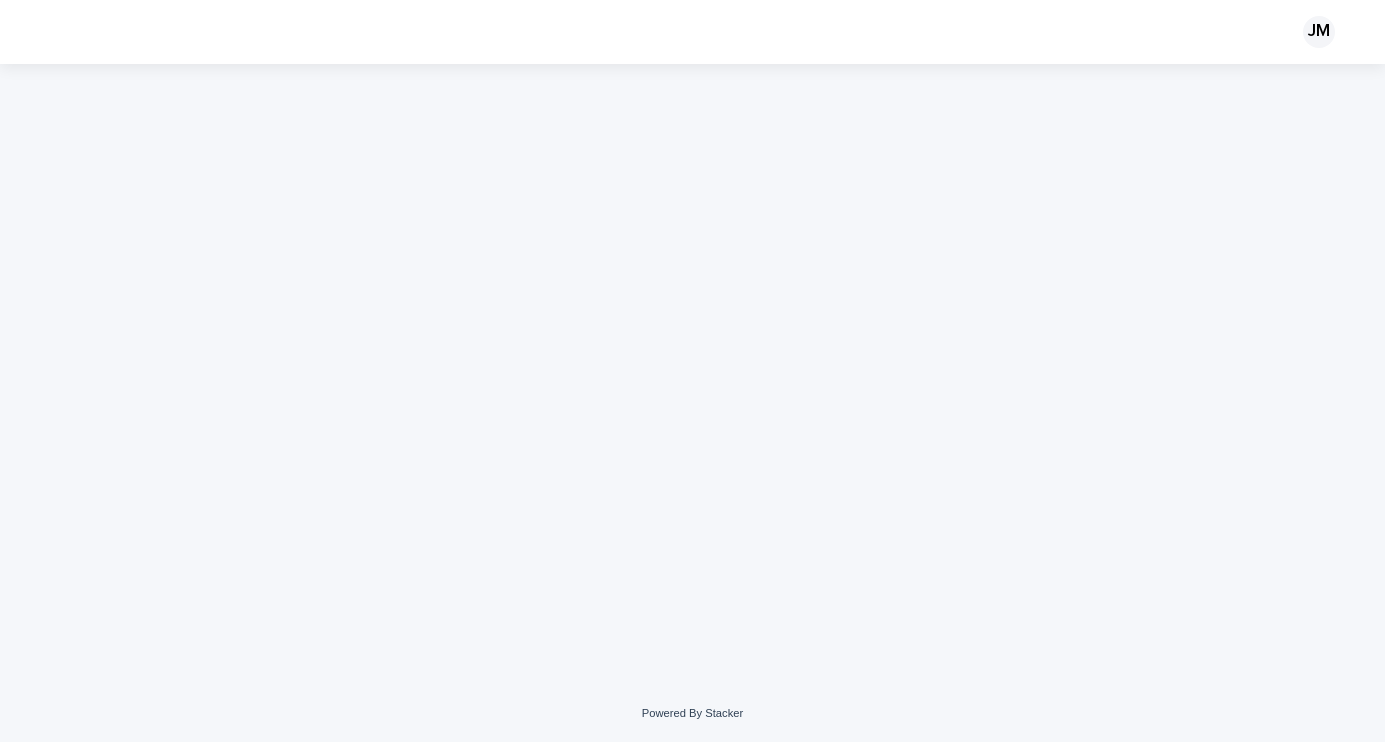 scroll, scrollTop: 0, scrollLeft: 0, axis: both 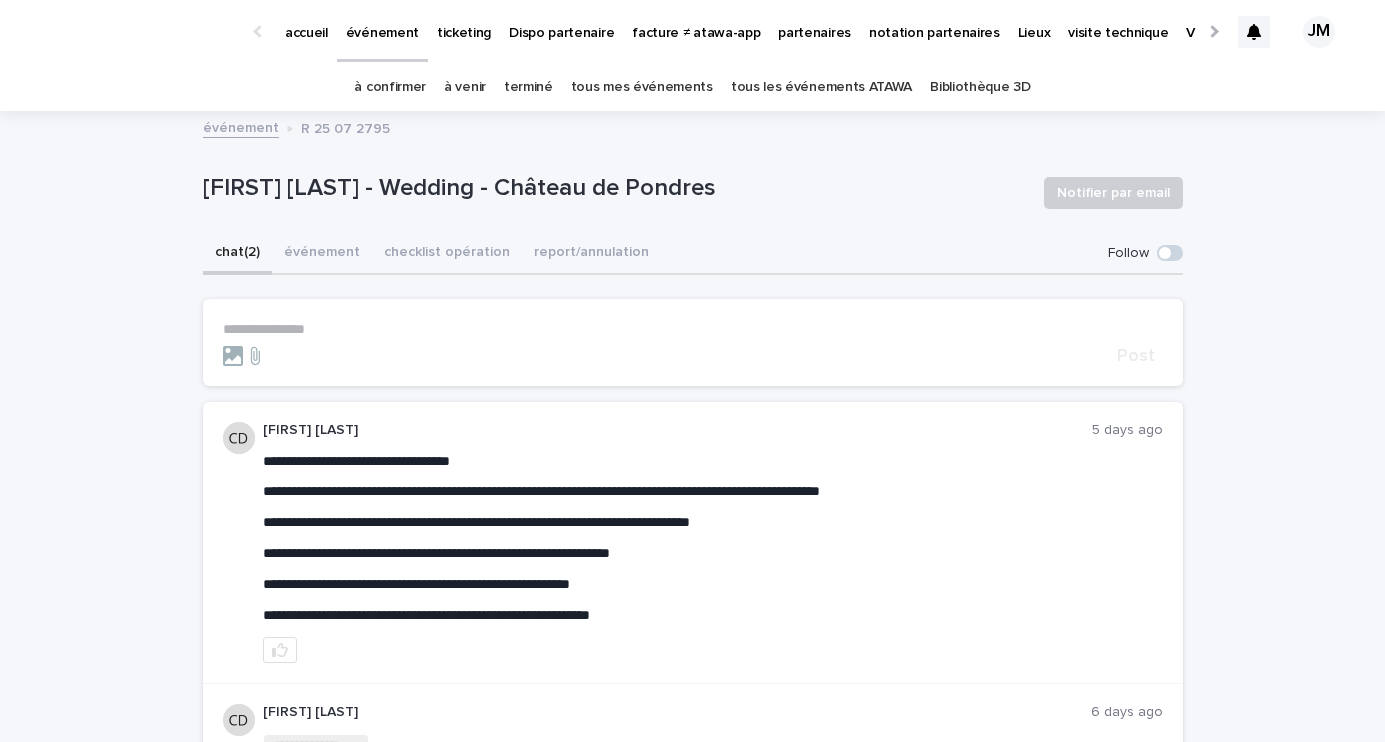 click on "à confirmer" at bounding box center [390, 87] 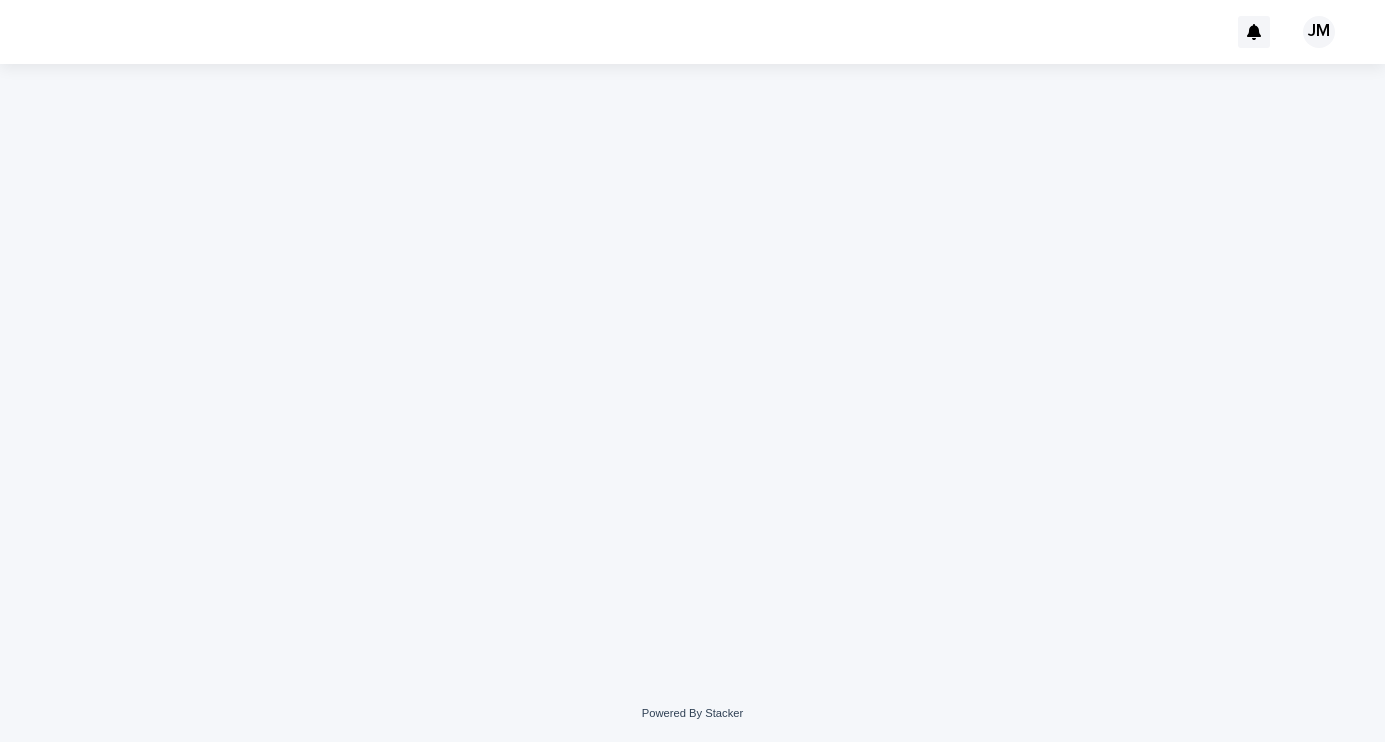 scroll, scrollTop: 0, scrollLeft: 0, axis: both 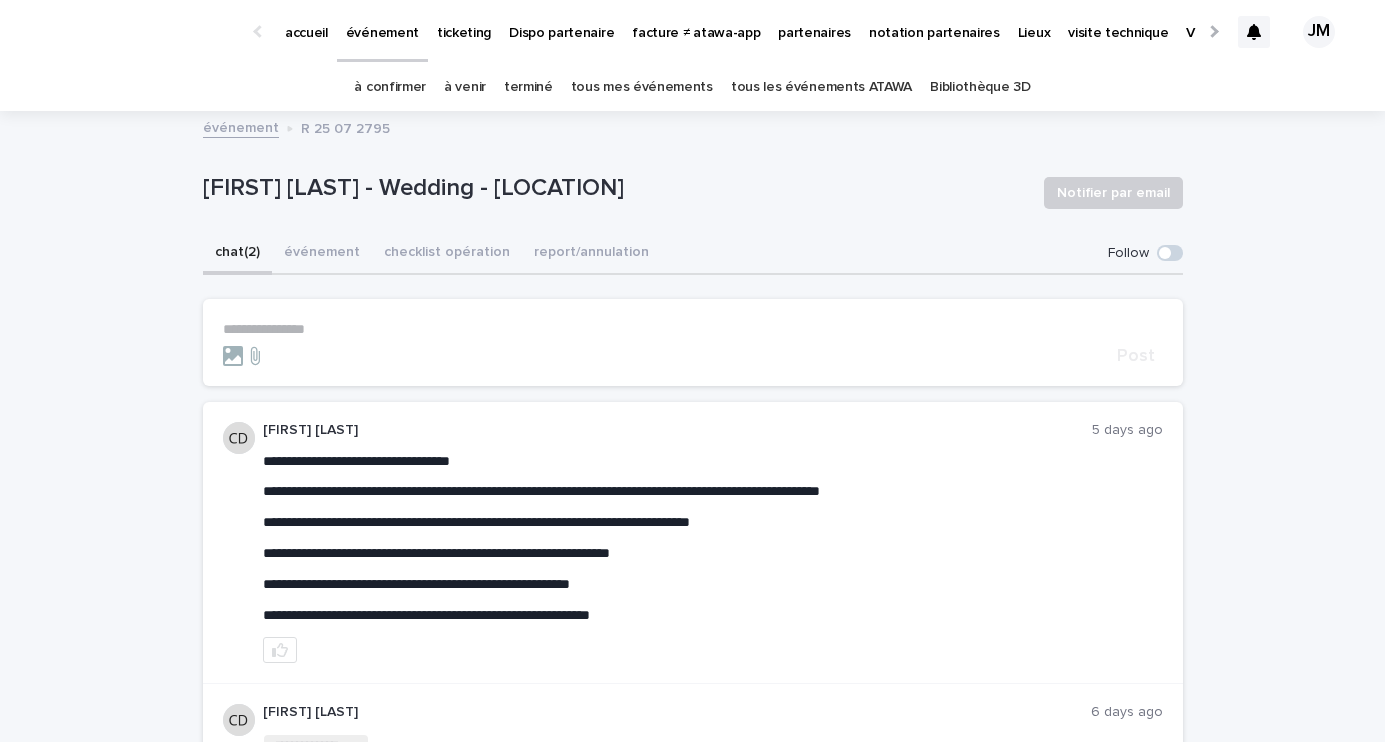 click on "checklist opération" at bounding box center (447, 254) 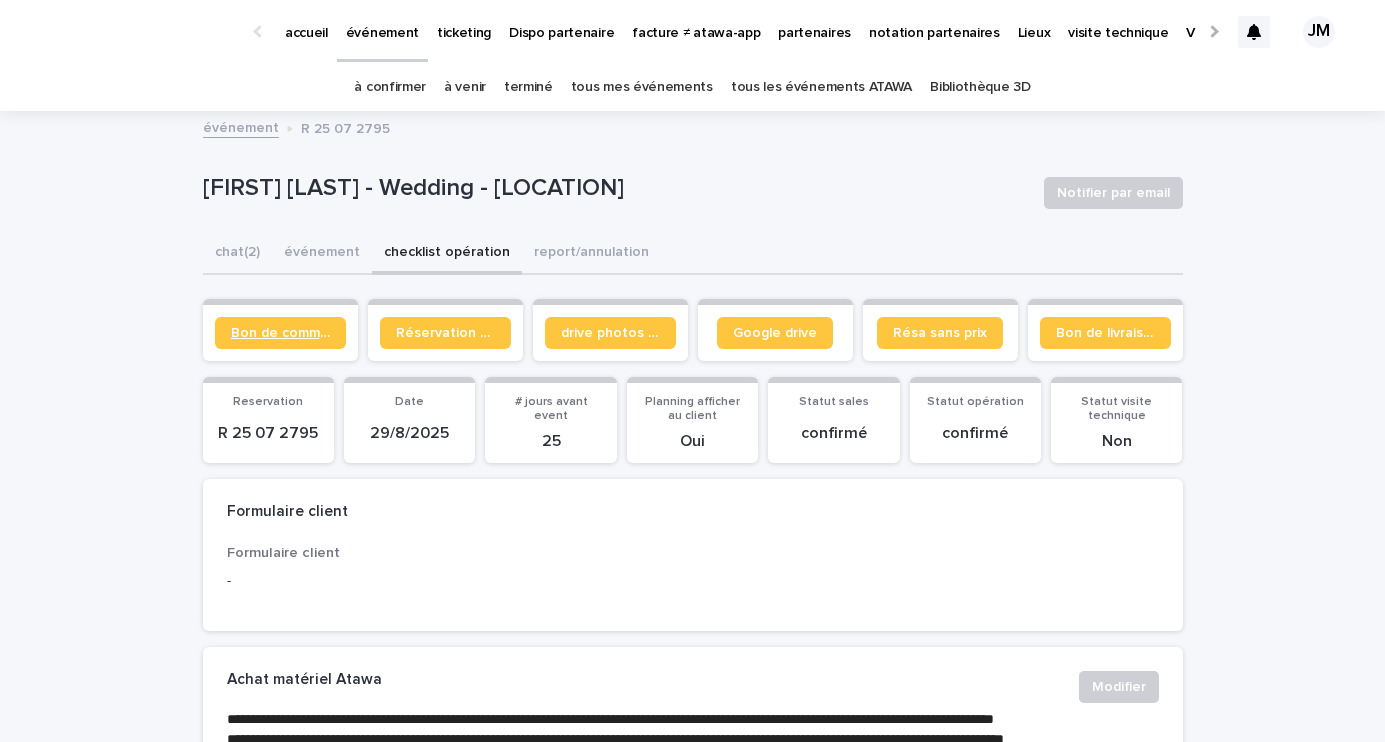 click on "Bon de commande" at bounding box center (280, 333) 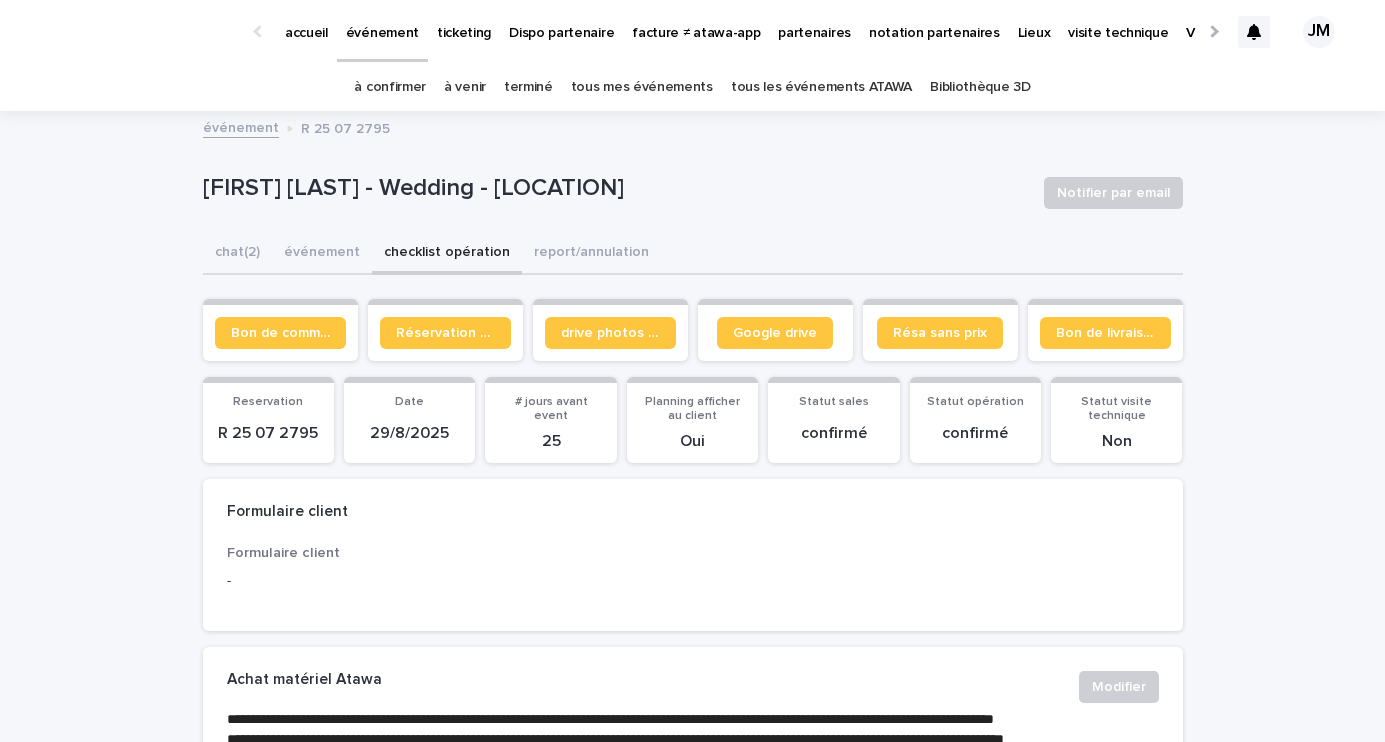 click on "partenaires" at bounding box center (814, 21) 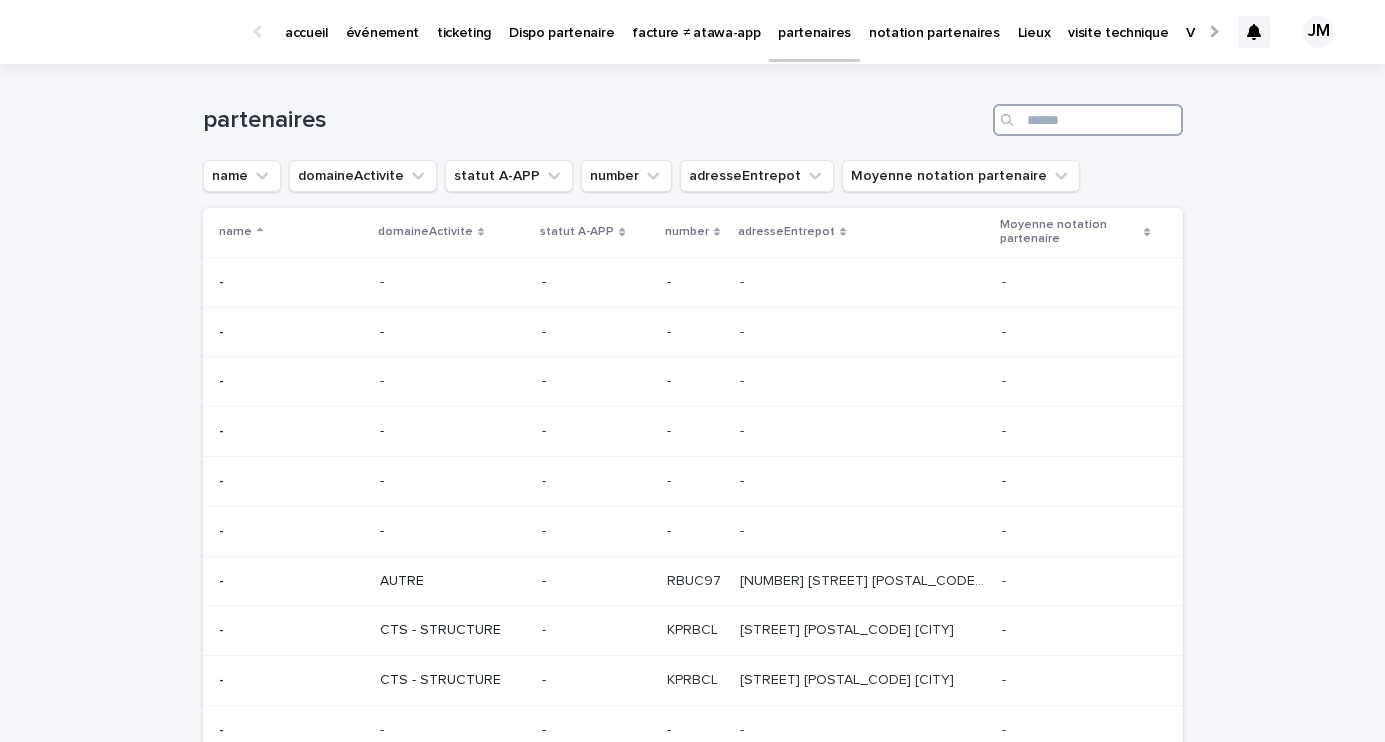 click at bounding box center [1088, 120] 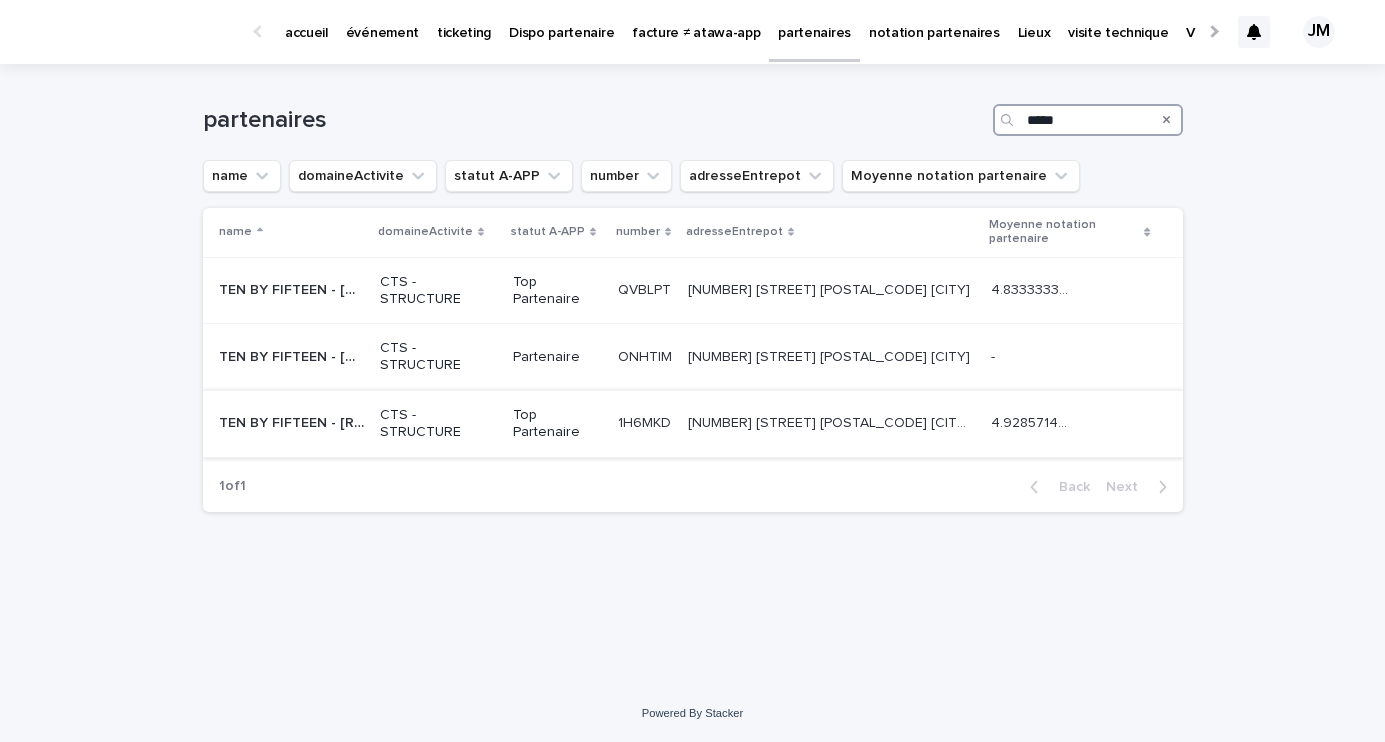 type on "*****" 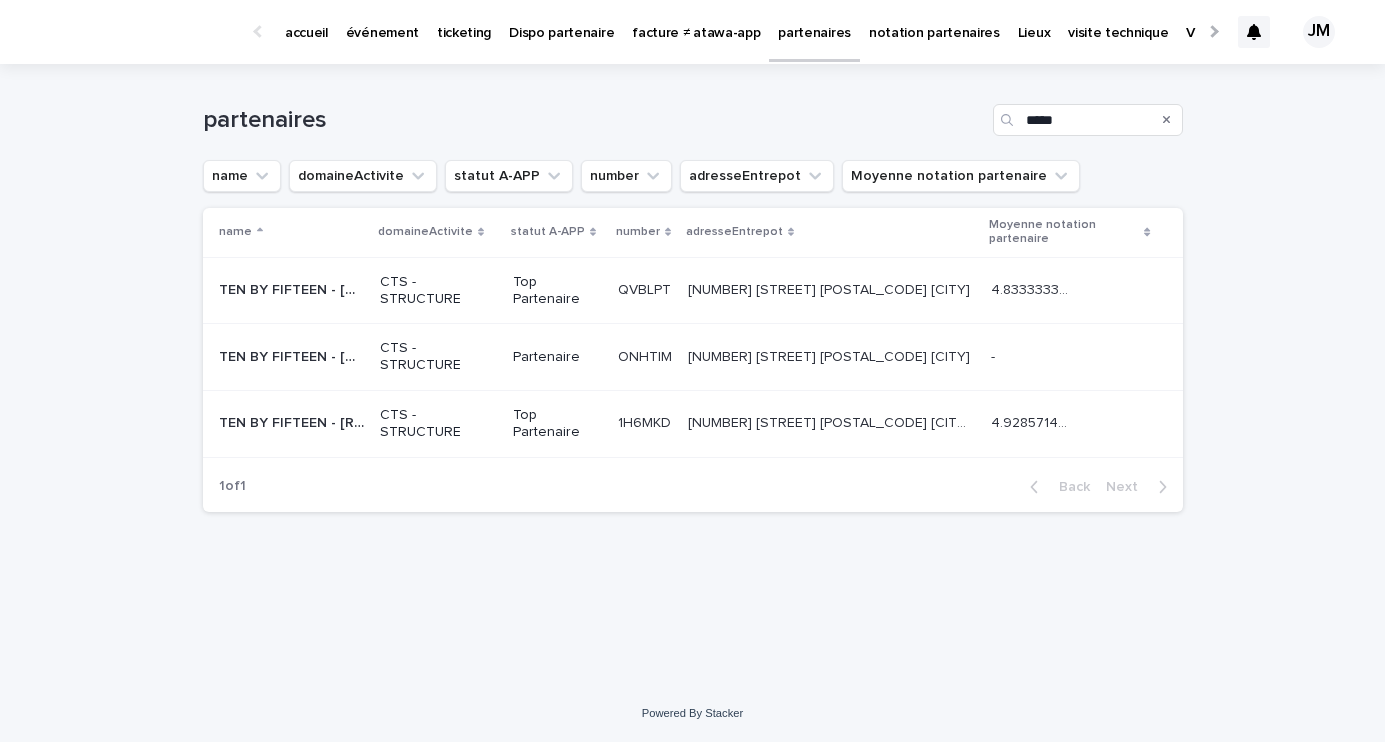 click on "[NUMBER] [STREET] [POSTAL_CODE] [CITY]
[NAME] : [PHONE]" at bounding box center (833, 421) 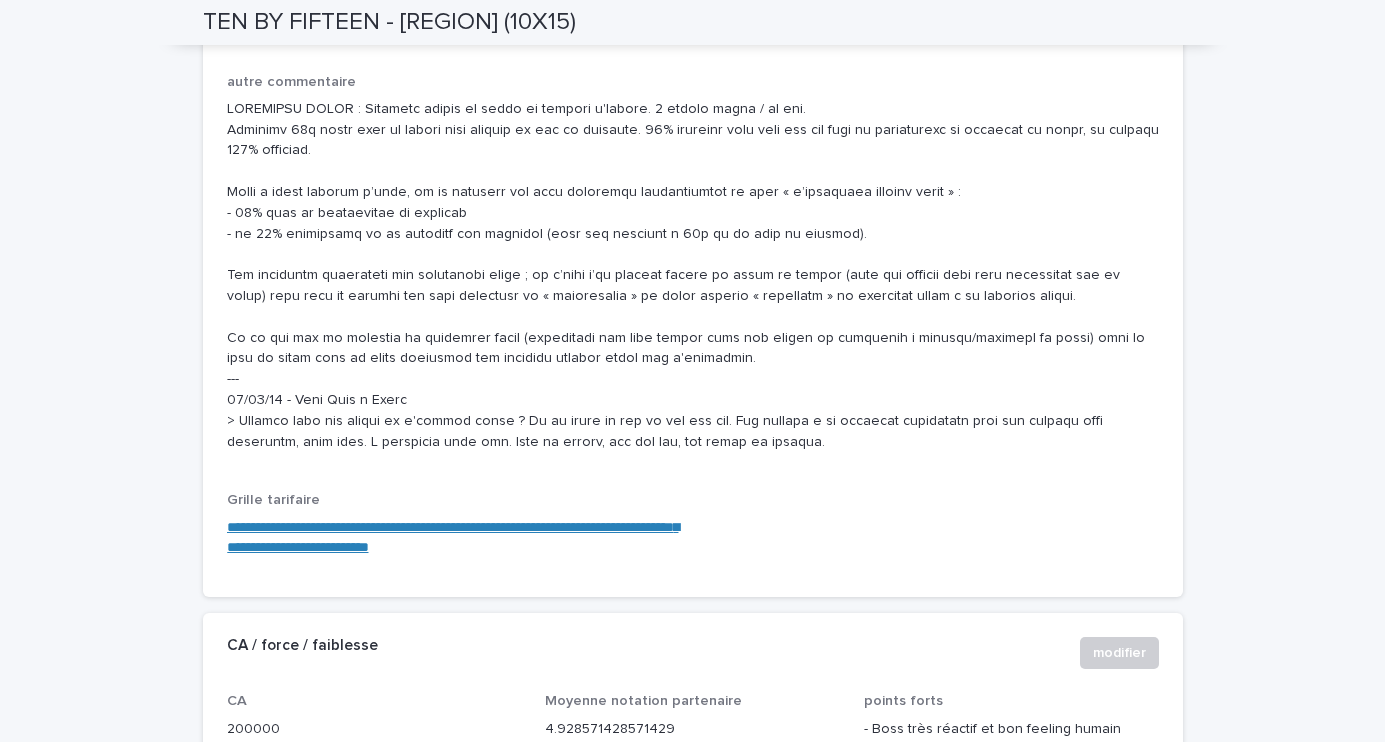 scroll, scrollTop: 2083, scrollLeft: 0, axis: vertical 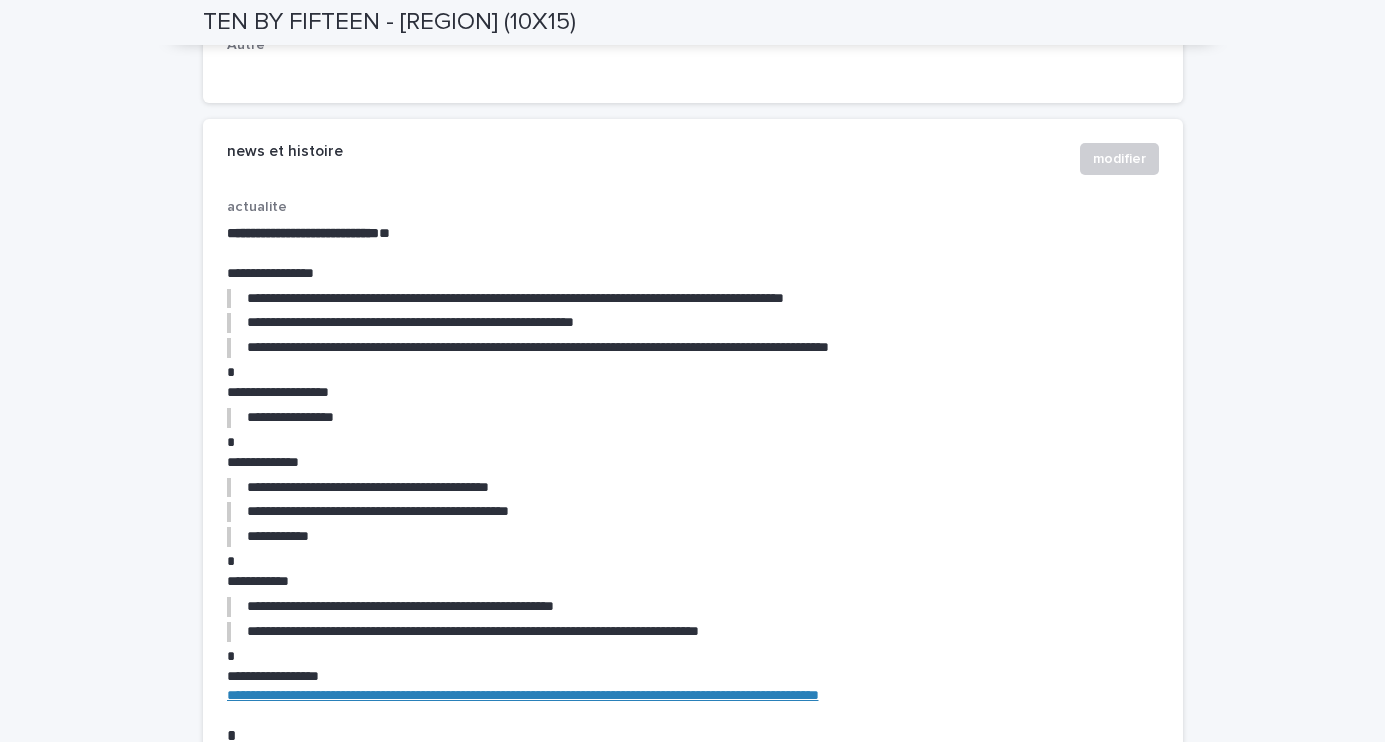 click on "**********" at bounding box center [523, 695] 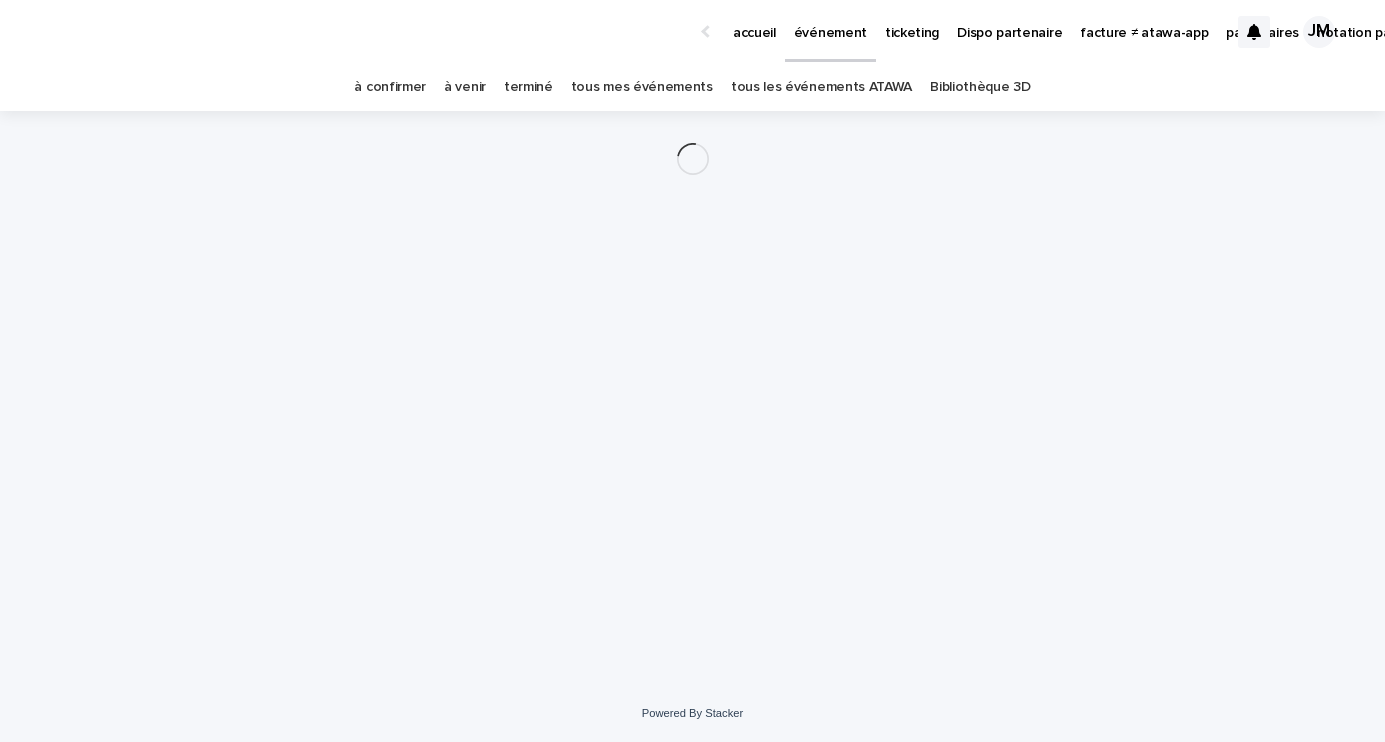 scroll, scrollTop: 0, scrollLeft: 0, axis: both 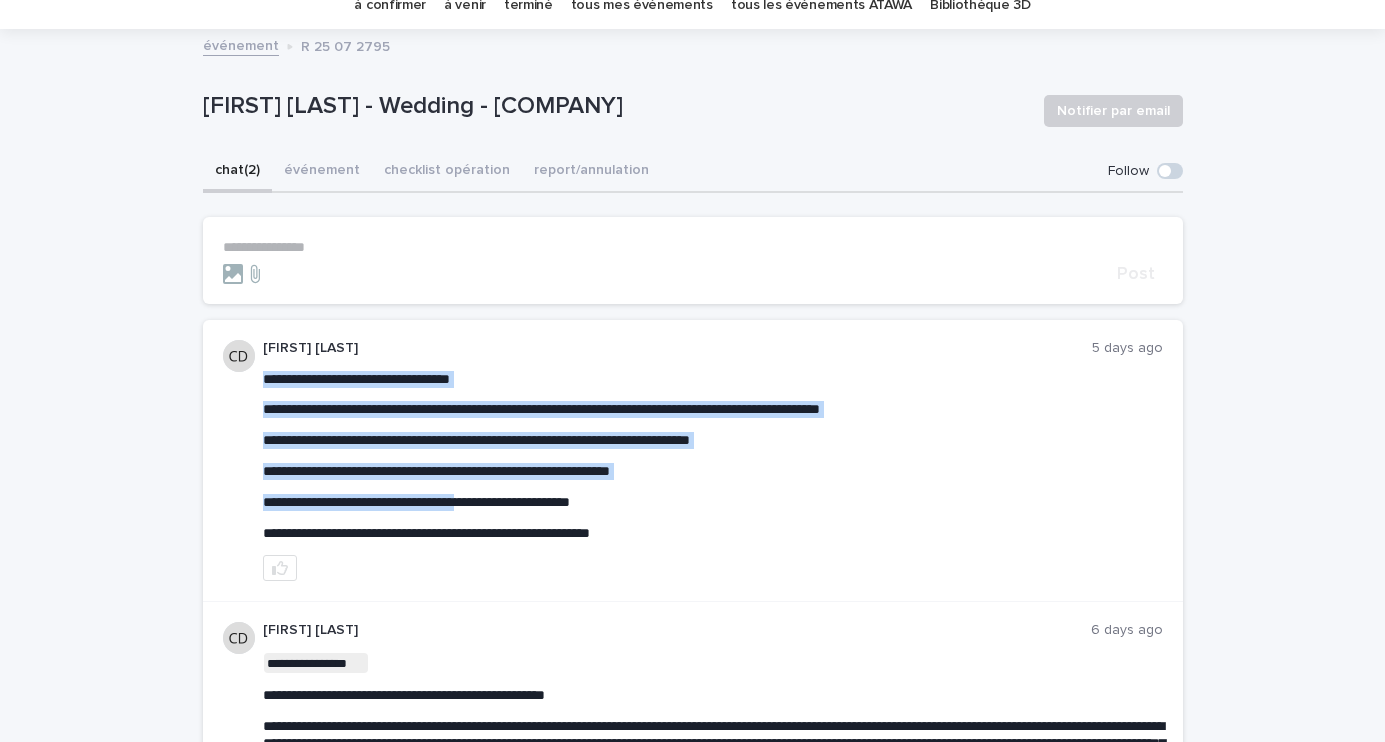 drag, startPoint x: 741, startPoint y: 540, endPoint x: 489, endPoint y: 508, distance: 254.02362 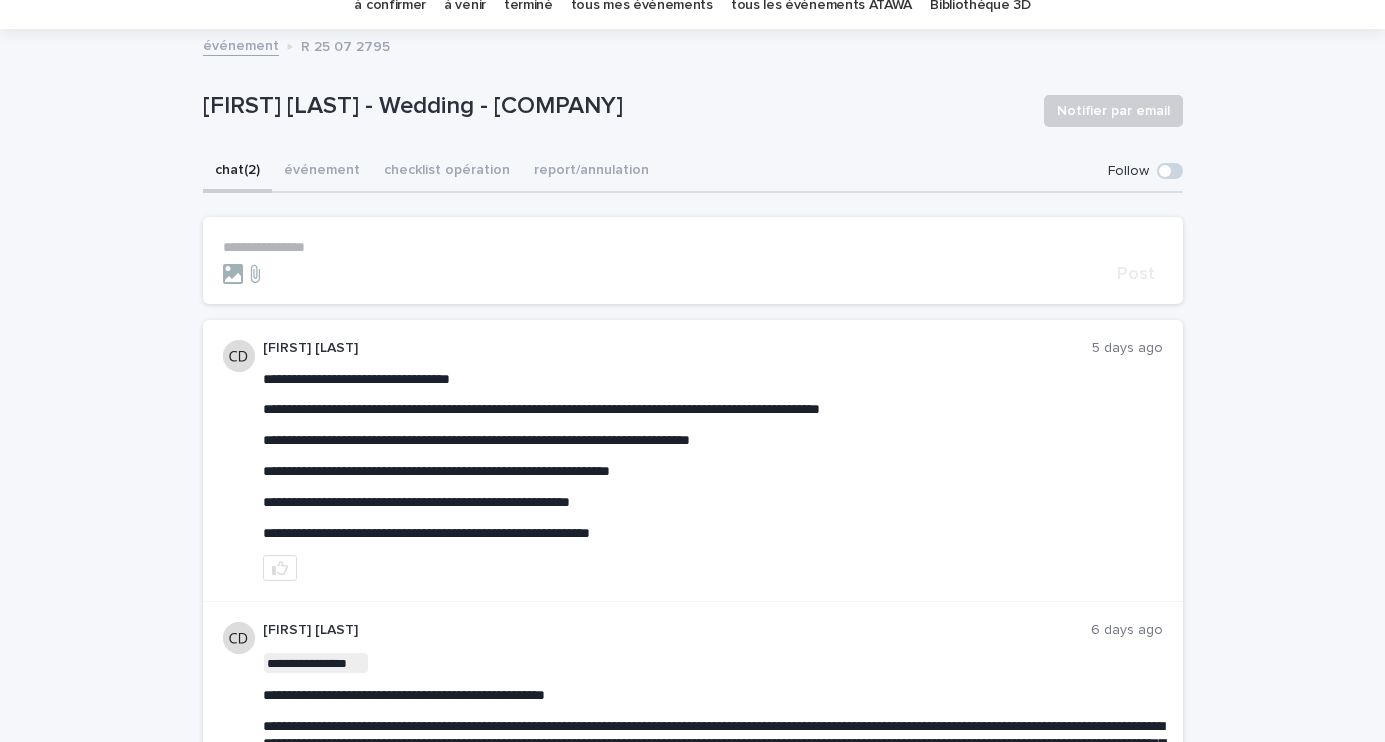click at bounding box center [713, 568] 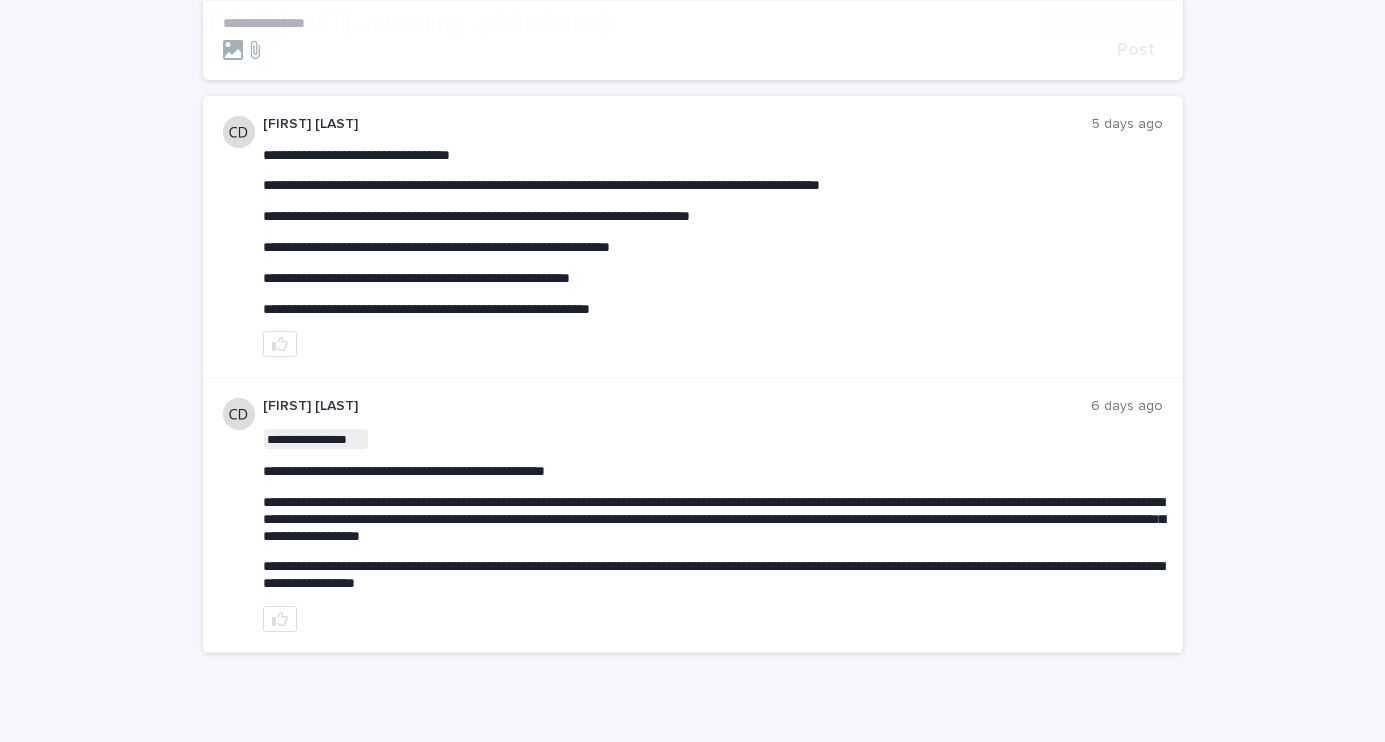 scroll, scrollTop: 307, scrollLeft: 0, axis: vertical 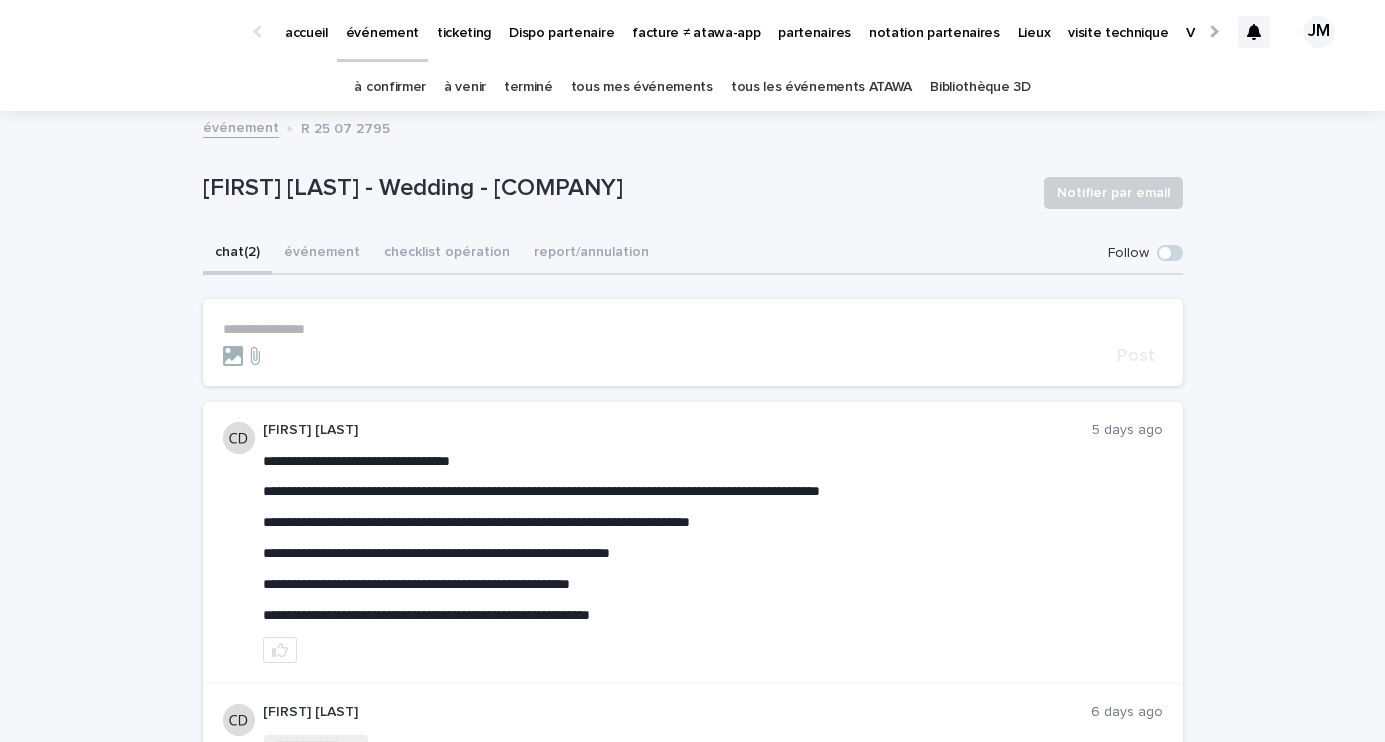click on "partenaires" at bounding box center [814, 21] 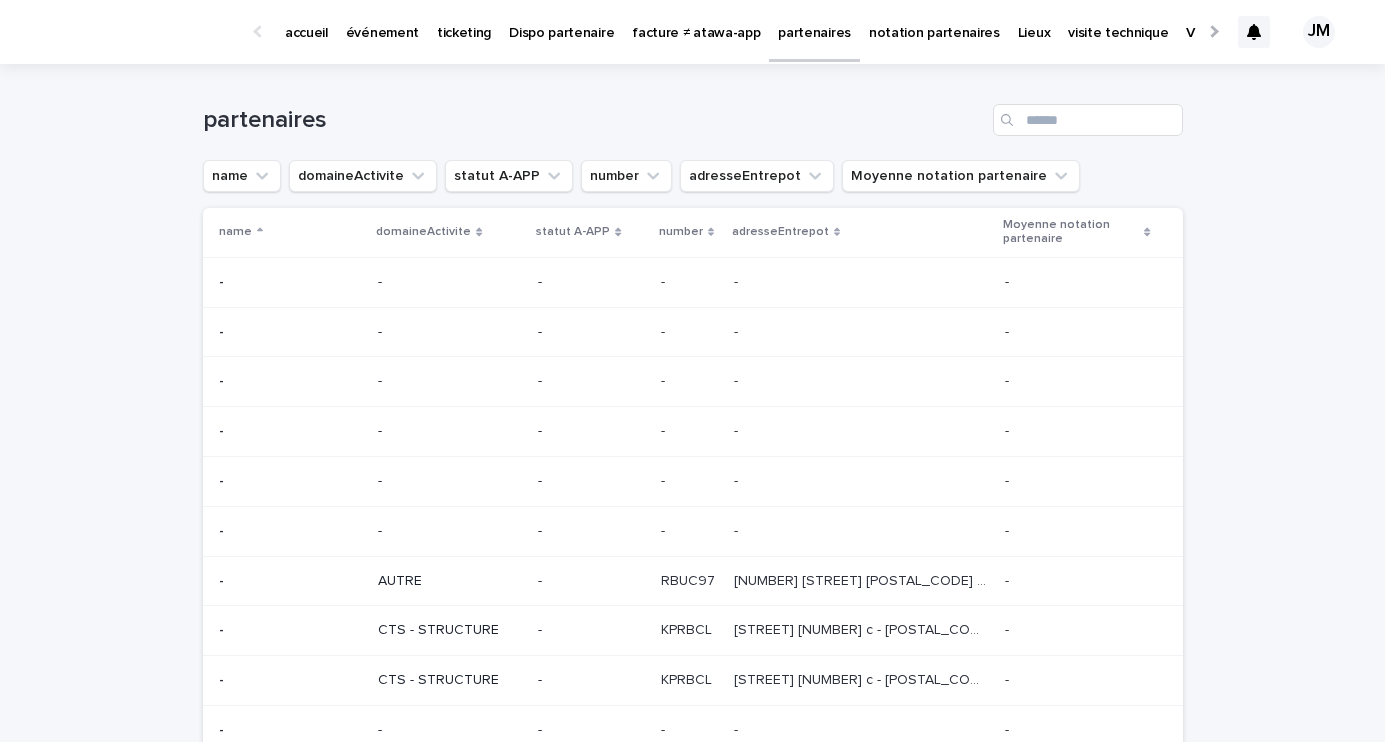 click on "partenaires" at bounding box center [693, 112] 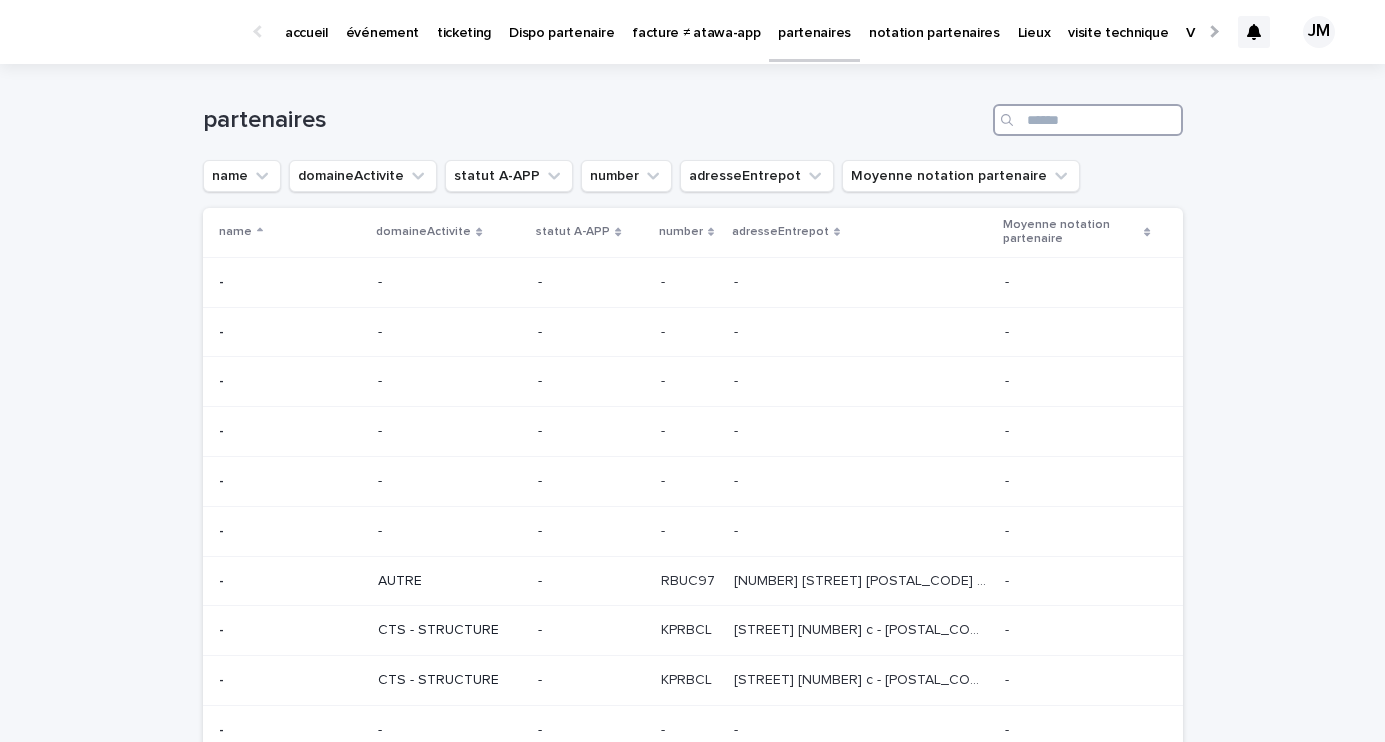 click at bounding box center (1088, 120) 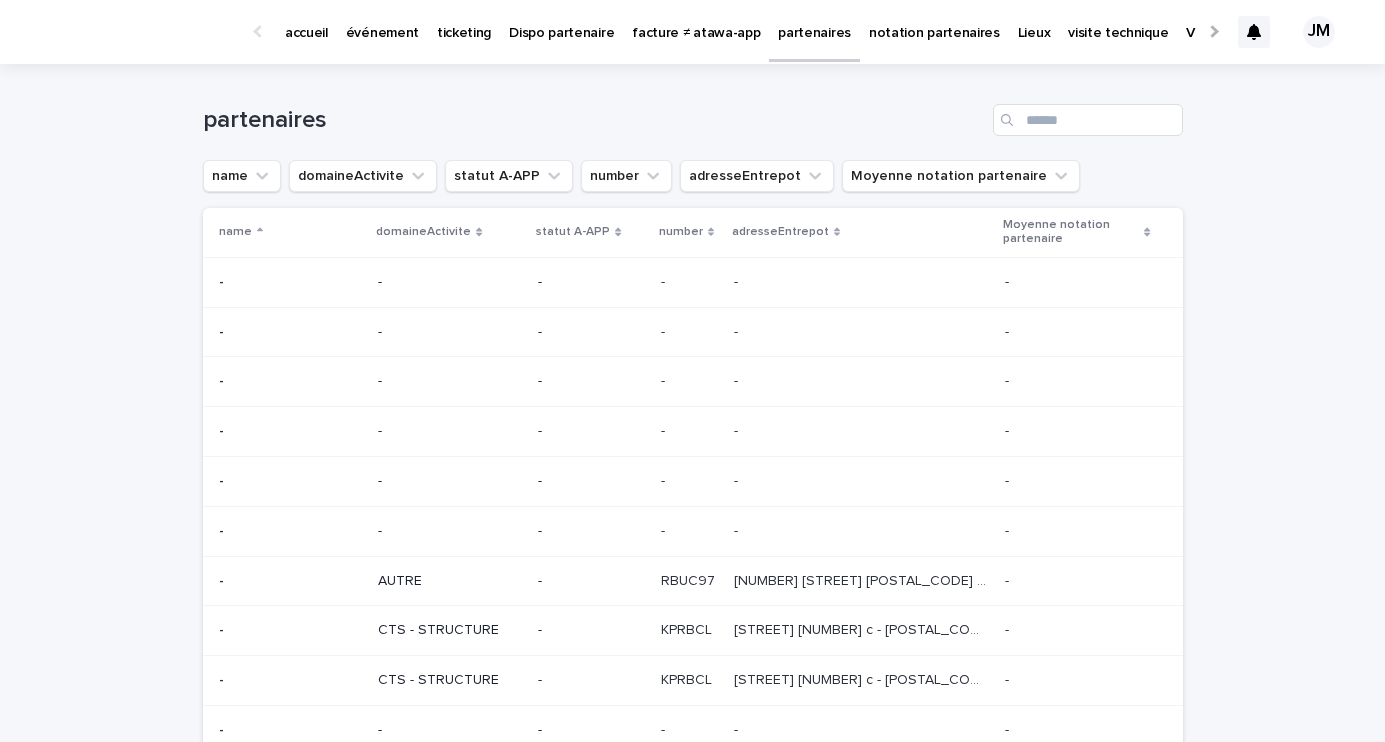 click on "événement" at bounding box center (382, 21) 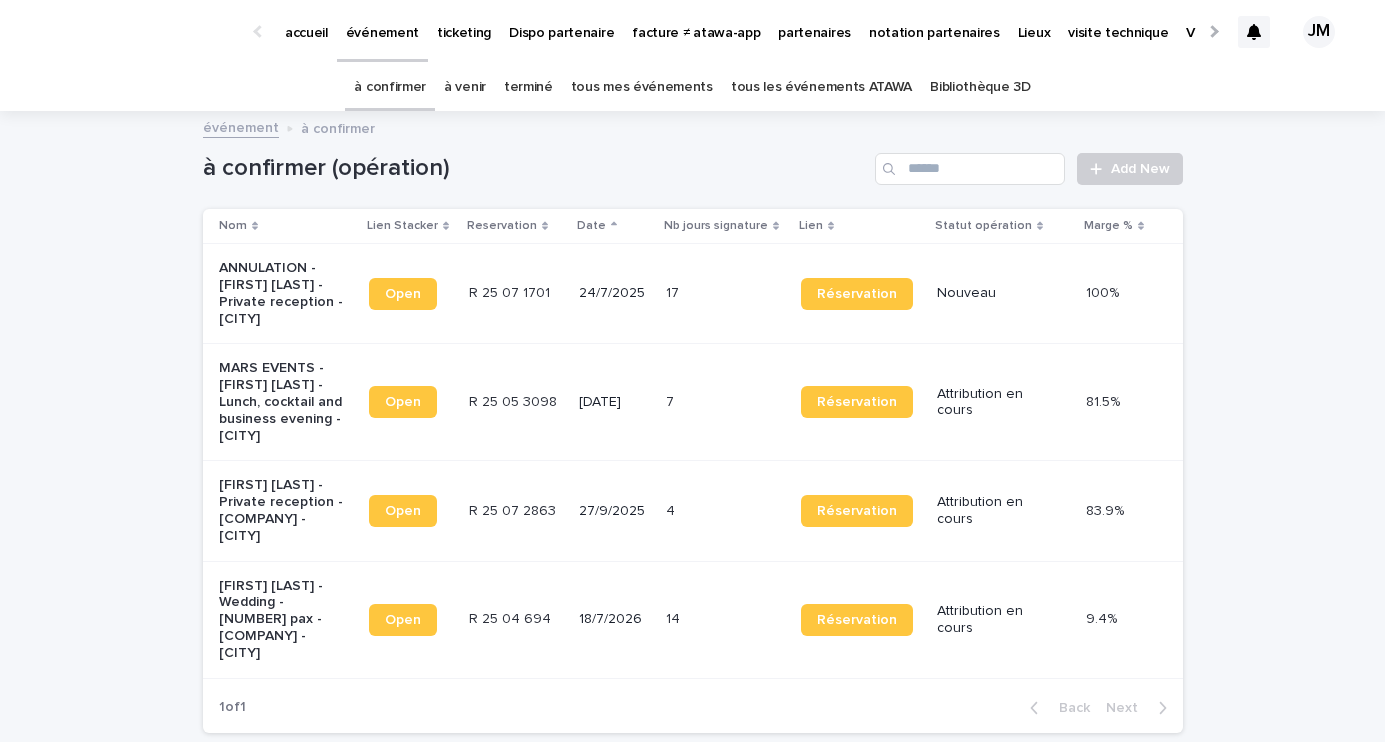 click on "à confirmer" at bounding box center [390, 87] 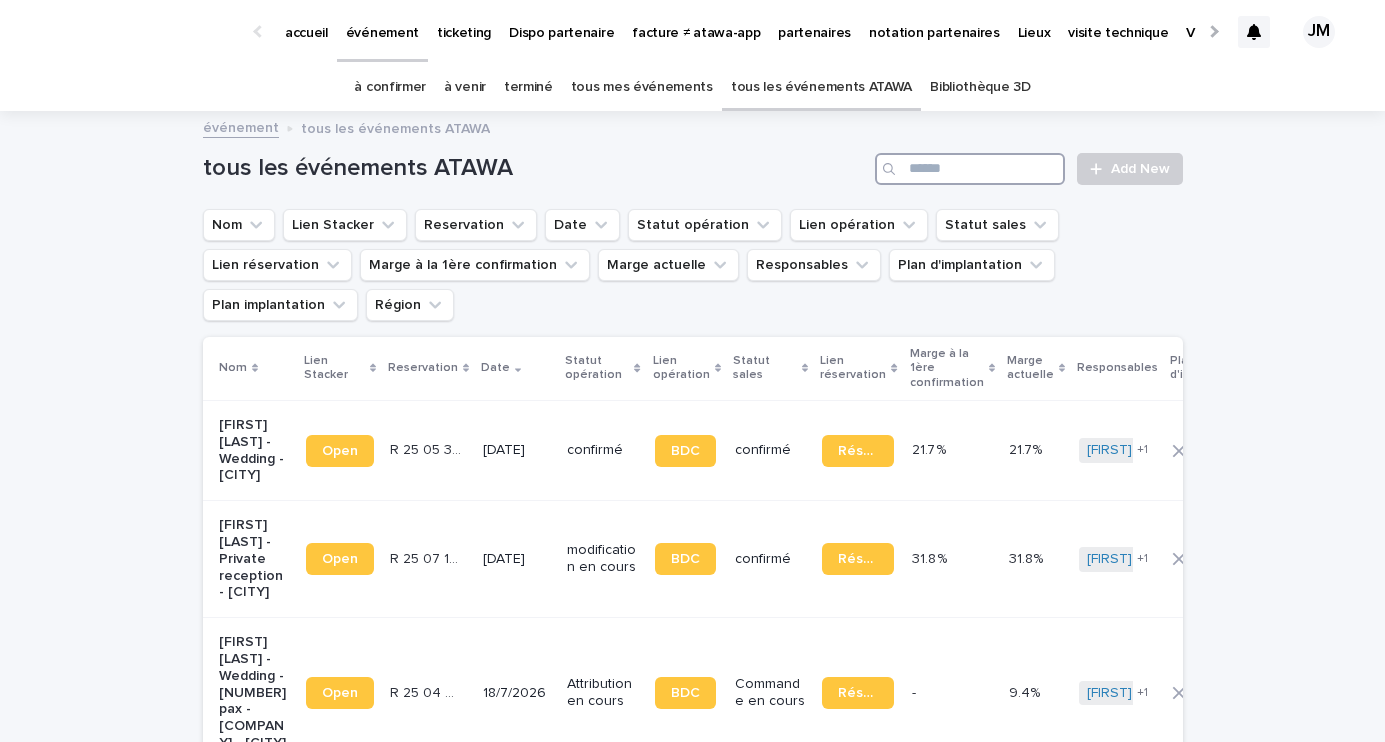 click at bounding box center [970, 169] 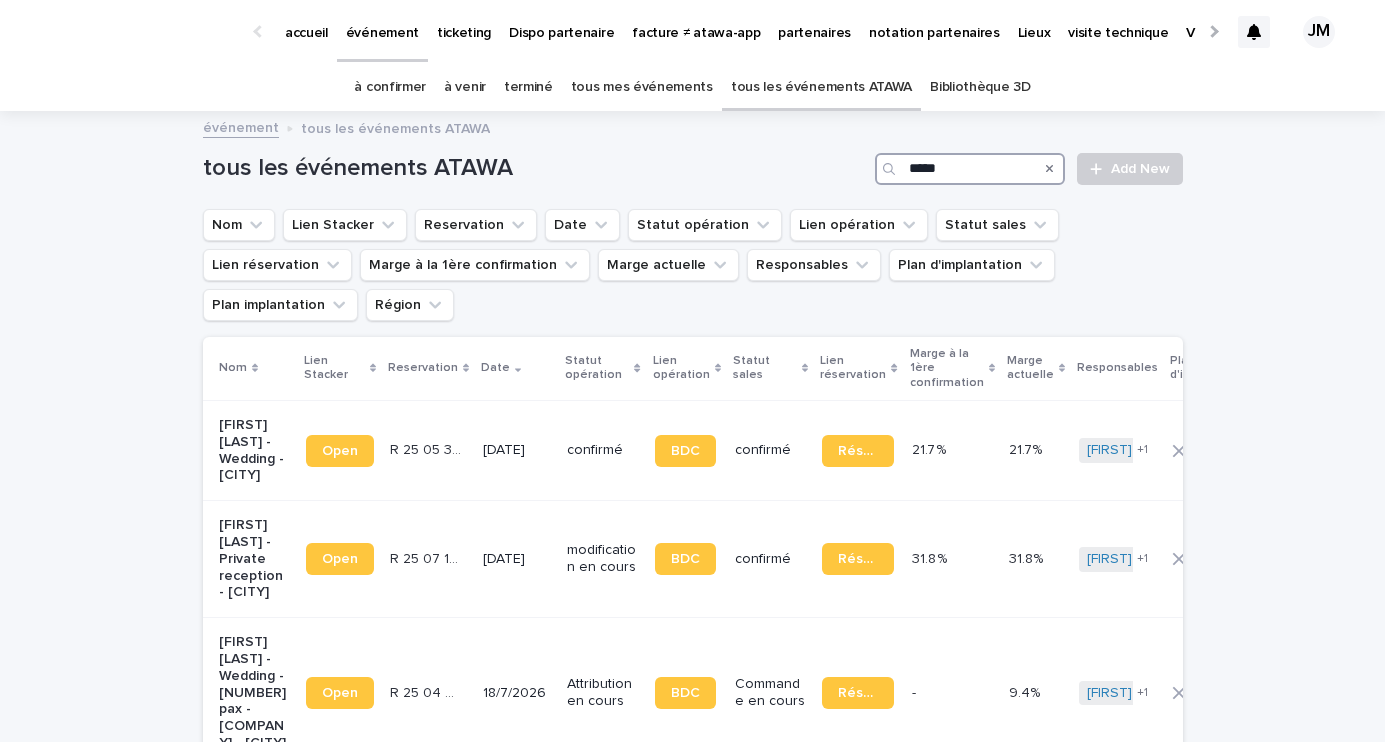 type on "******" 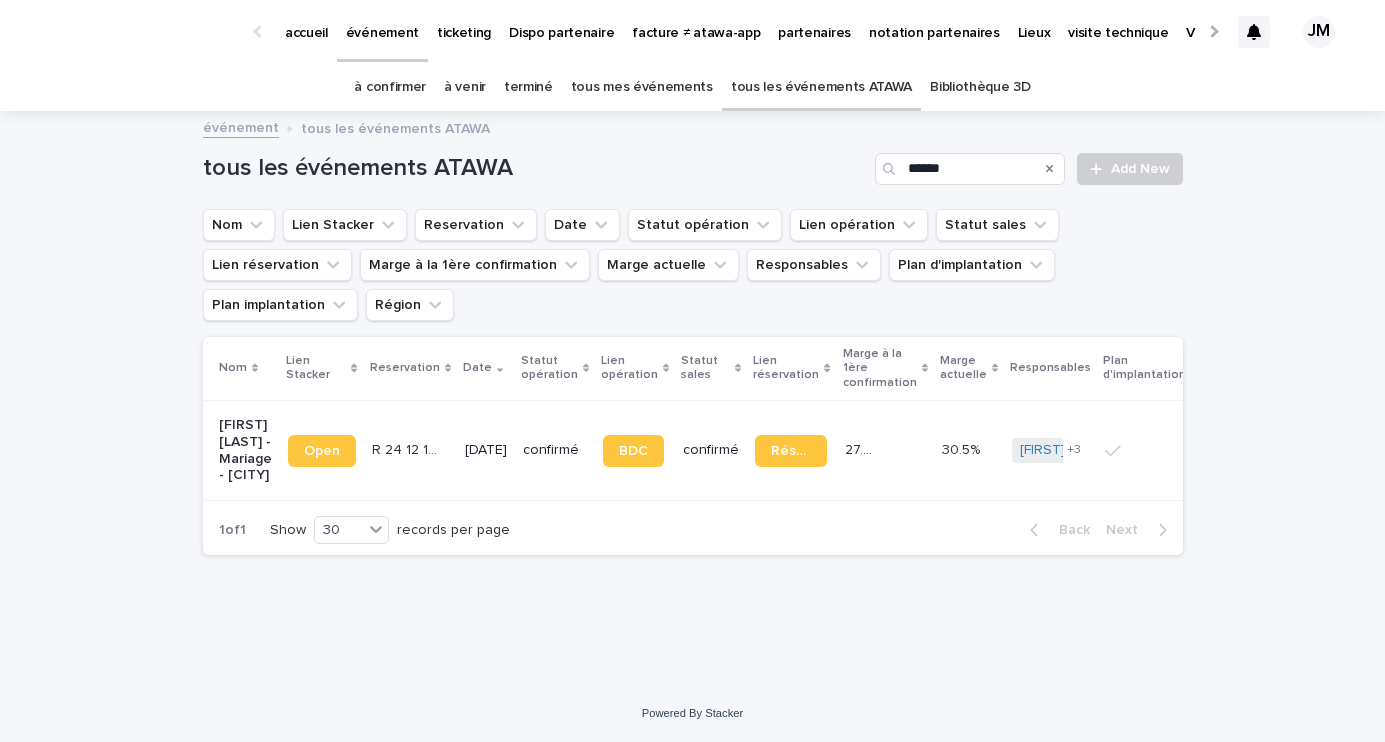 click on "confirmé" at bounding box center (555, 450) 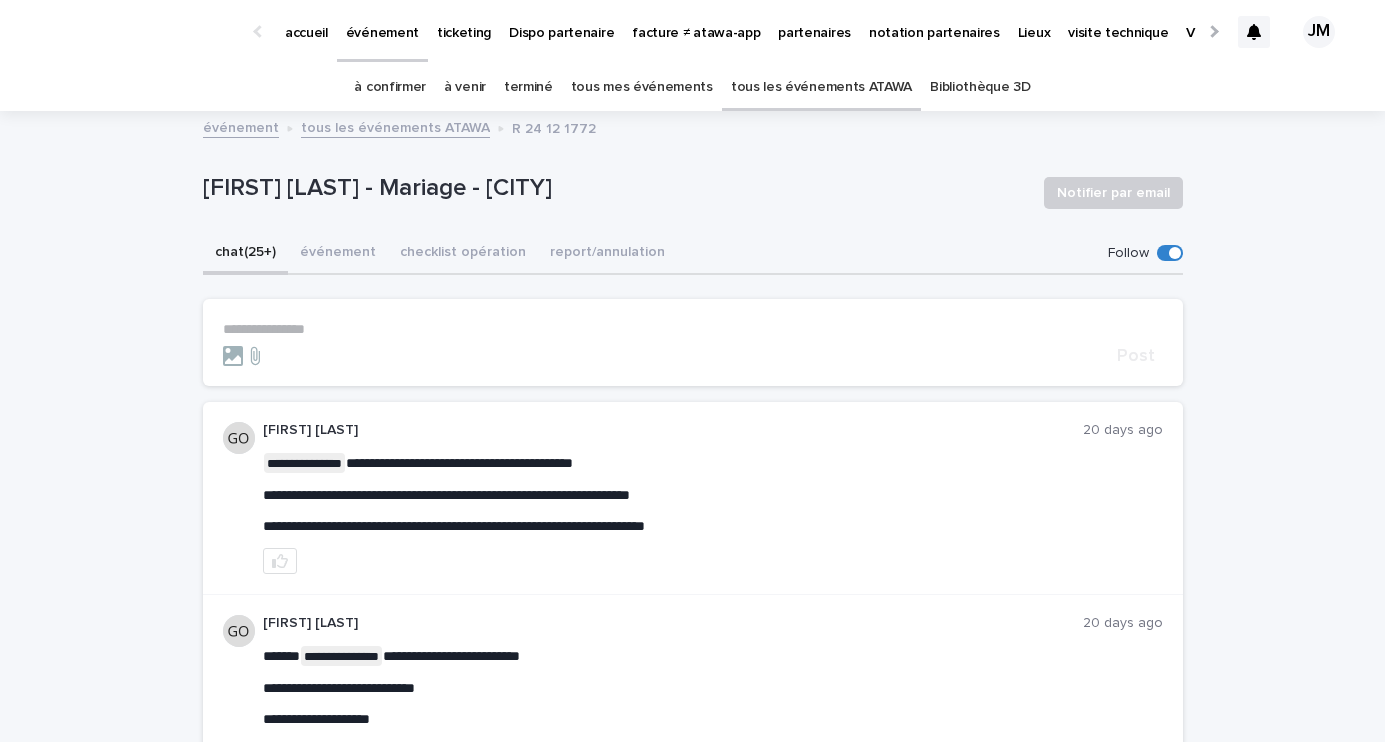 click on "checklist opération" at bounding box center (463, 254) 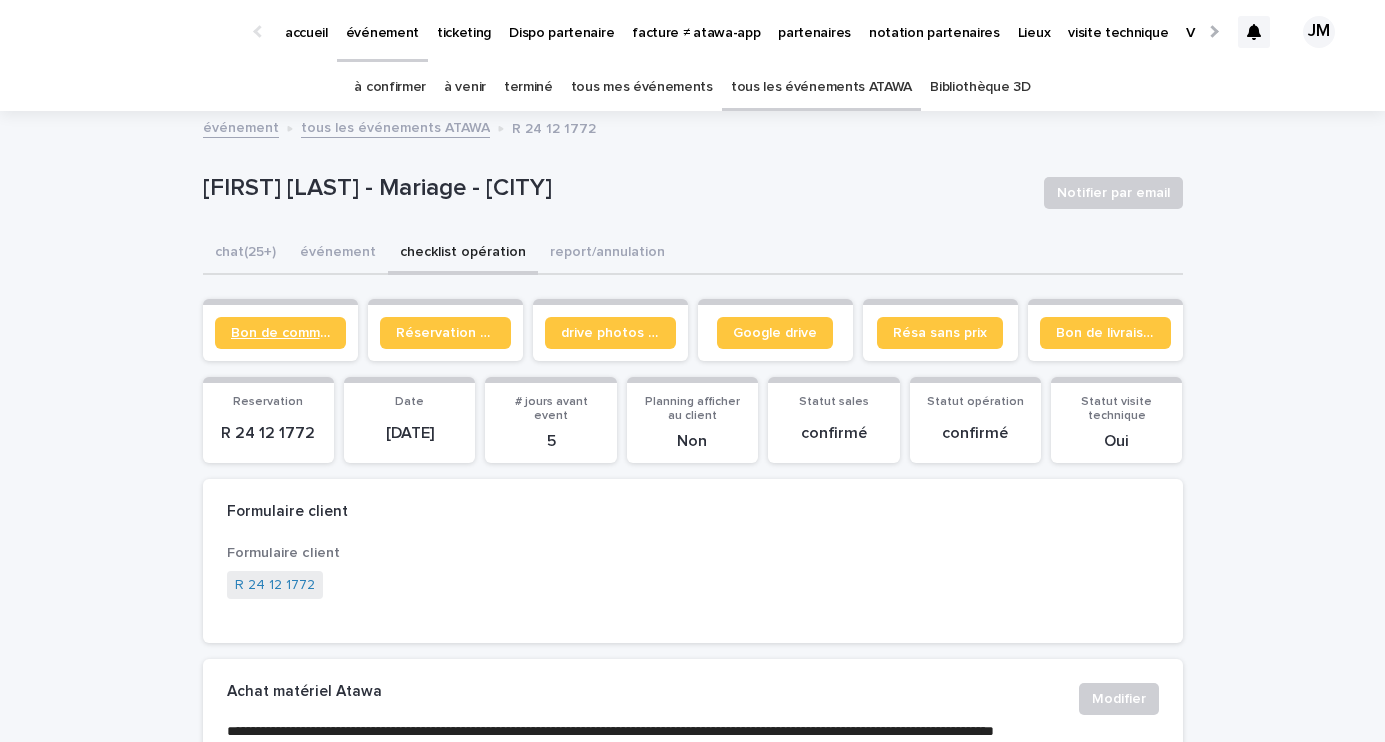 click on "Bon de commande" at bounding box center [280, 333] 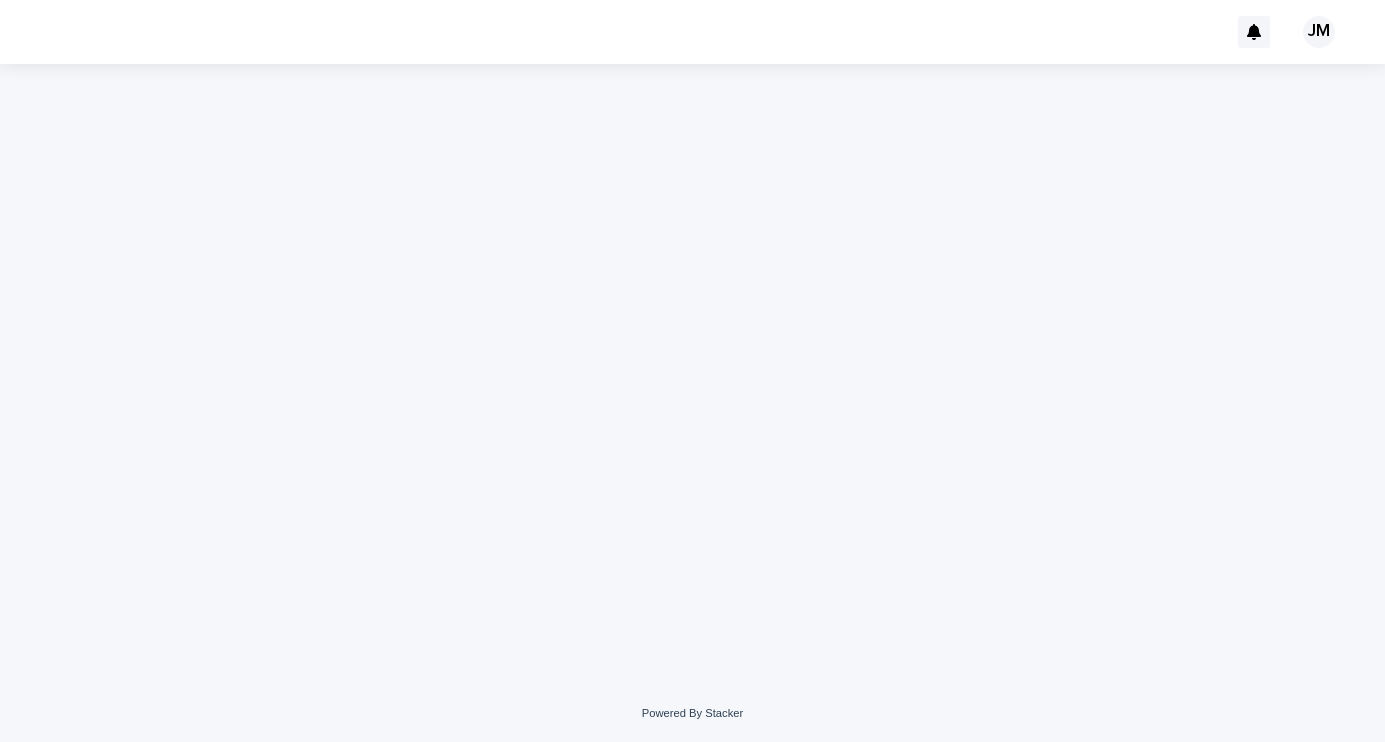 scroll, scrollTop: 0, scrollLeft: 0, axis: both 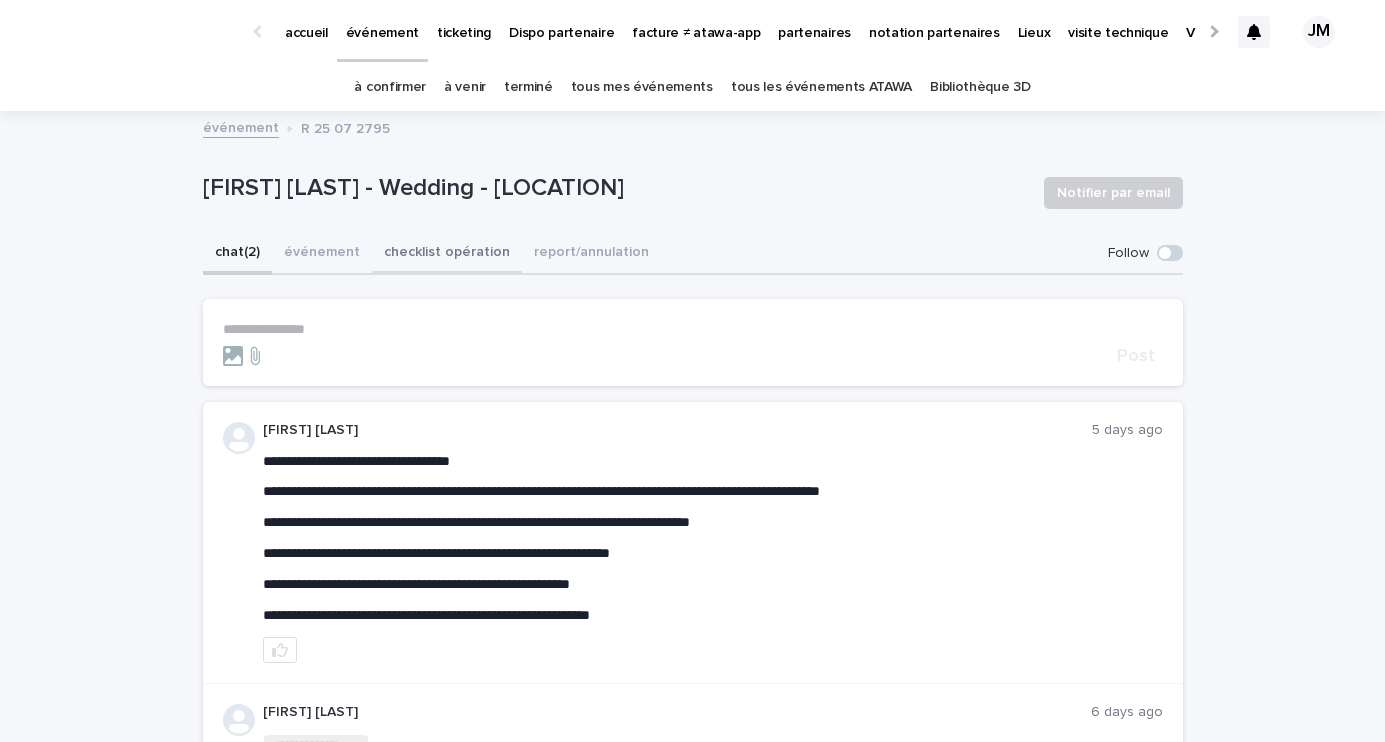 click on "checklist opération" at bounding box center (447, 254) 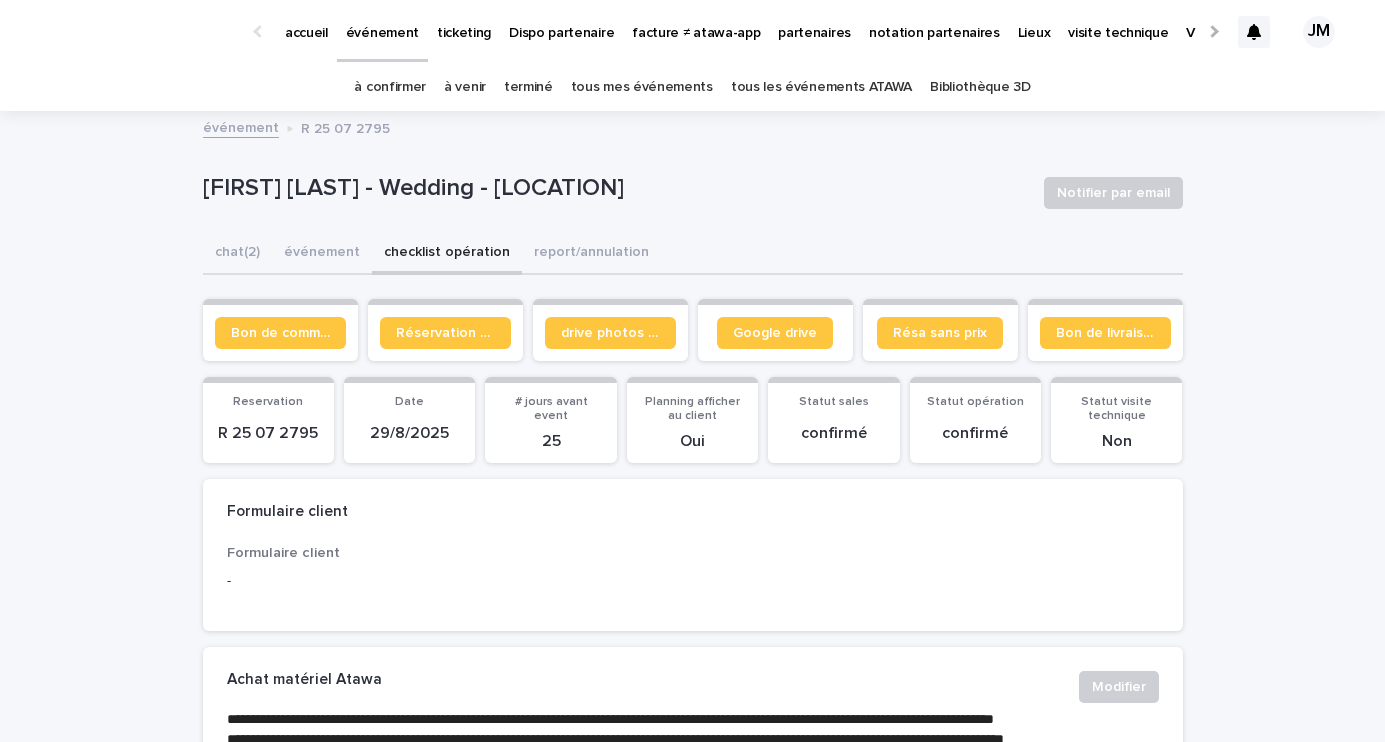 scroll, scrollTop: 22, scrollLeft: 0, axis: vertical 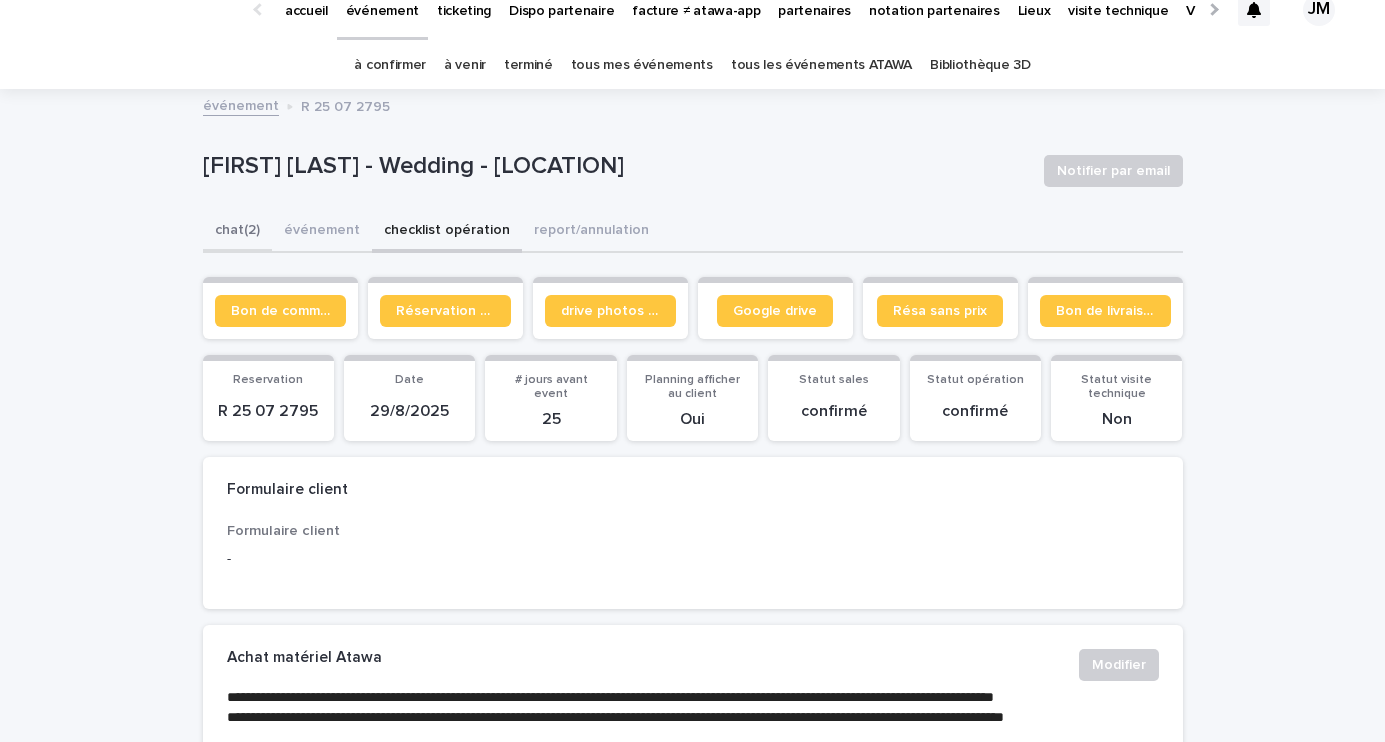 click on "chat  (2)" at bounding box center [237, 232] 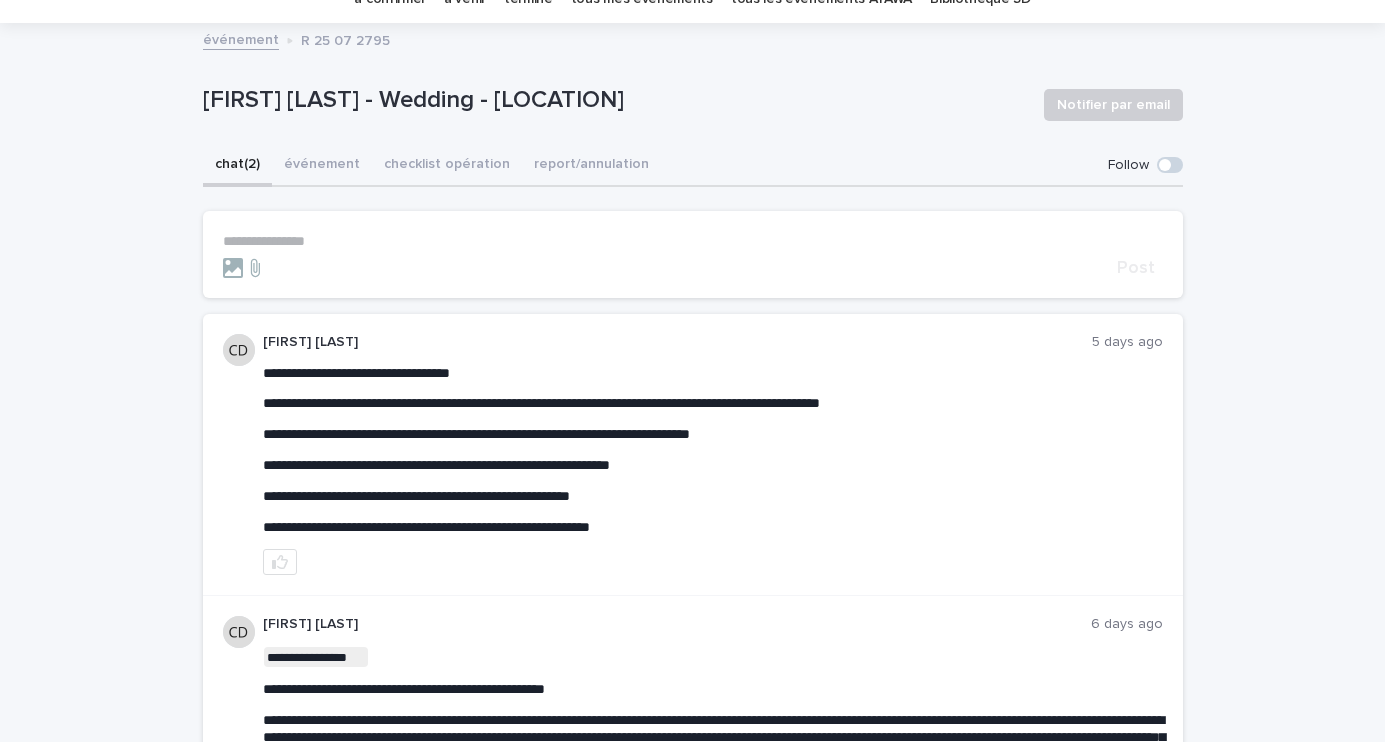 scroll, scrollTop: 390, scrollLeft: 0, axis: vertical 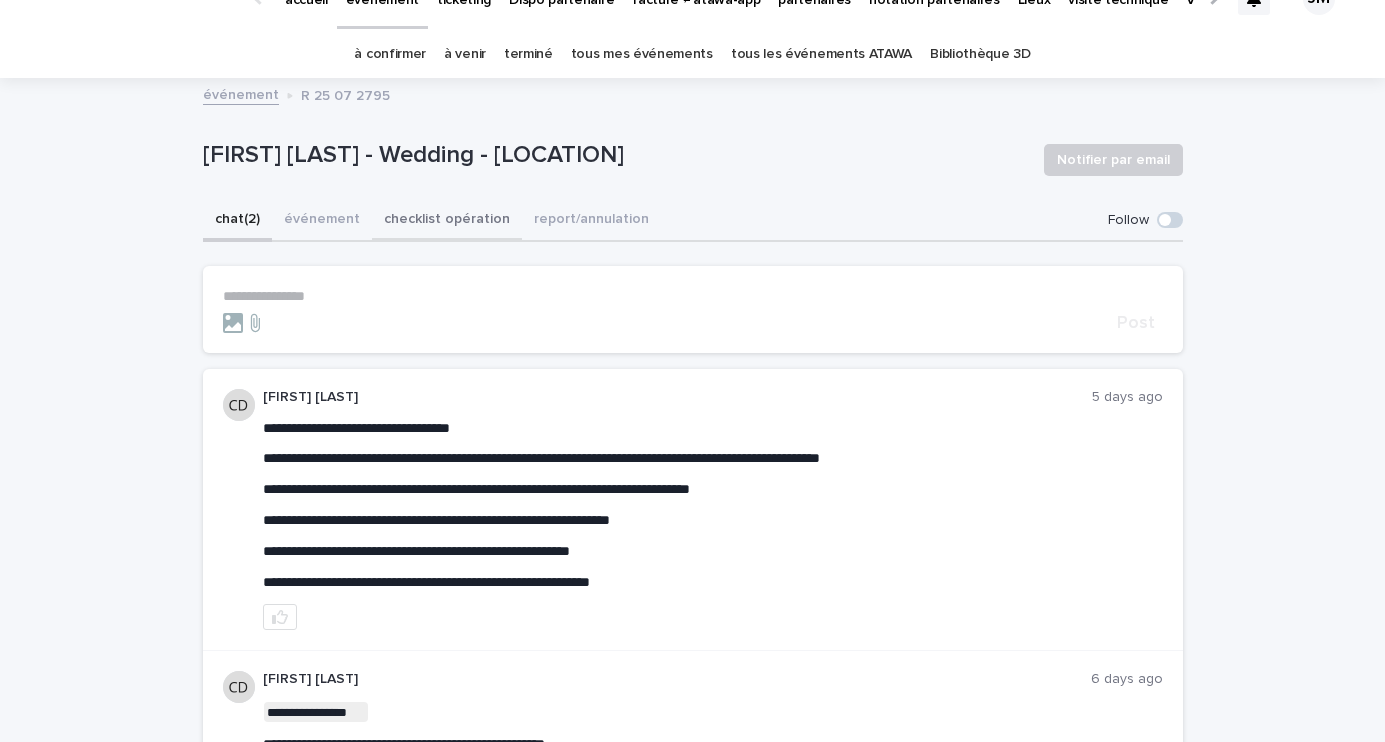 click on "checklist opération" at bounding box center (447, 221) 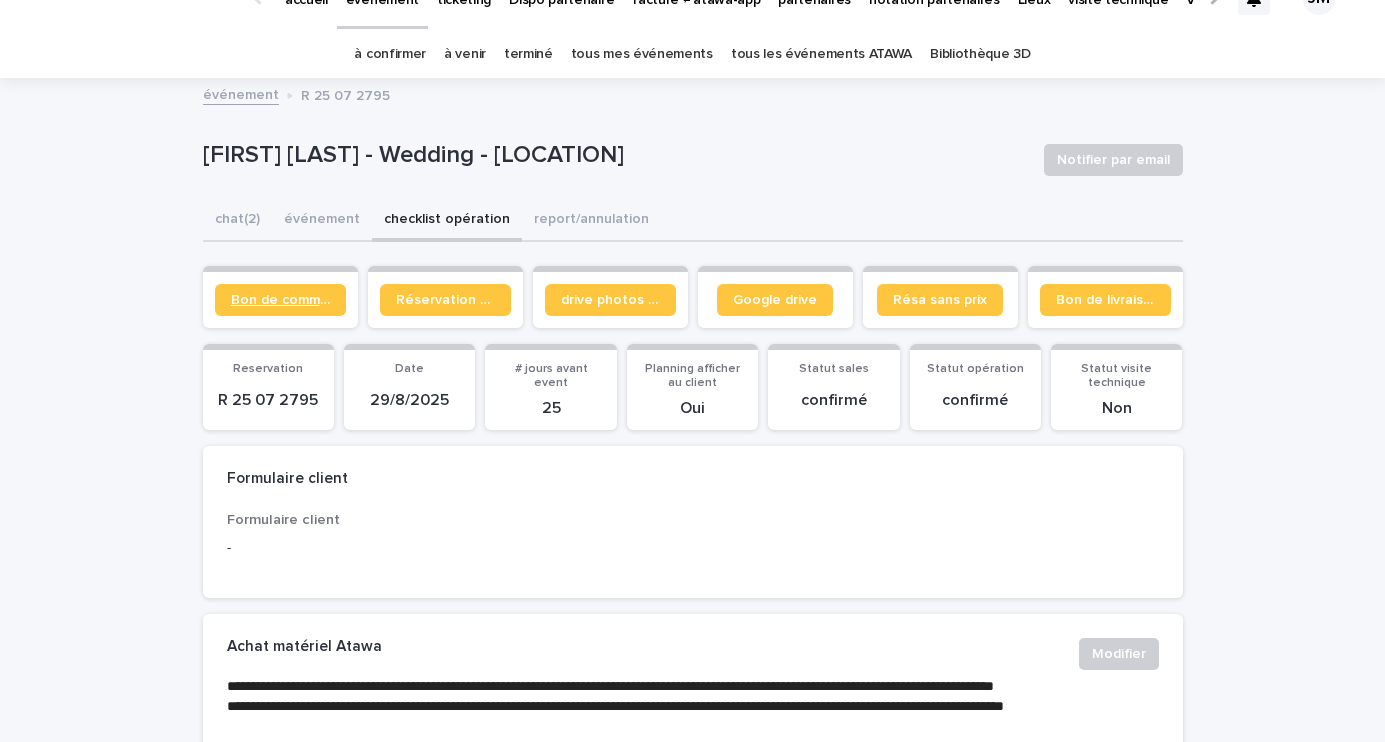 click on "Bon de commande" at bounding box center [280, 300] 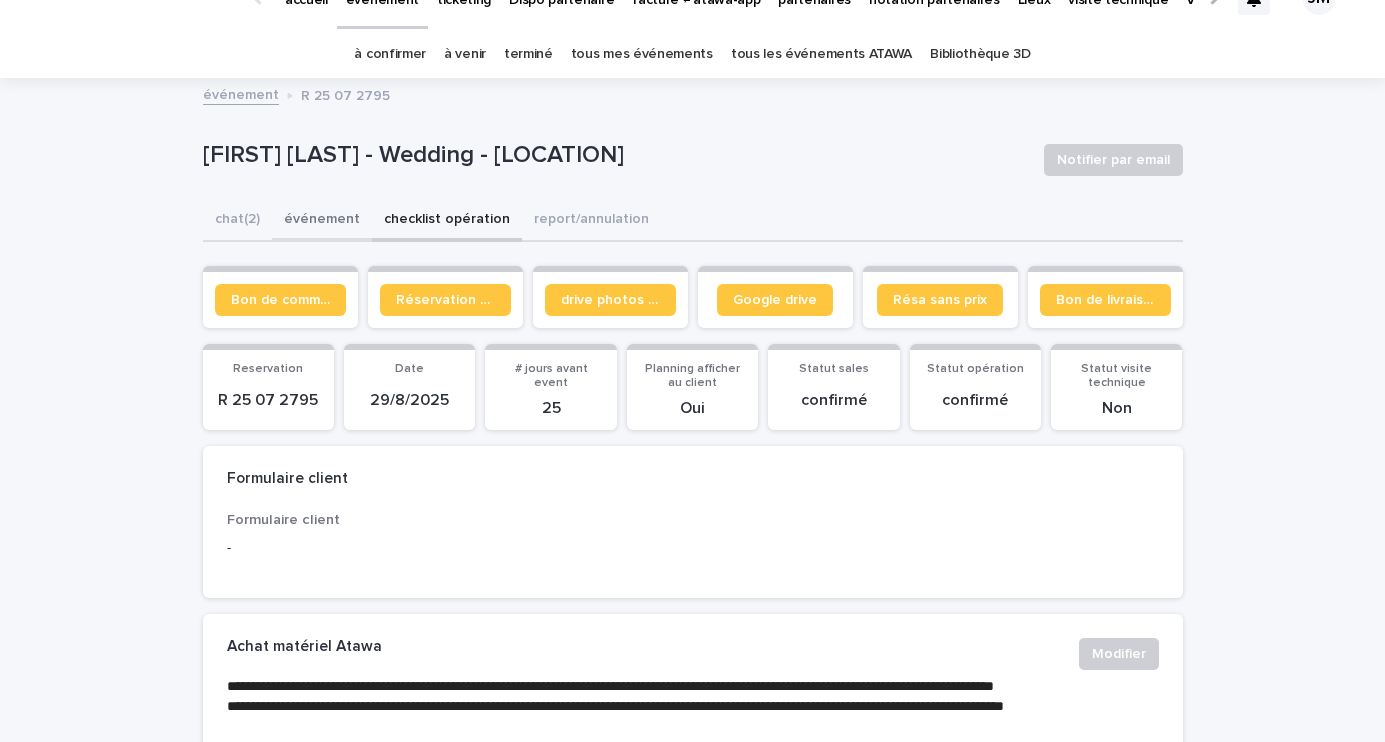 click on "événement" at bounding box center (322, 221) 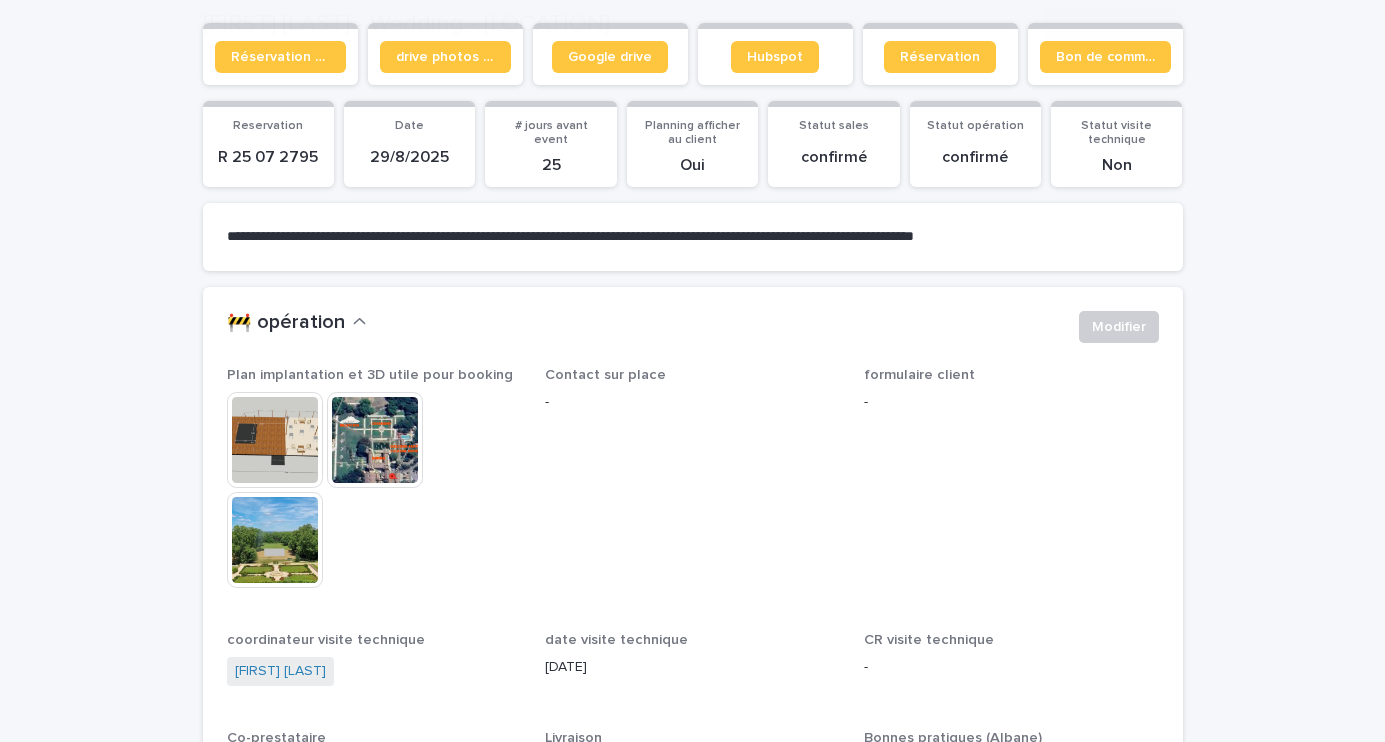 scroll, scrollTop: 283, scrollLeft: 0, axis: vertical 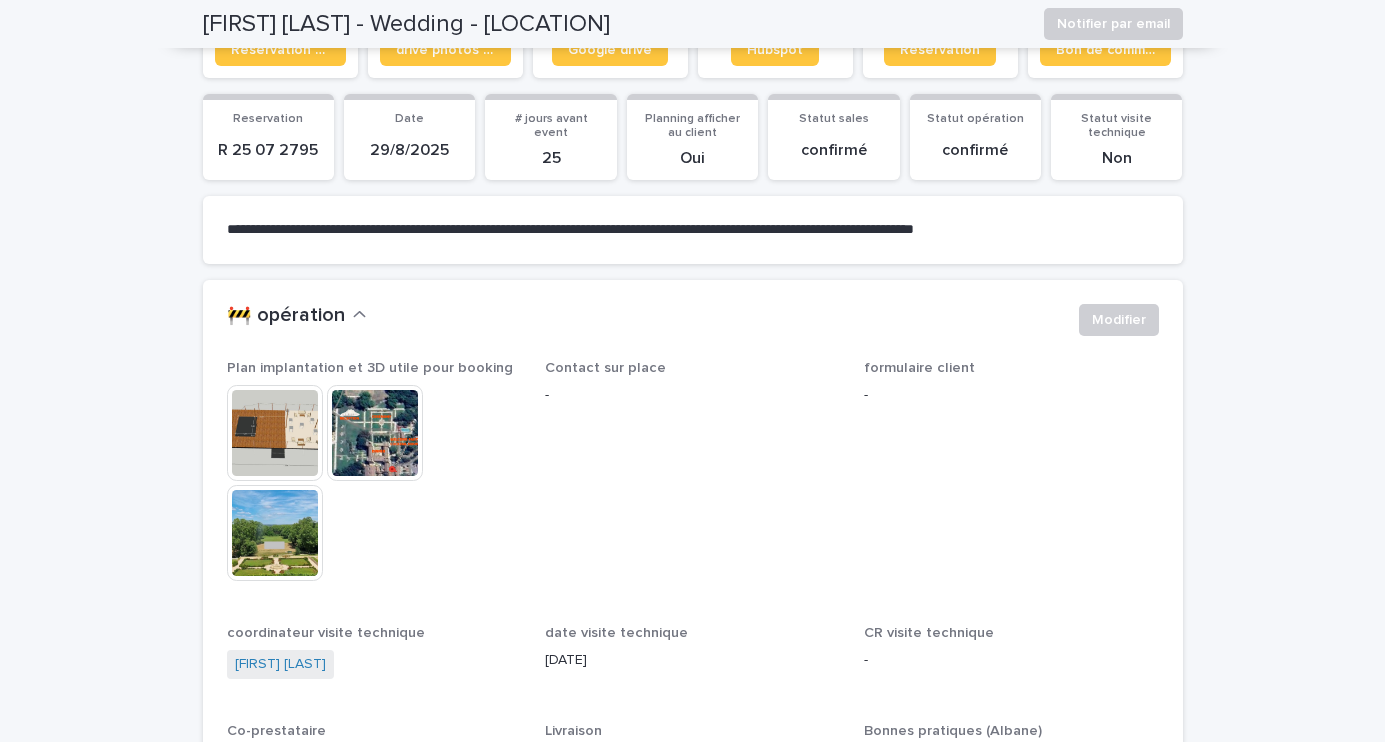 click at bounding box center [275, 433] 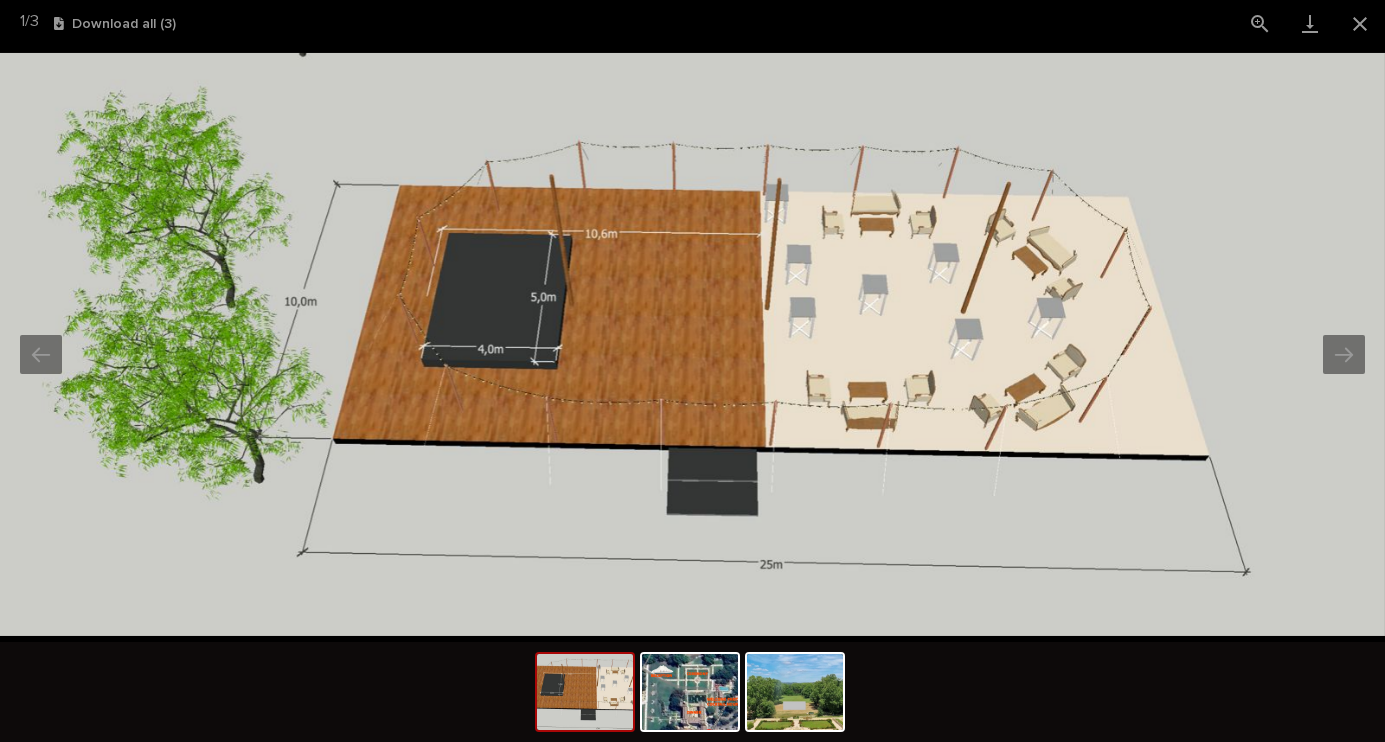click at bounding box center [692, 344] 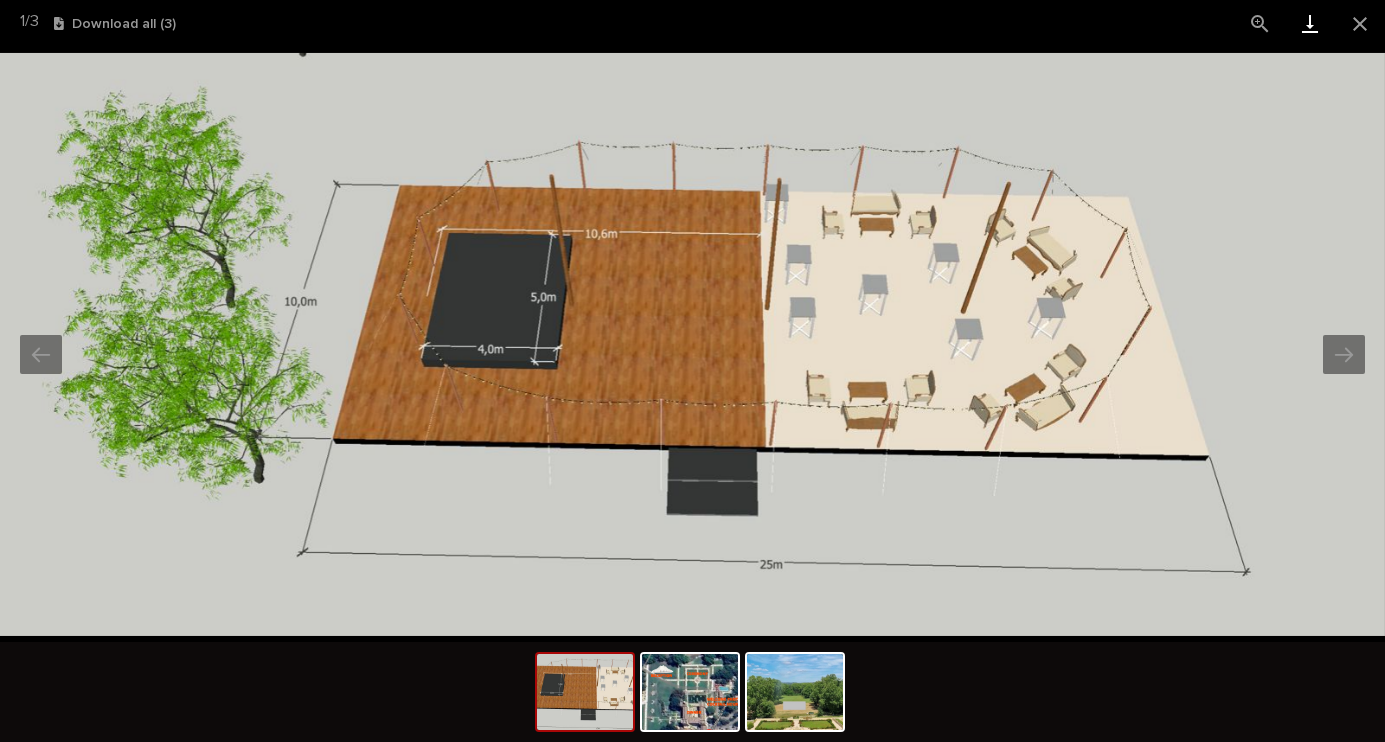 click at bounding box center (1310, 23) 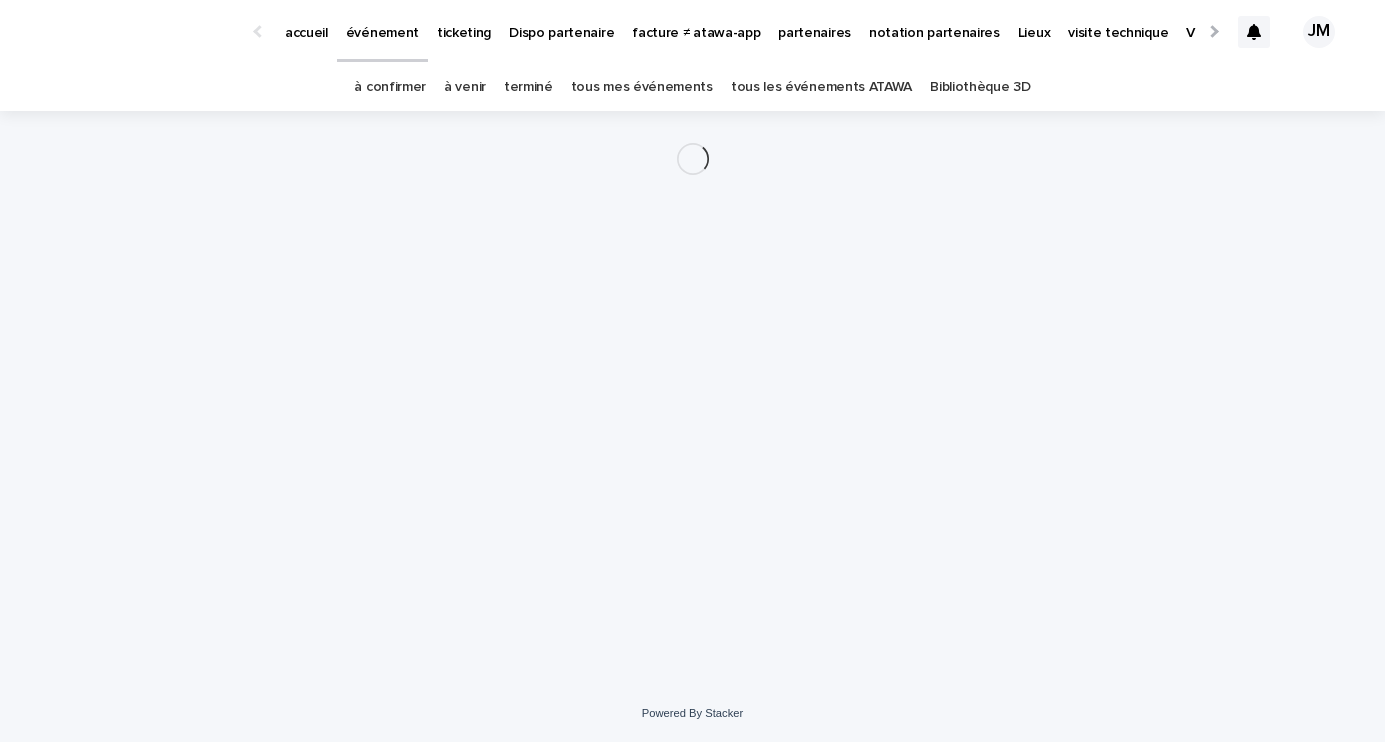 scroll, scrollTop: 0, scrollLeft: 0, axis: both 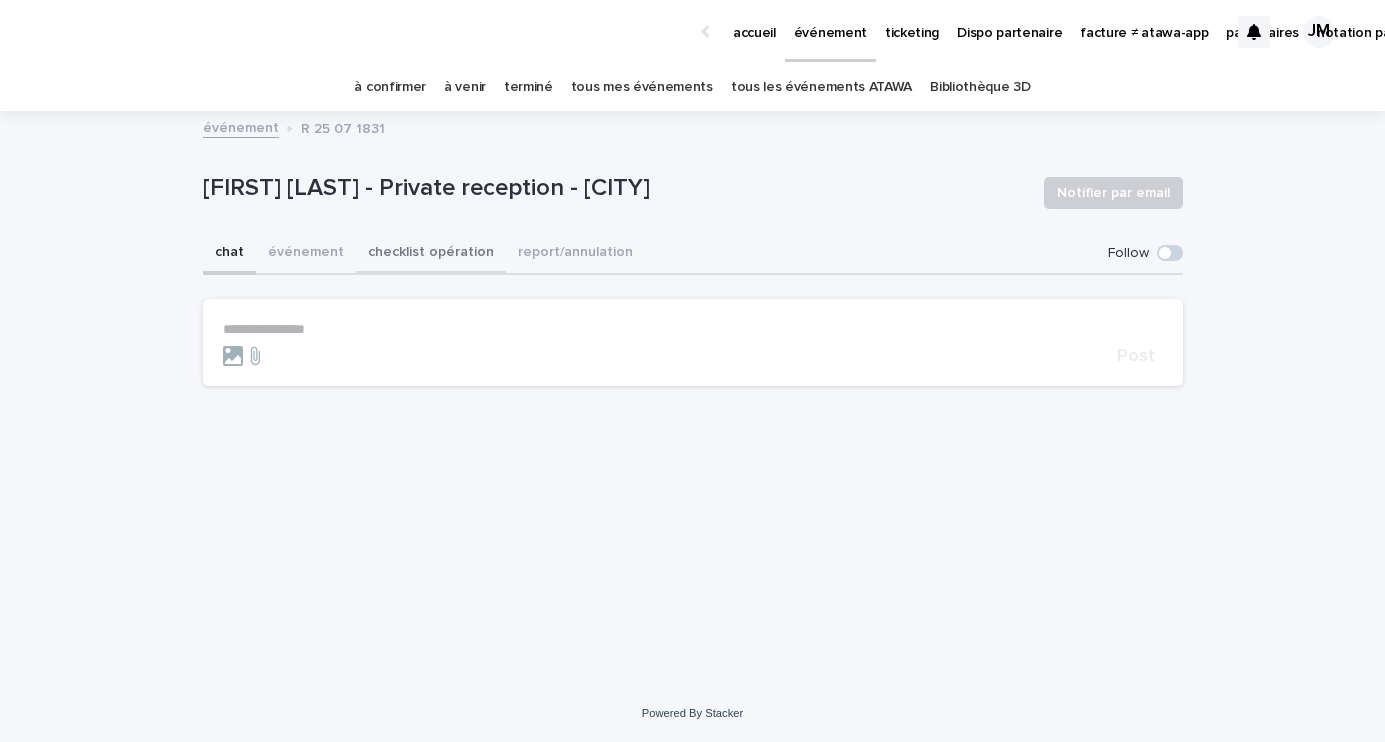 click on "checklist opération" at bounding box center [431, 254] 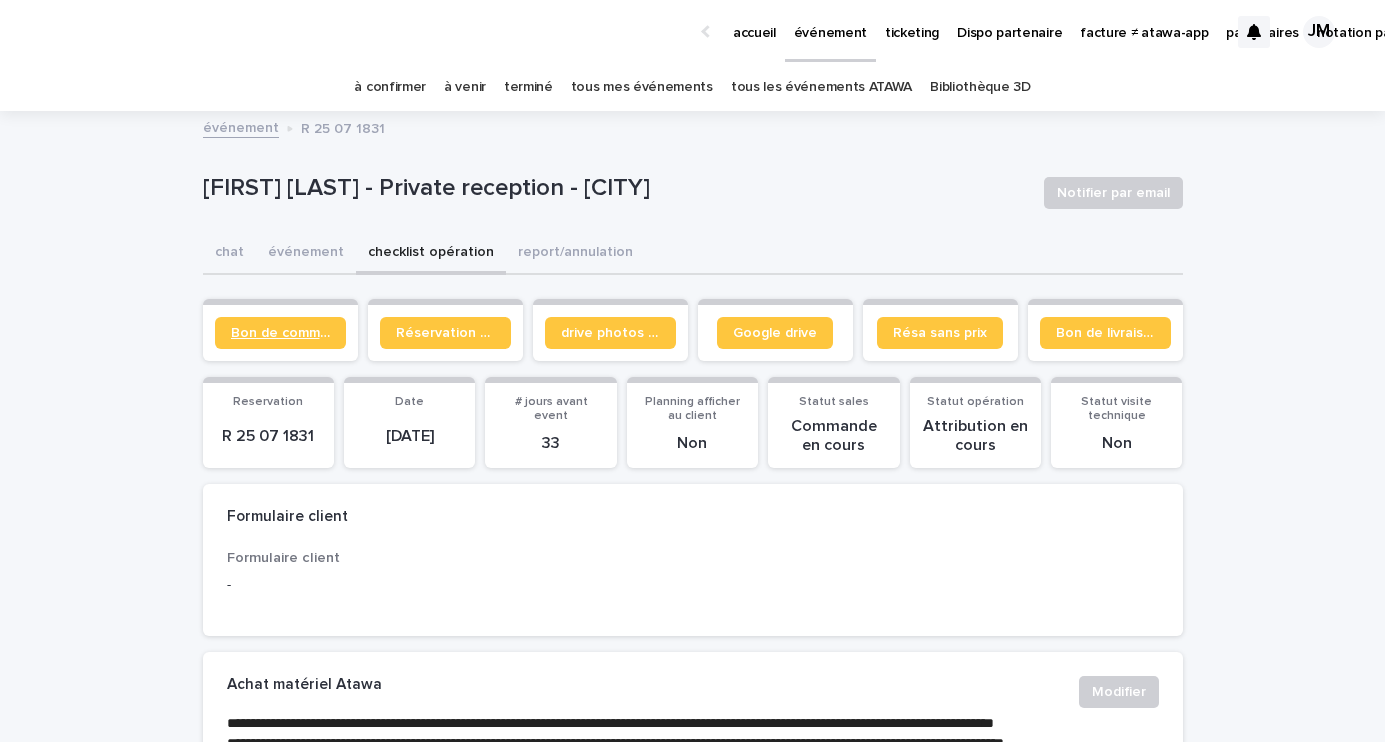 click on "Bon de commande" at bounding box center [280, 333] 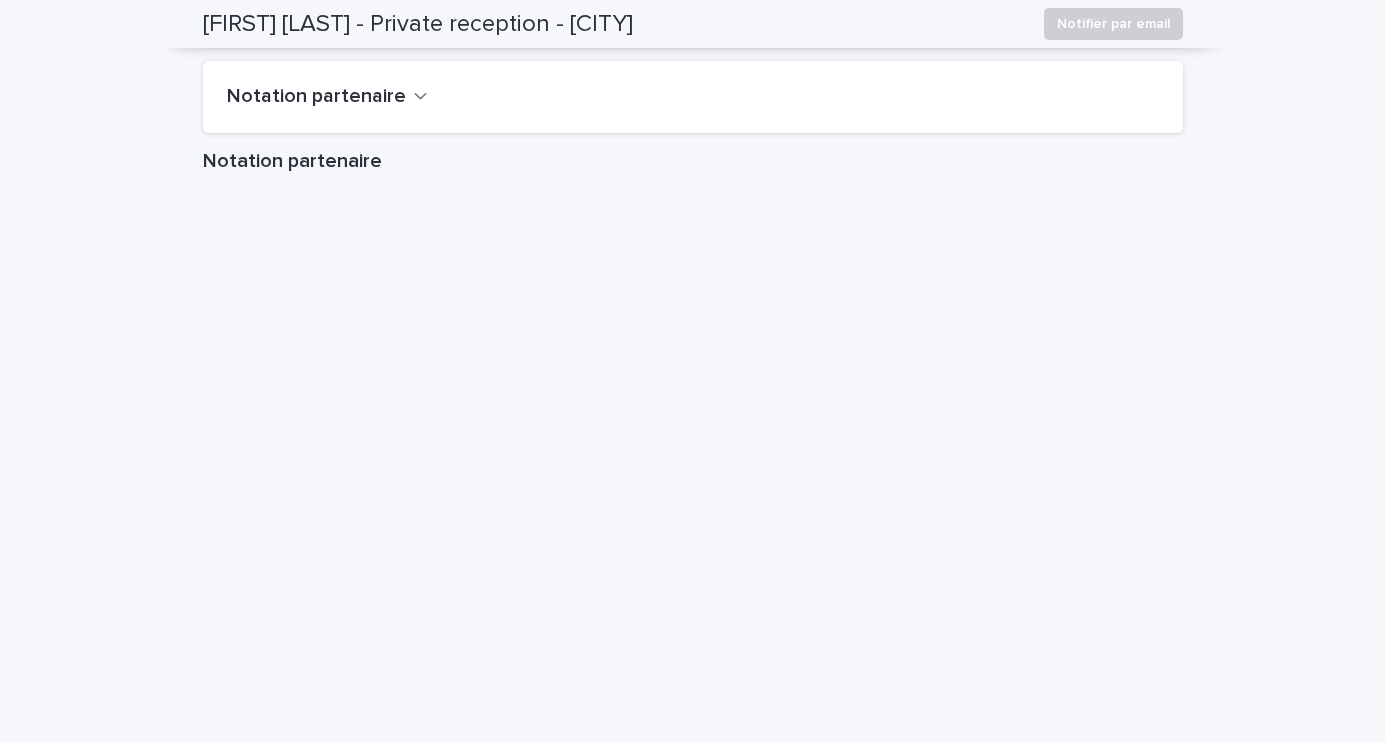 scroll, scrollTop: 2090, scrollLeft: 0, axis: vertical 